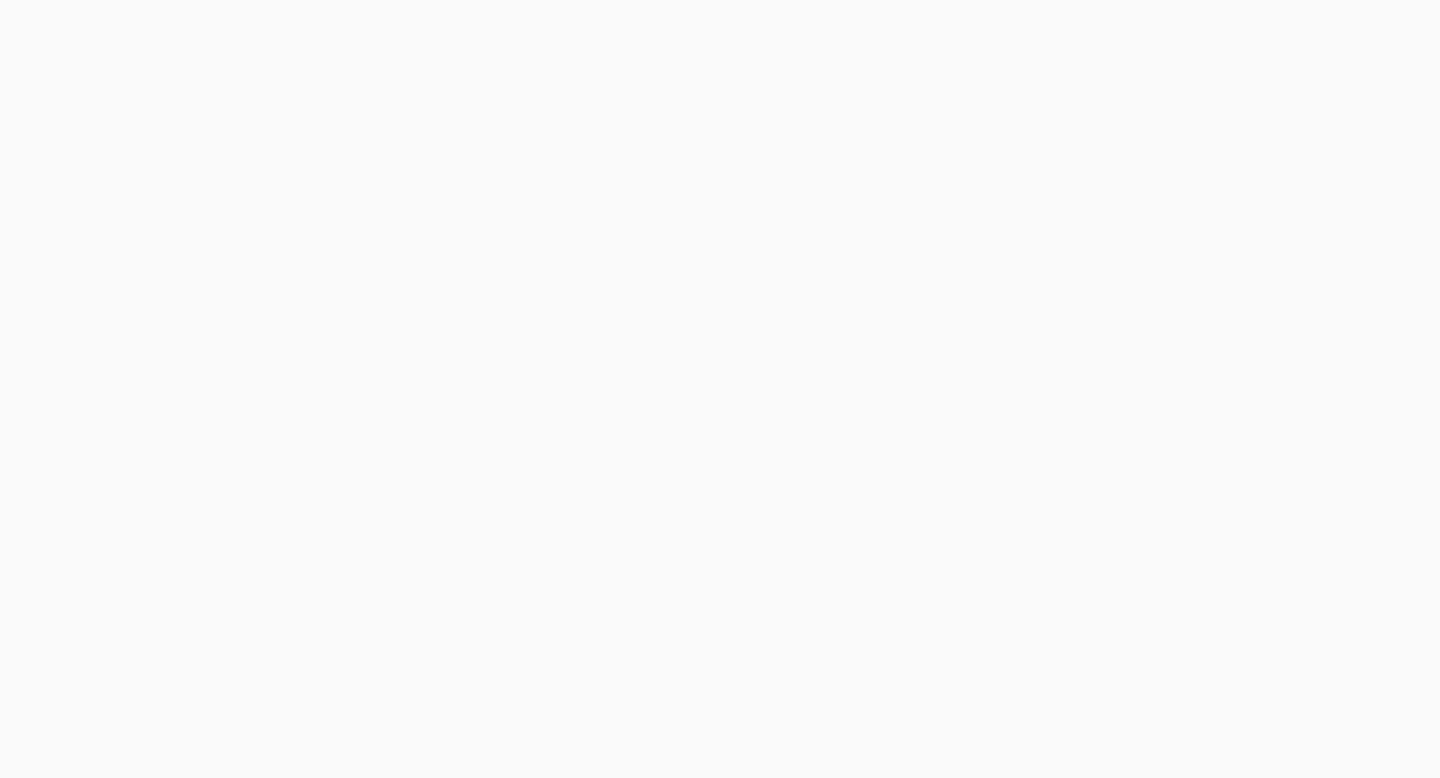 scroll, scrollTop: 0, scrollLeft: 0, axis: both 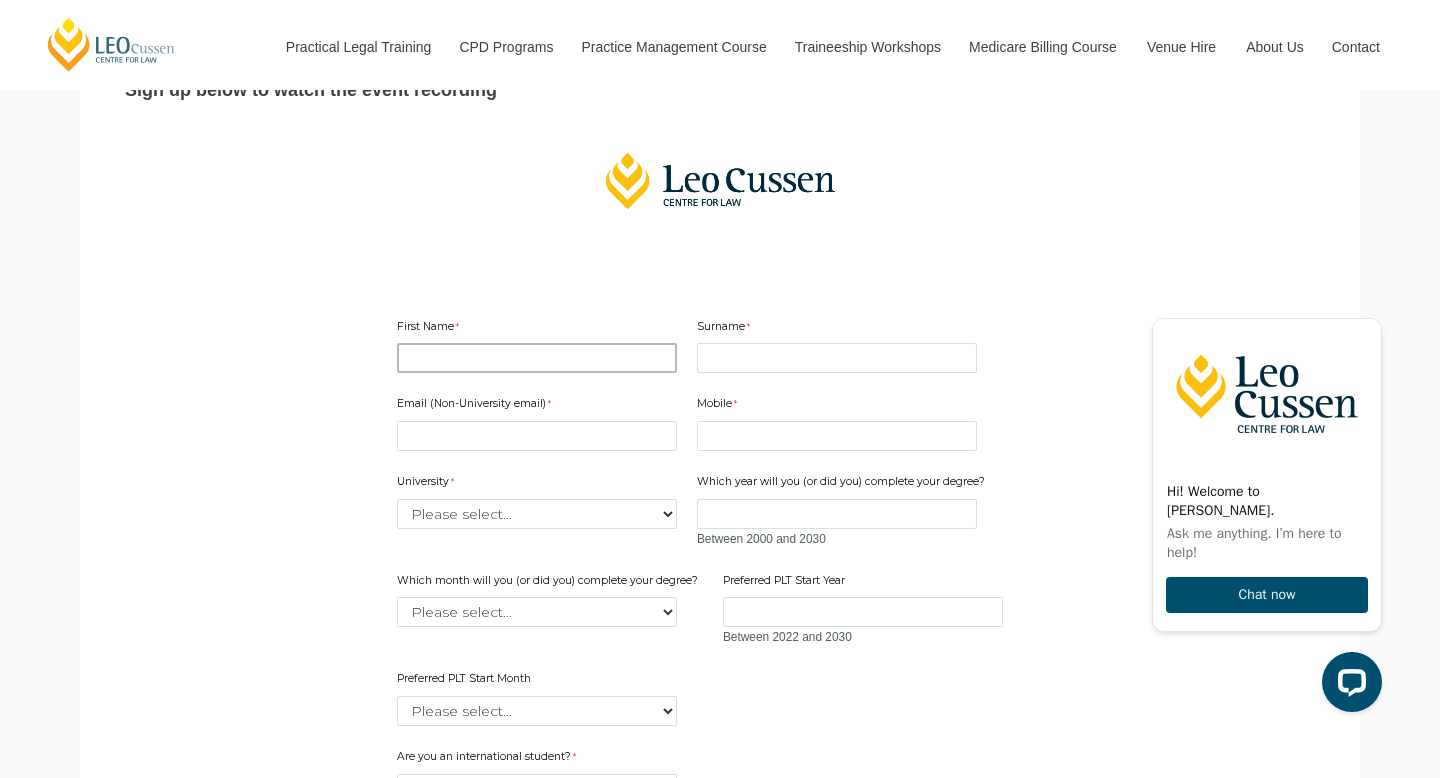 click on "First Name" at bounding box center [537, 358] 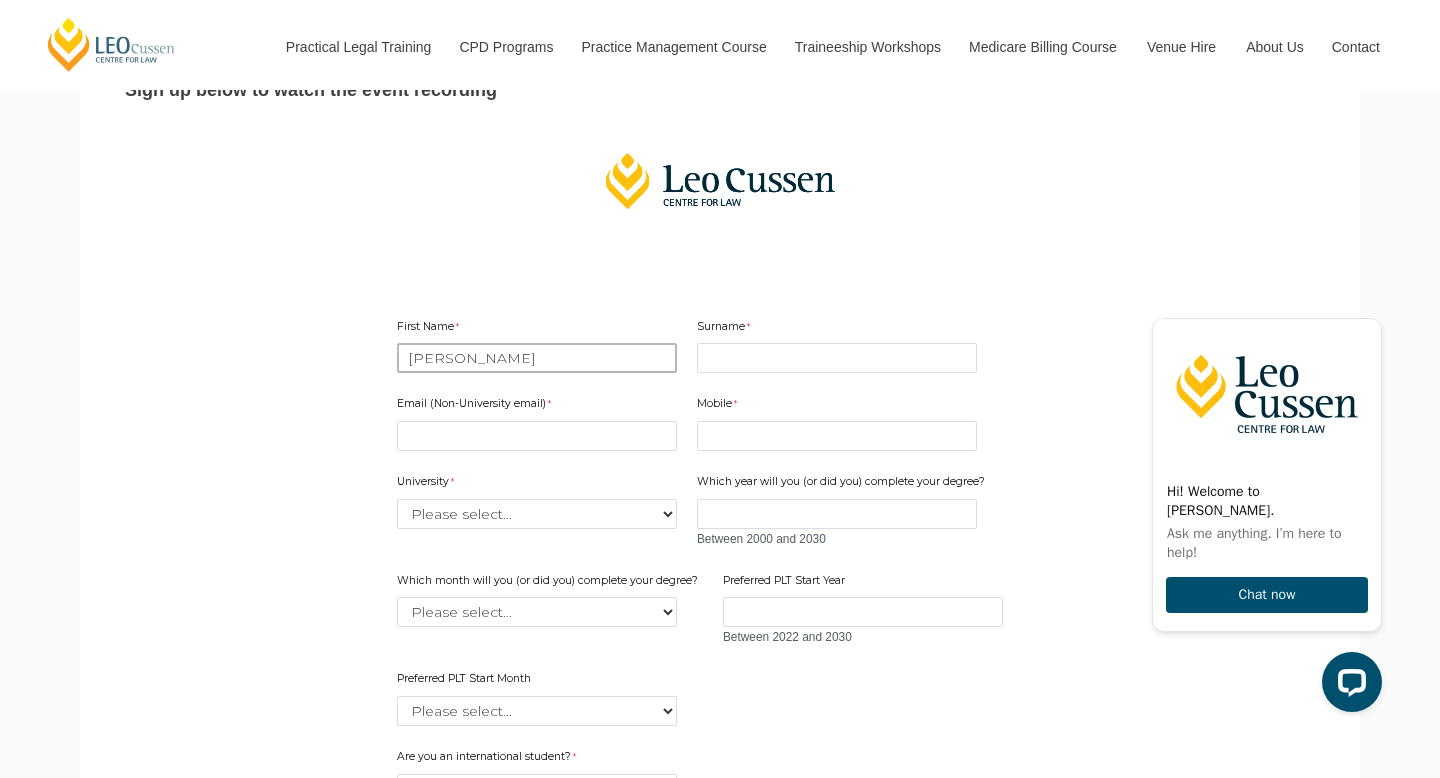 type on "Monique" 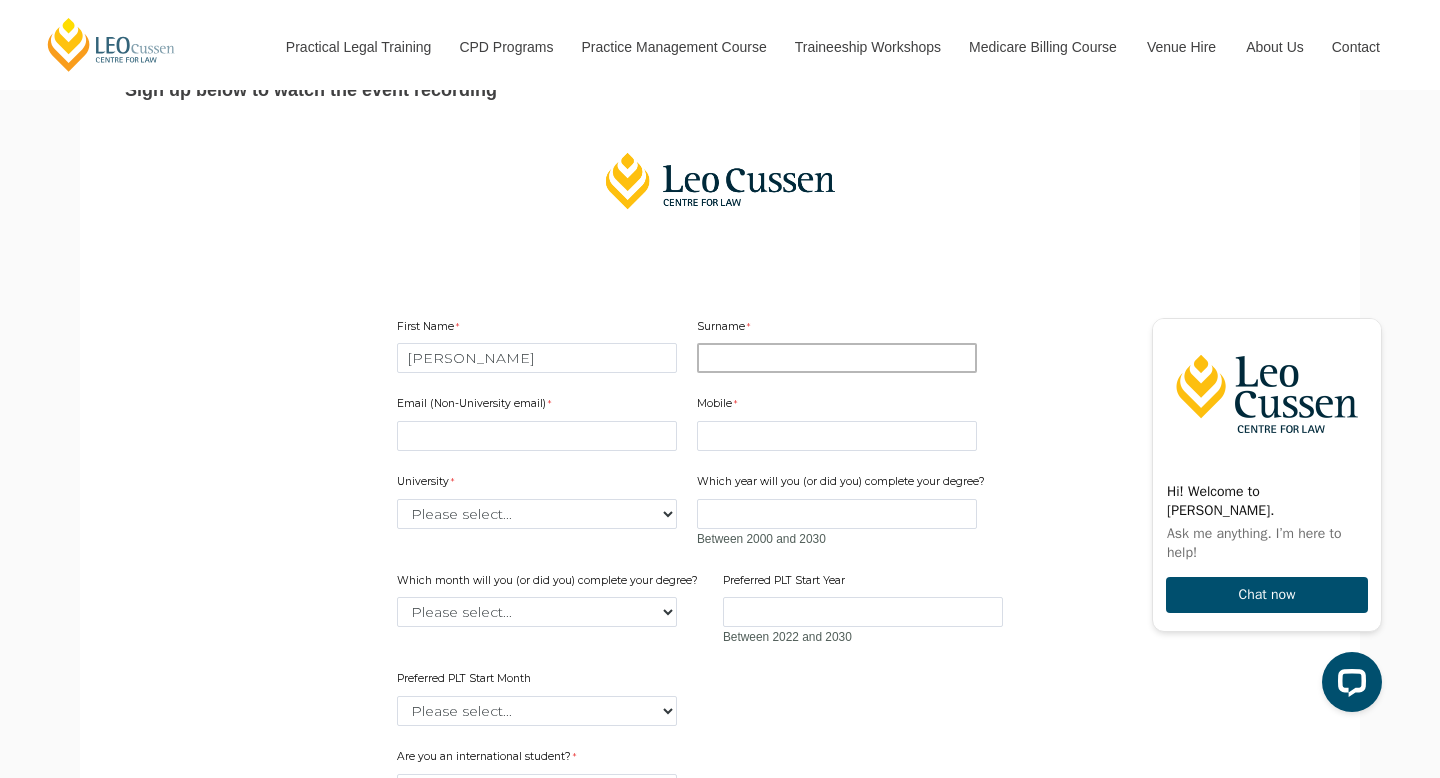 click on "Surname" at bounding box center [837, 358] 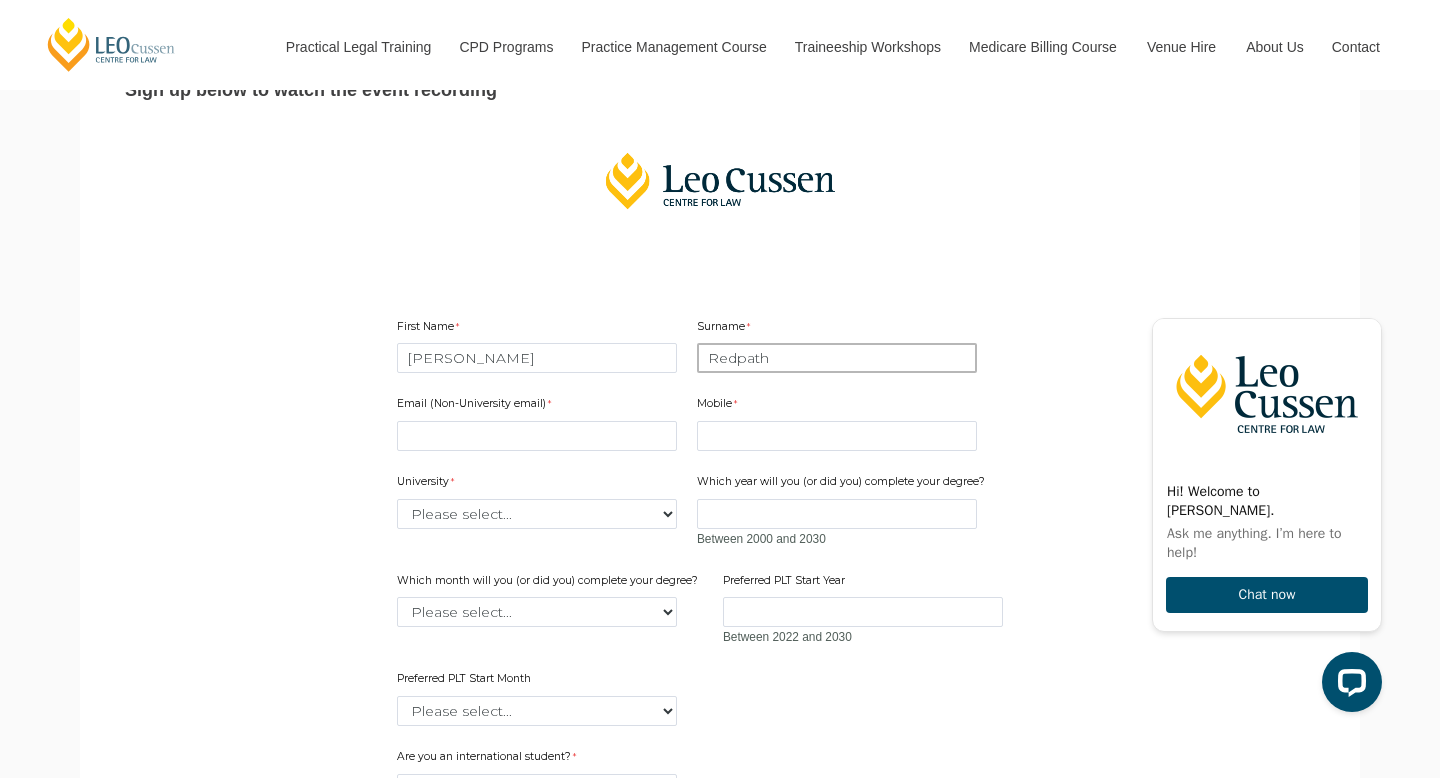 type on "Redpath" 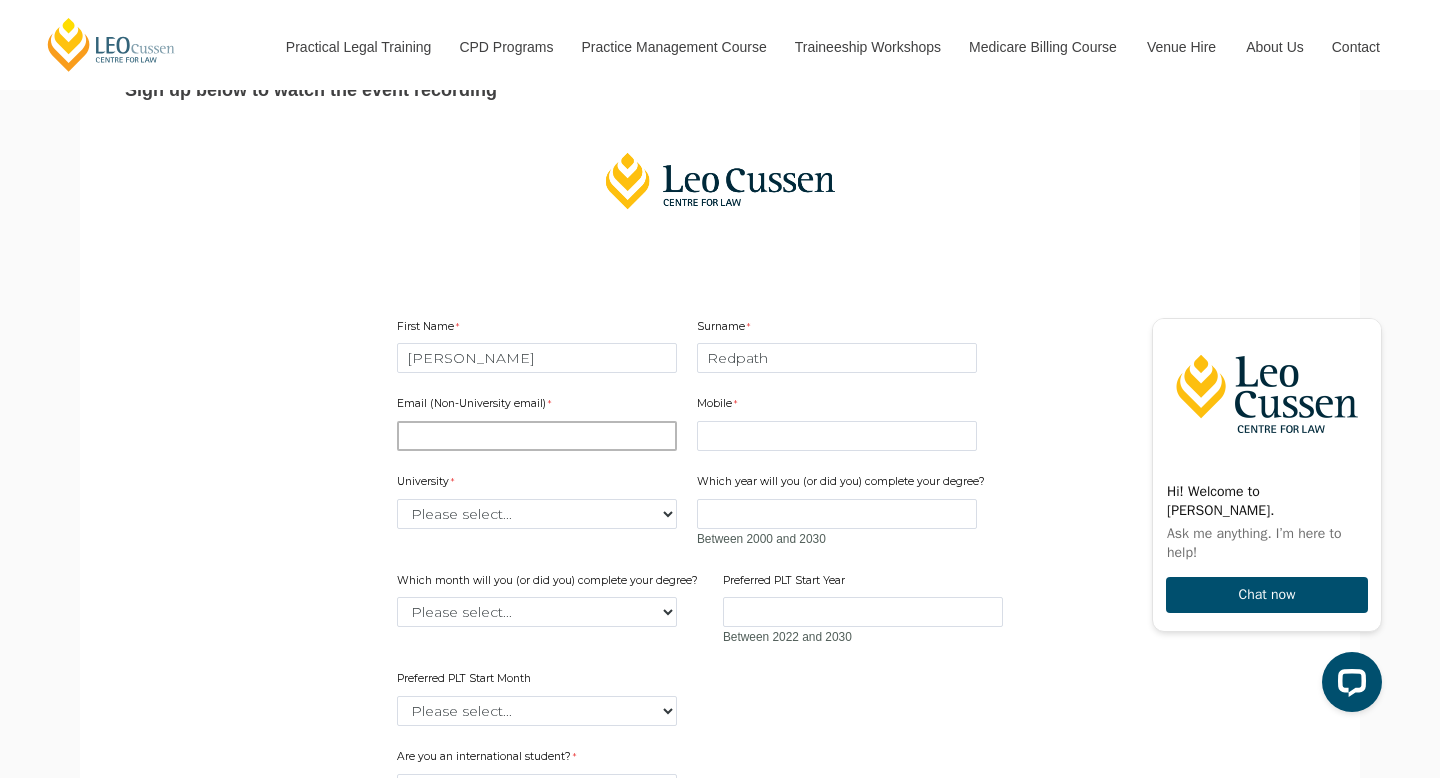 click on "Email (Non-University email)" at bounding box center [537, 436] 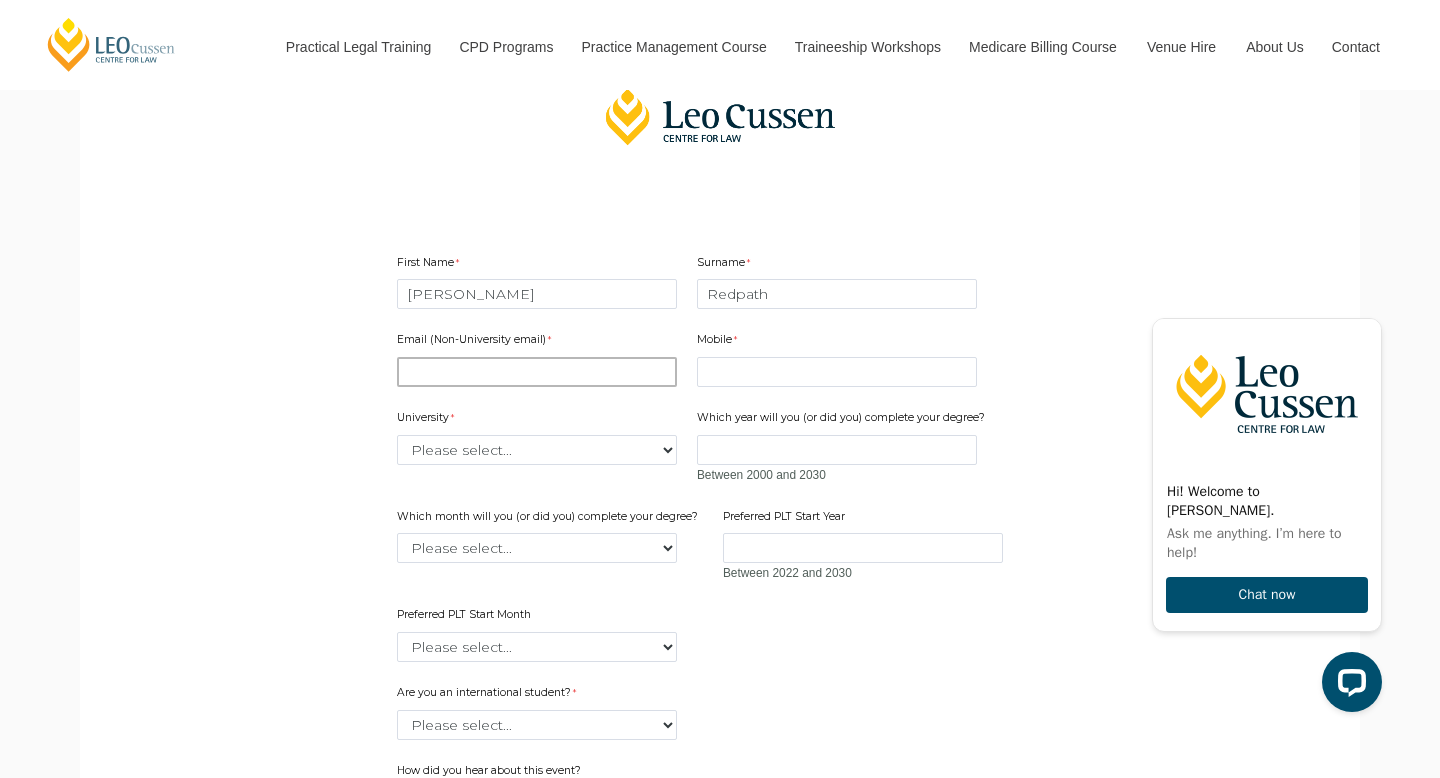 scroll, scrollTop: 1282, scrollLeft: 0, axis: vertical 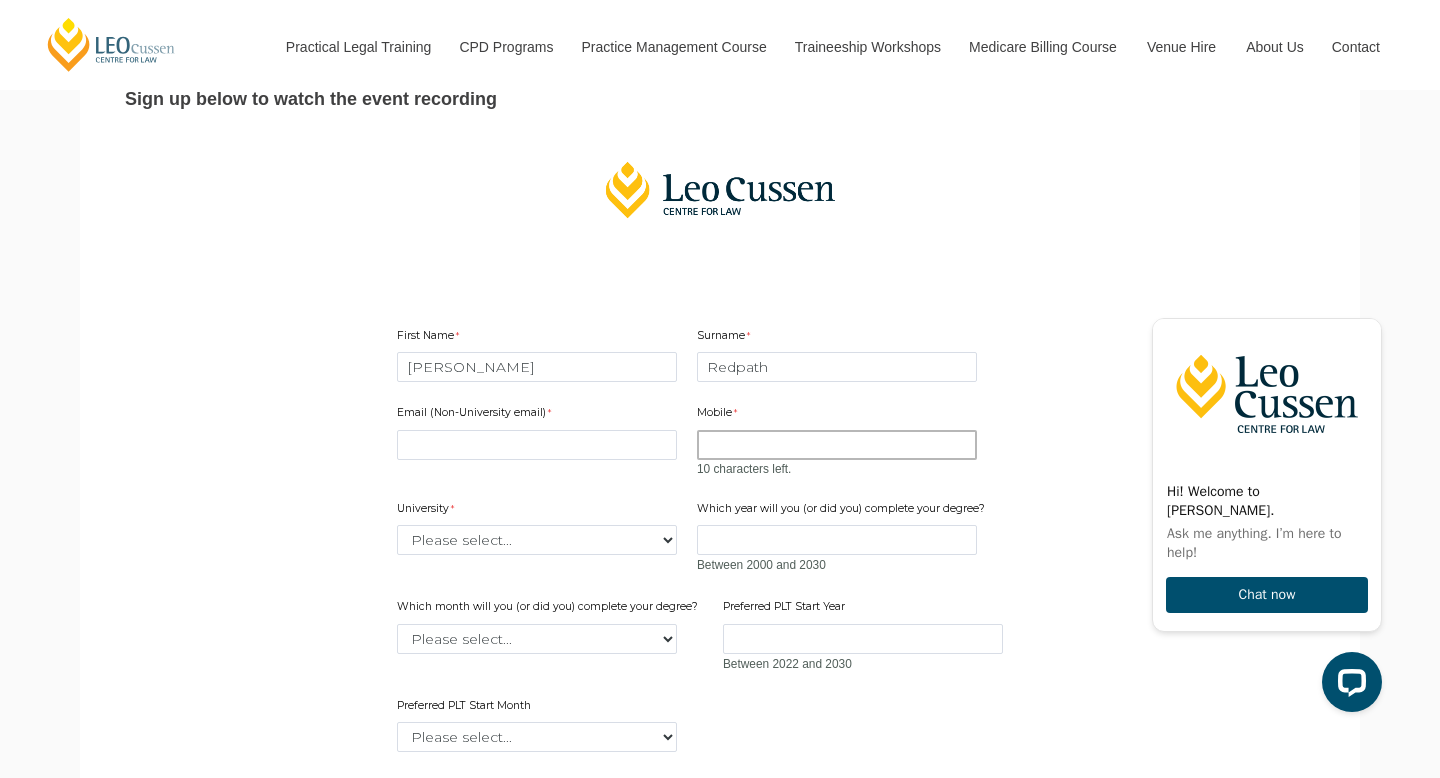 click on "Mobile" at bounding box center (837, 445) 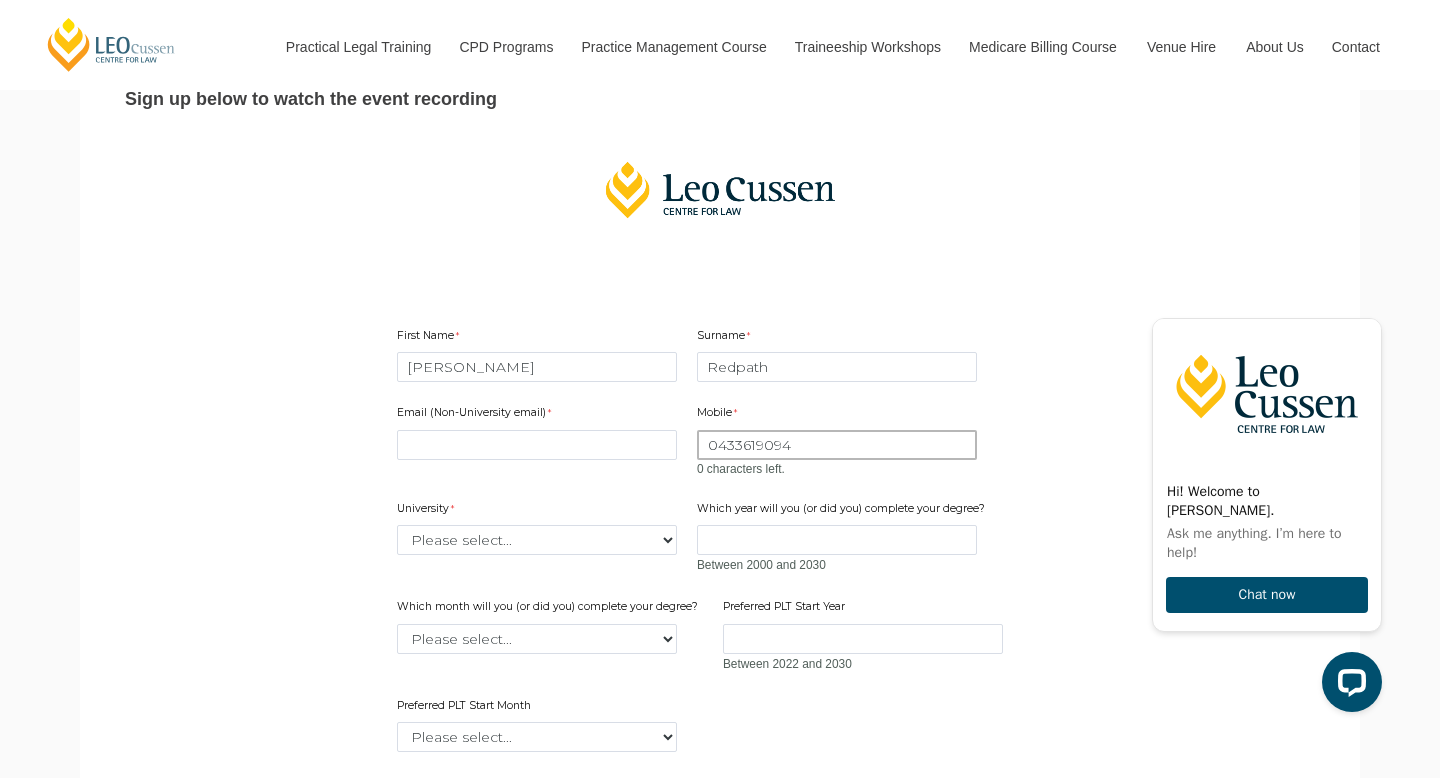 type on "0433619094" 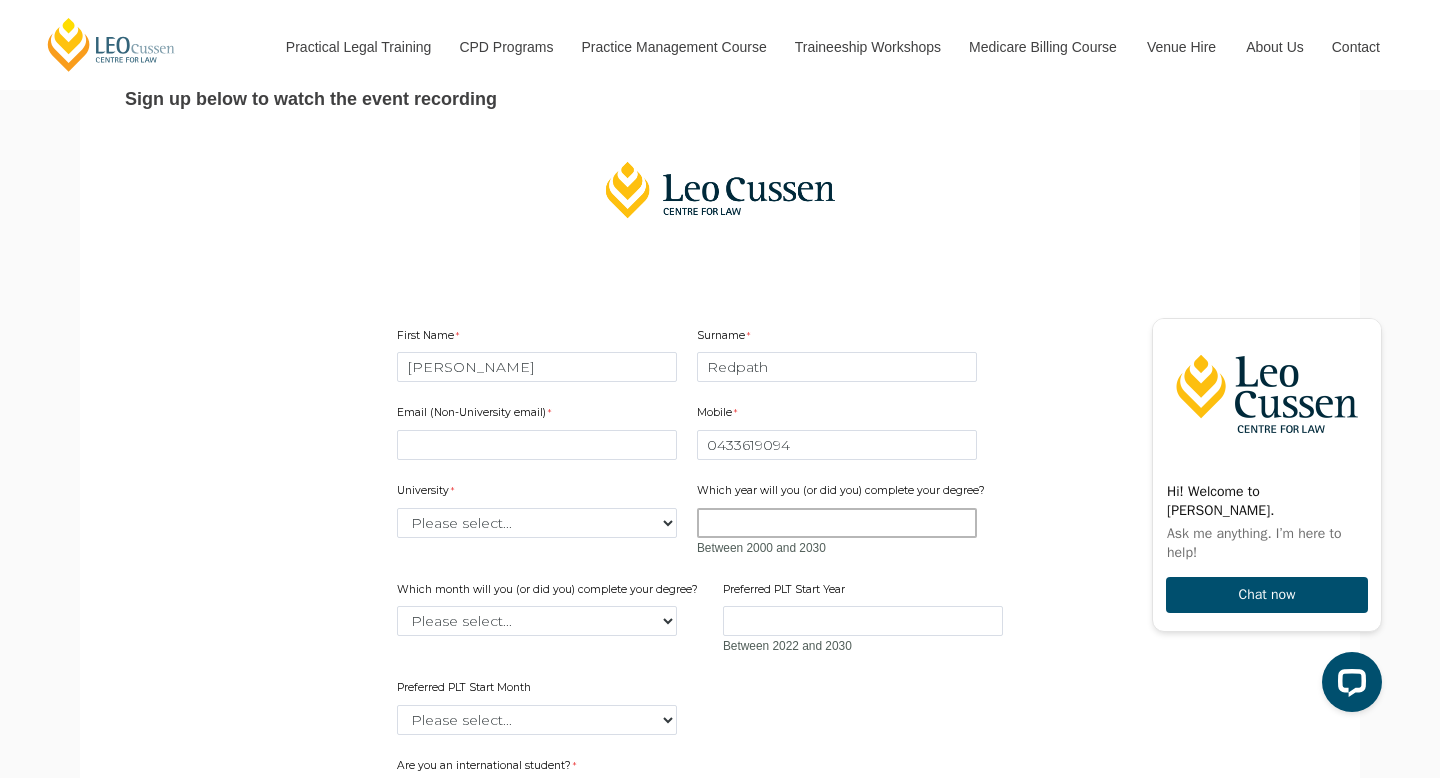 click on "Which year will you (or did you) complete your degree?" at bounding box center (837, 523) 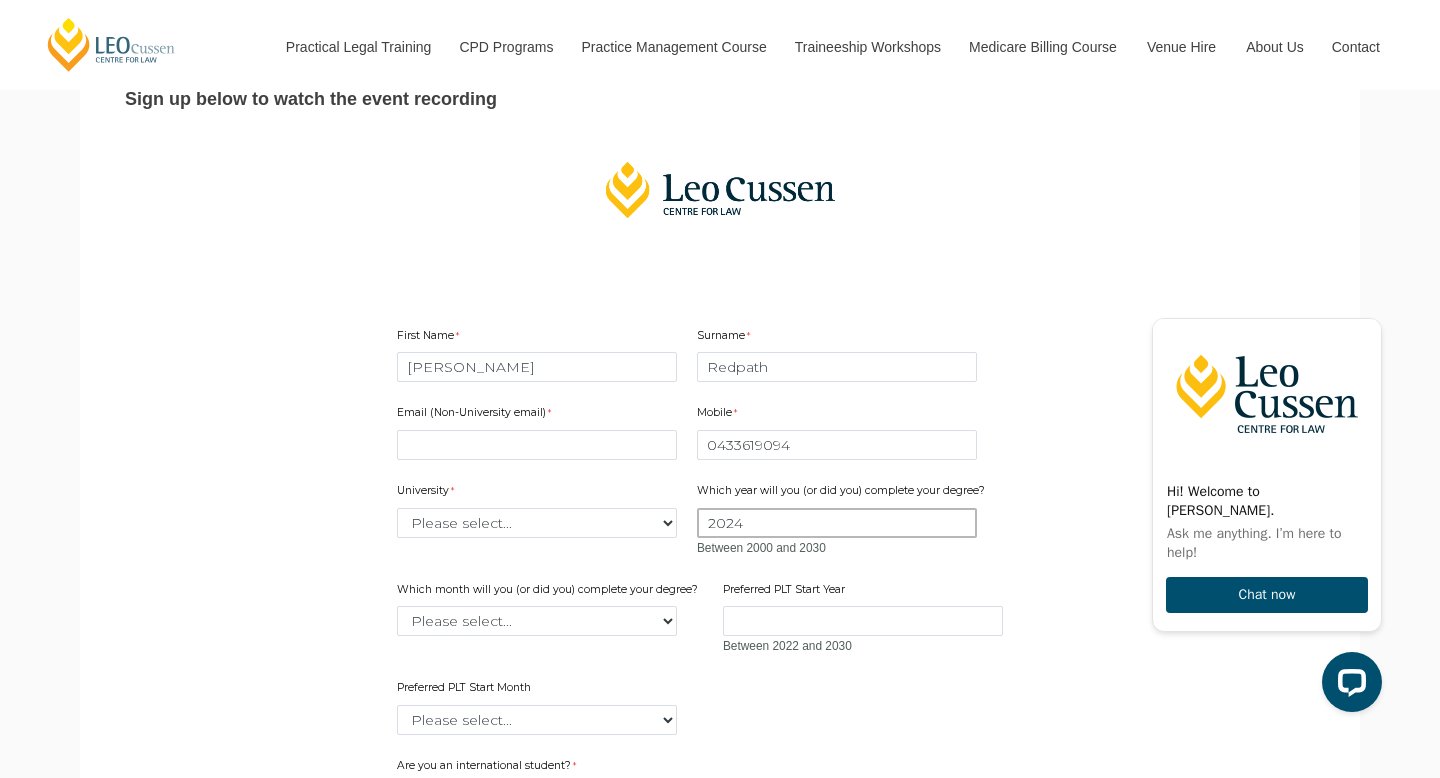 type on "2024" 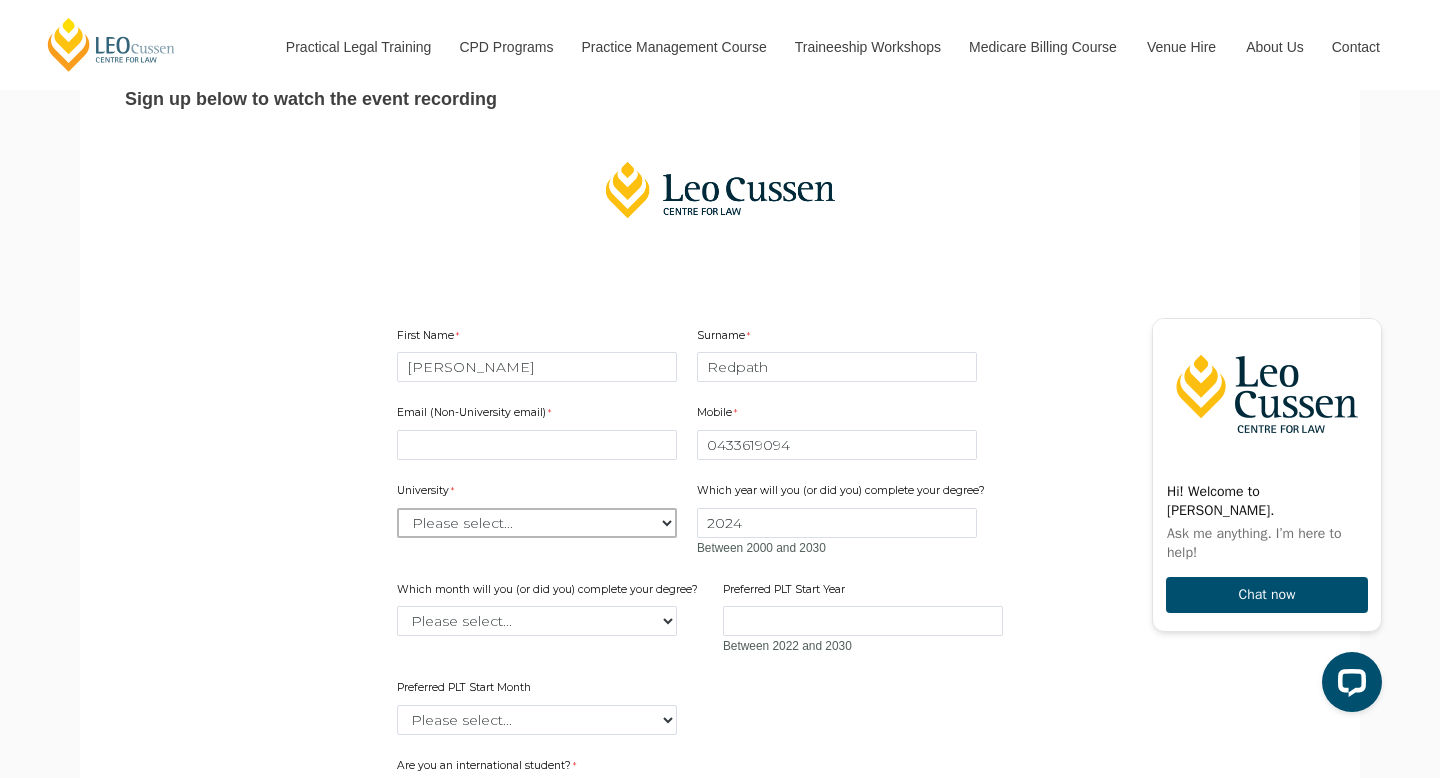 click on "Please select...   Australian Catholic University   Australian National University   Bond University   Central Queensland University   Charles Darwin University   Charles Sturt University   Curtin University   Deakin University   Edith Cowan University   Federation University   Flinders University   Griffith University   James Cook University   La Trobe University   Macquarie University   Monash University   Murdoch University   Queensland University of Technology   RMIT University   Southern Cross University   Swinburne University of Technology   Torrens University   University of Adelaide   University of Canberra   University of Divinity   University of Melbourne   University of New England   University of New South Wales   University of Newcastle   University of Notre Dame   University of Queensland   University of South Australia   University of Southern Queensland   University of Sydney   University of Tasmania   University of Technology Sydney   University of the Sunshine Coast       Victoria University" at bounding box center (537, 523) 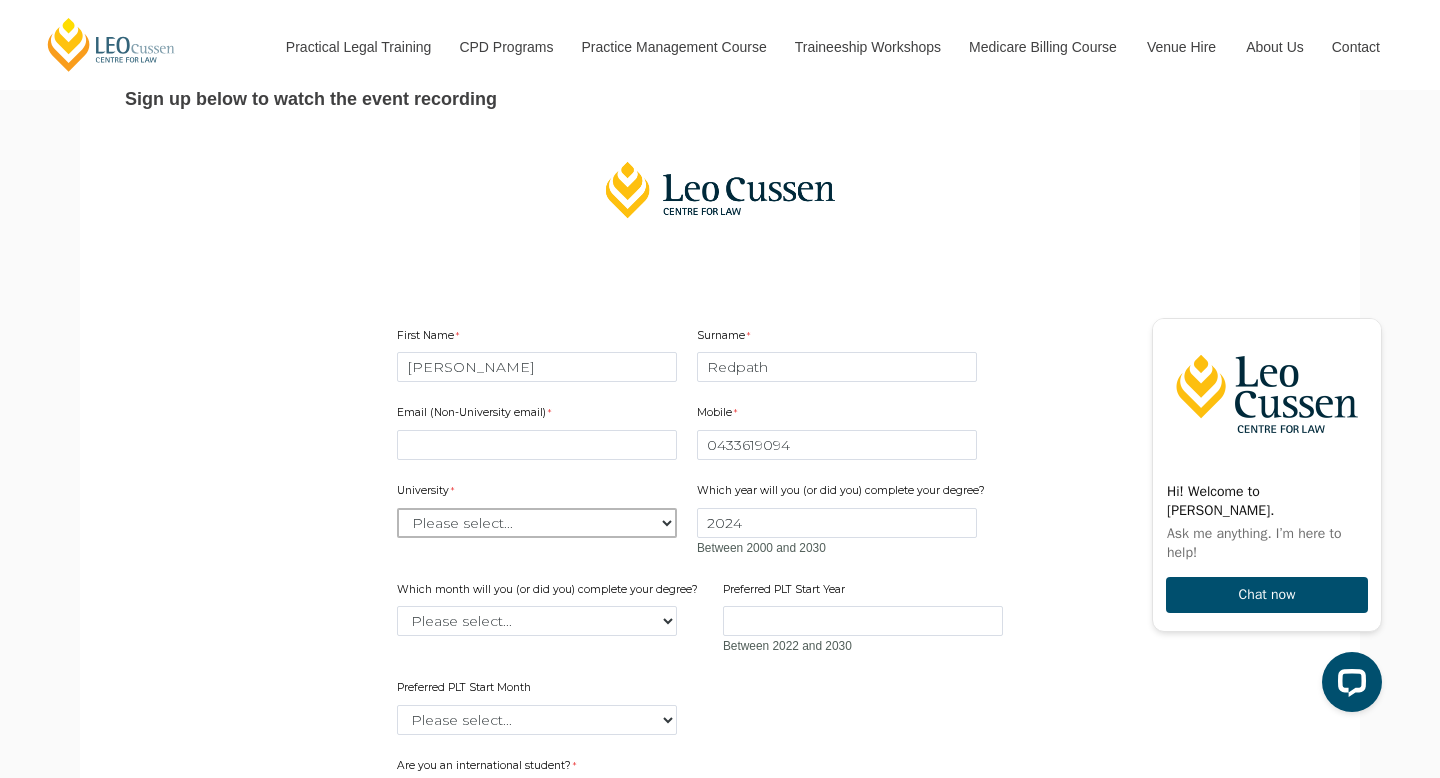 select on "tfa_2193" 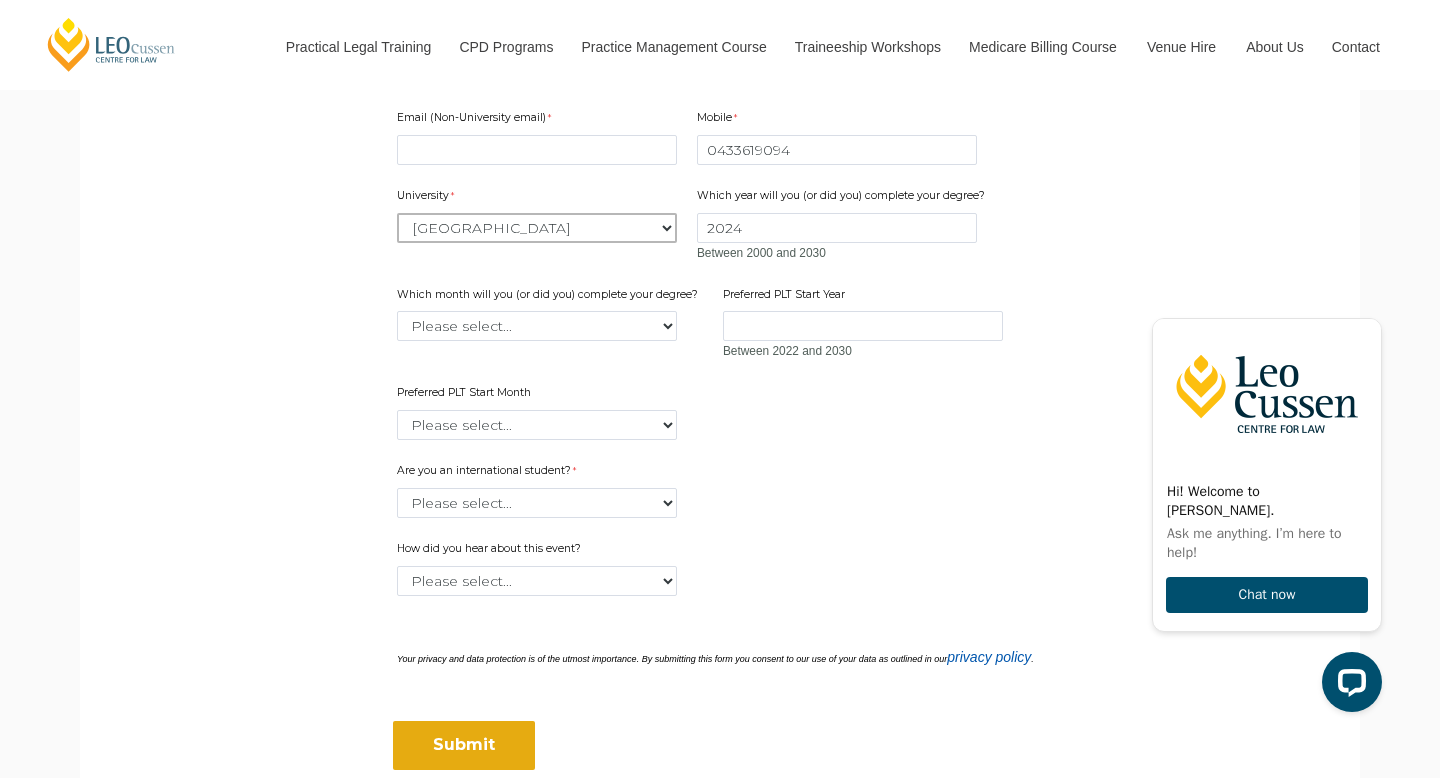 scroll, scrollTop: 1519, scrollLeft: 0, axis: vertical 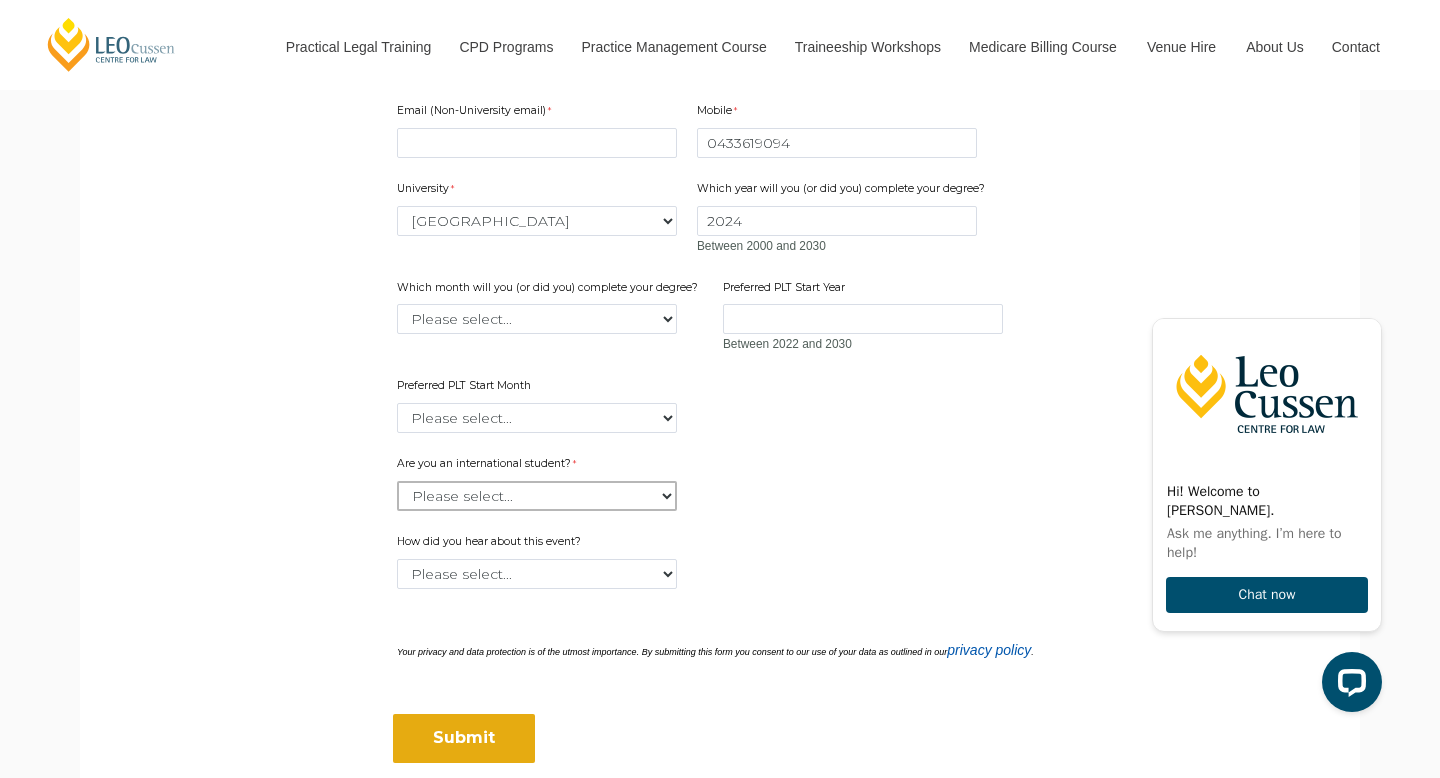 click on "Please select...   Yes   No" at bounding box center (537, 496) 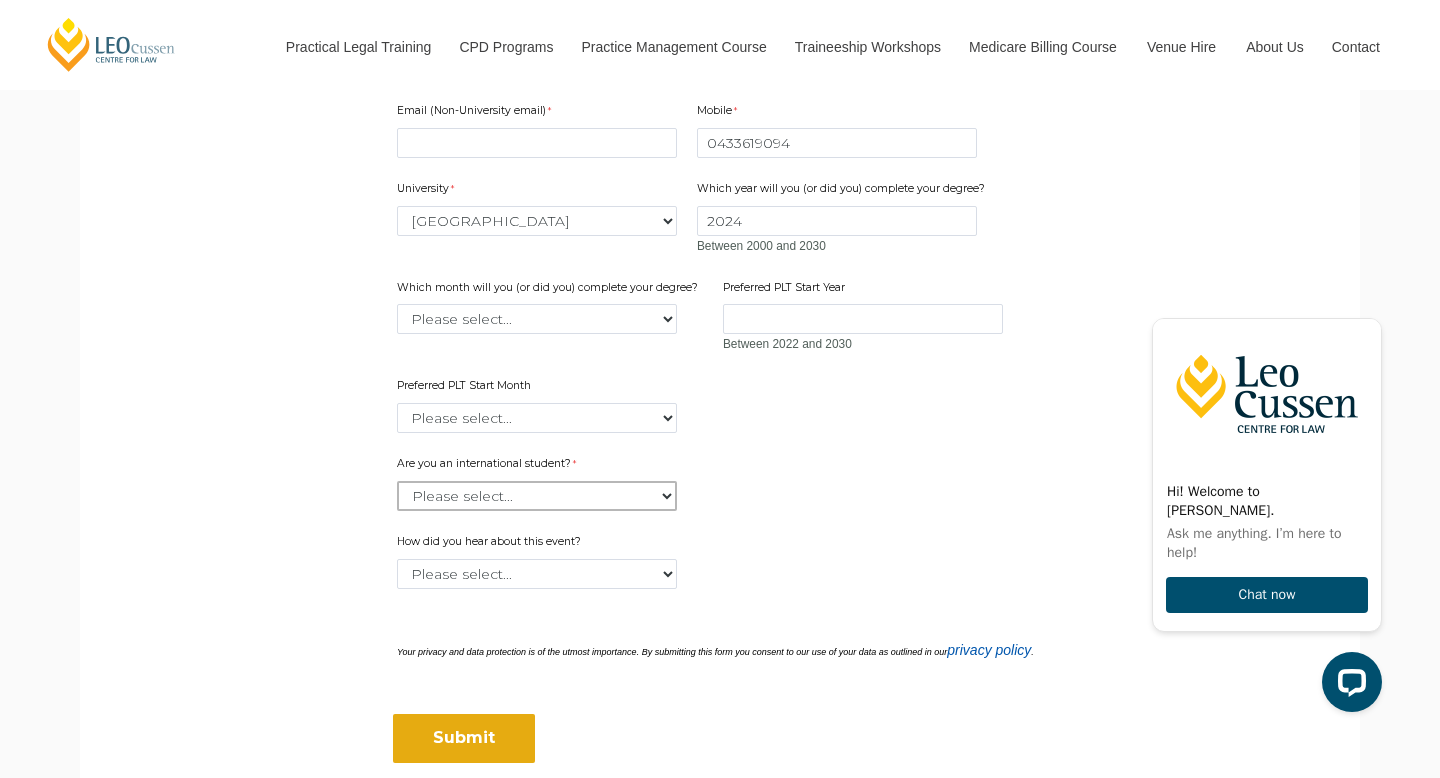 select on "tfa_60" 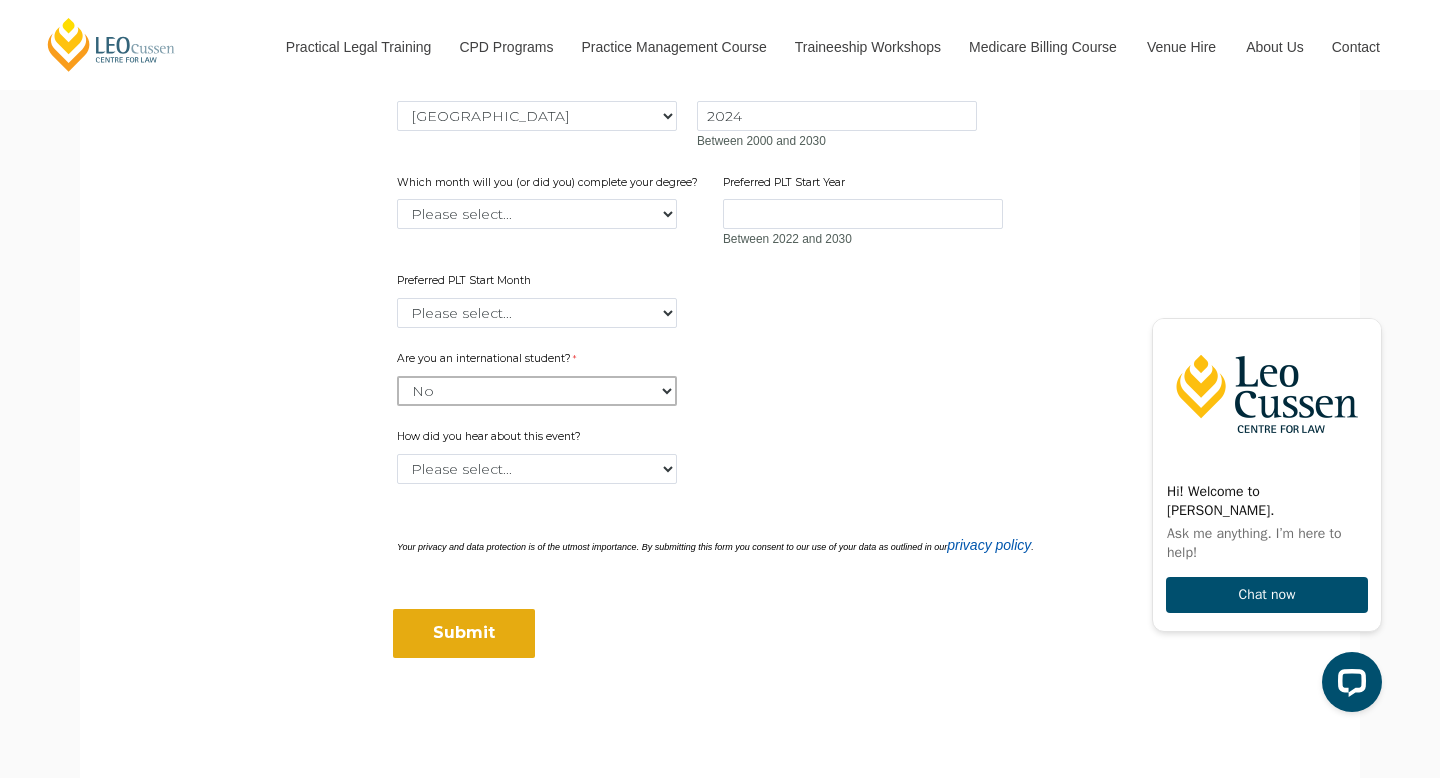 scroll, scrollTop: 1625, scrollLeft: 0, axis: vertical 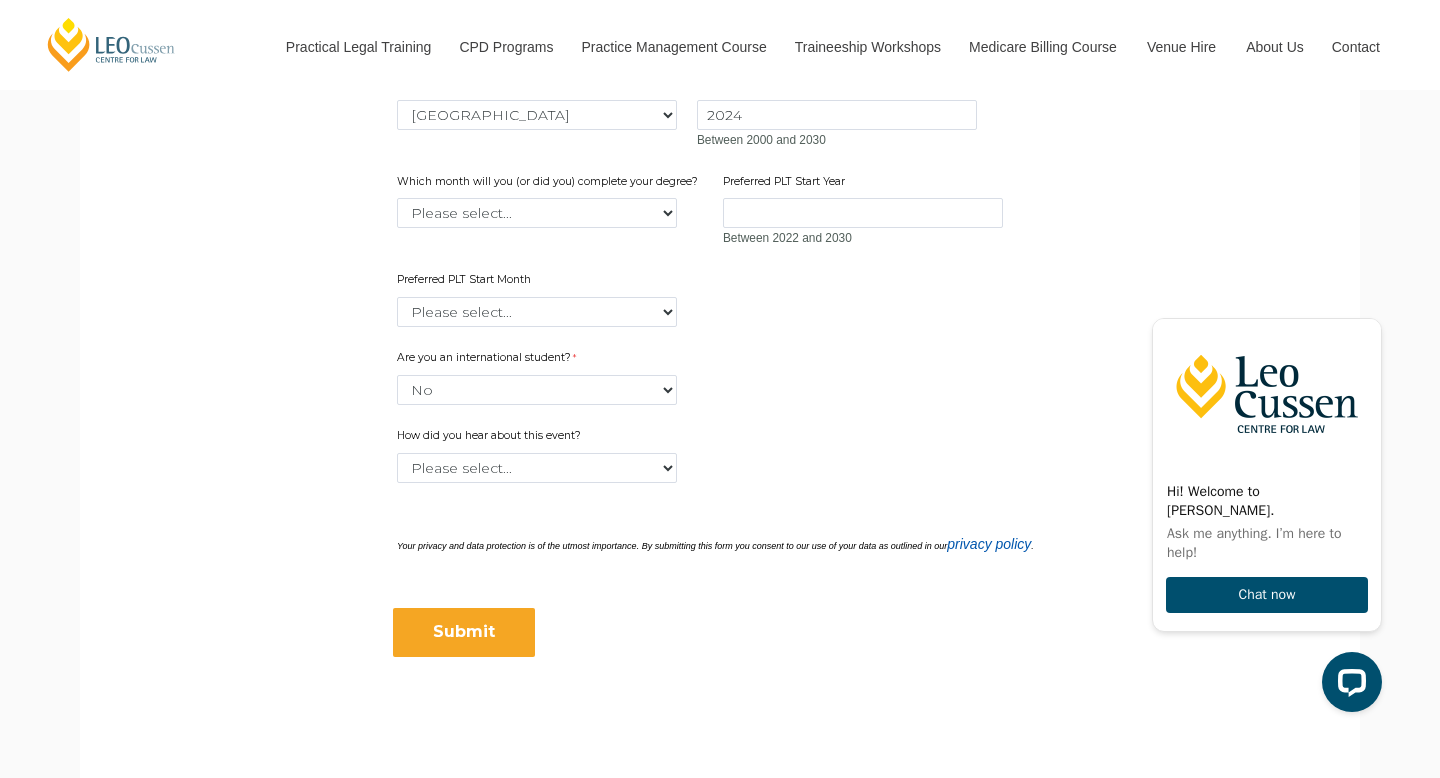 click on "Submit" at bounding box center [464, 632] 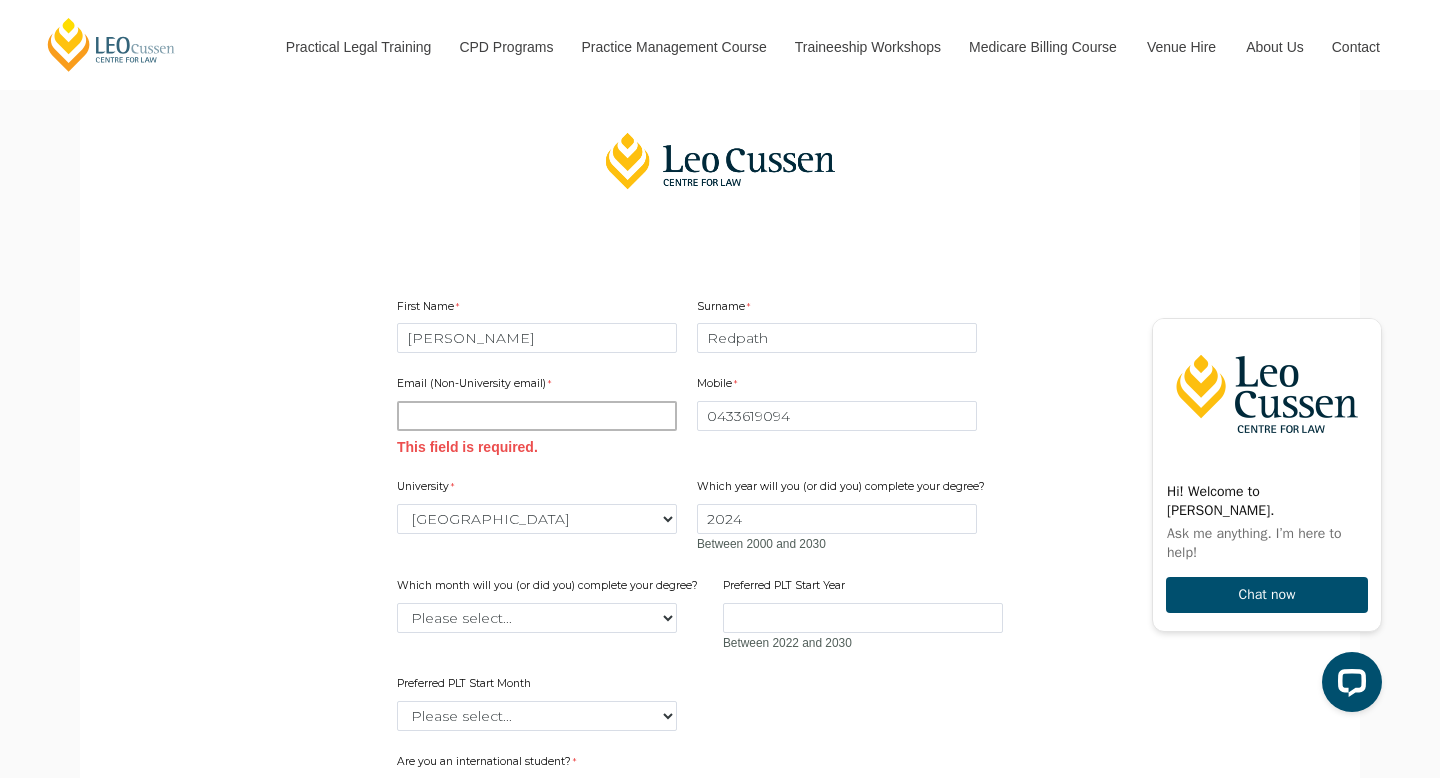 scroll, scrollTop: 1186, scrollLeft: 0, axis: vertical 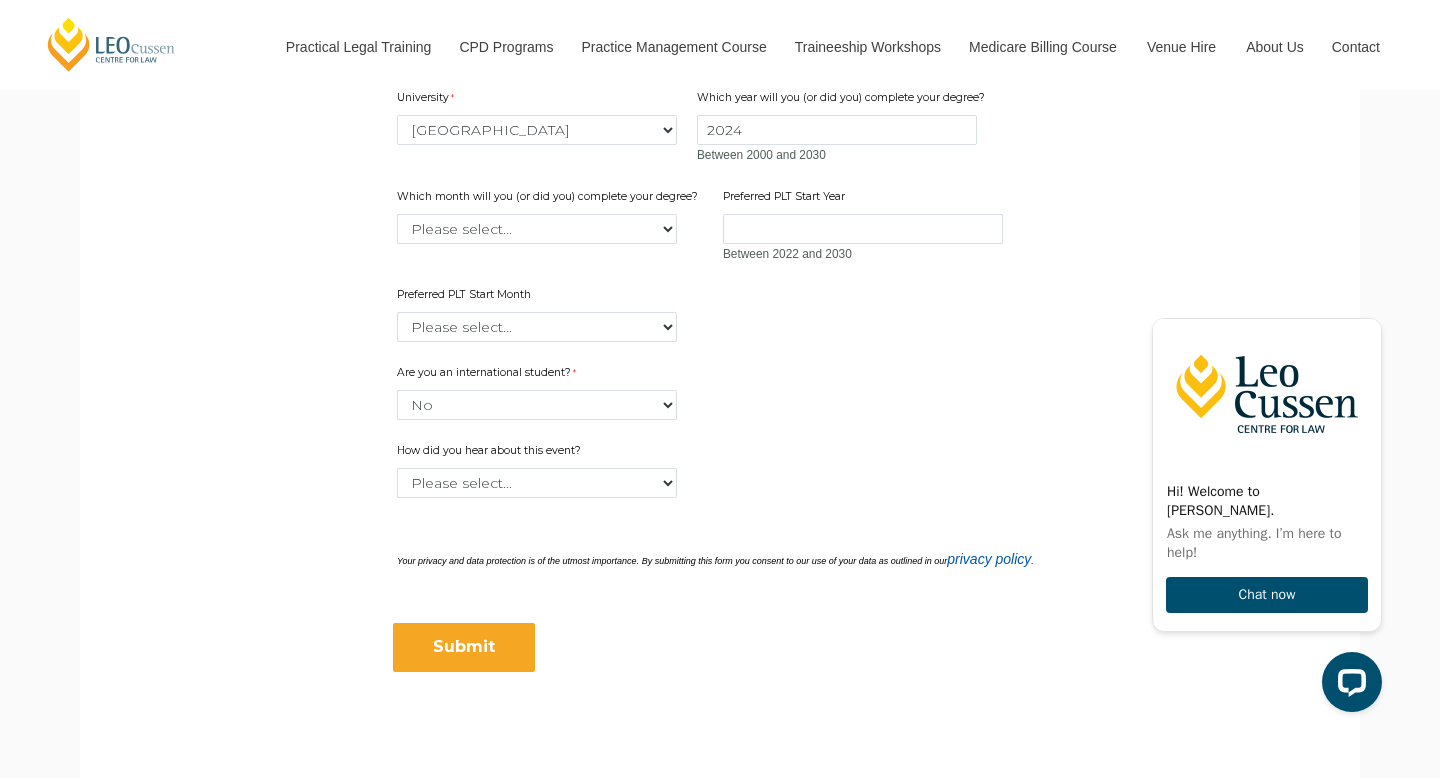 type on "monredpath@gmail.com" 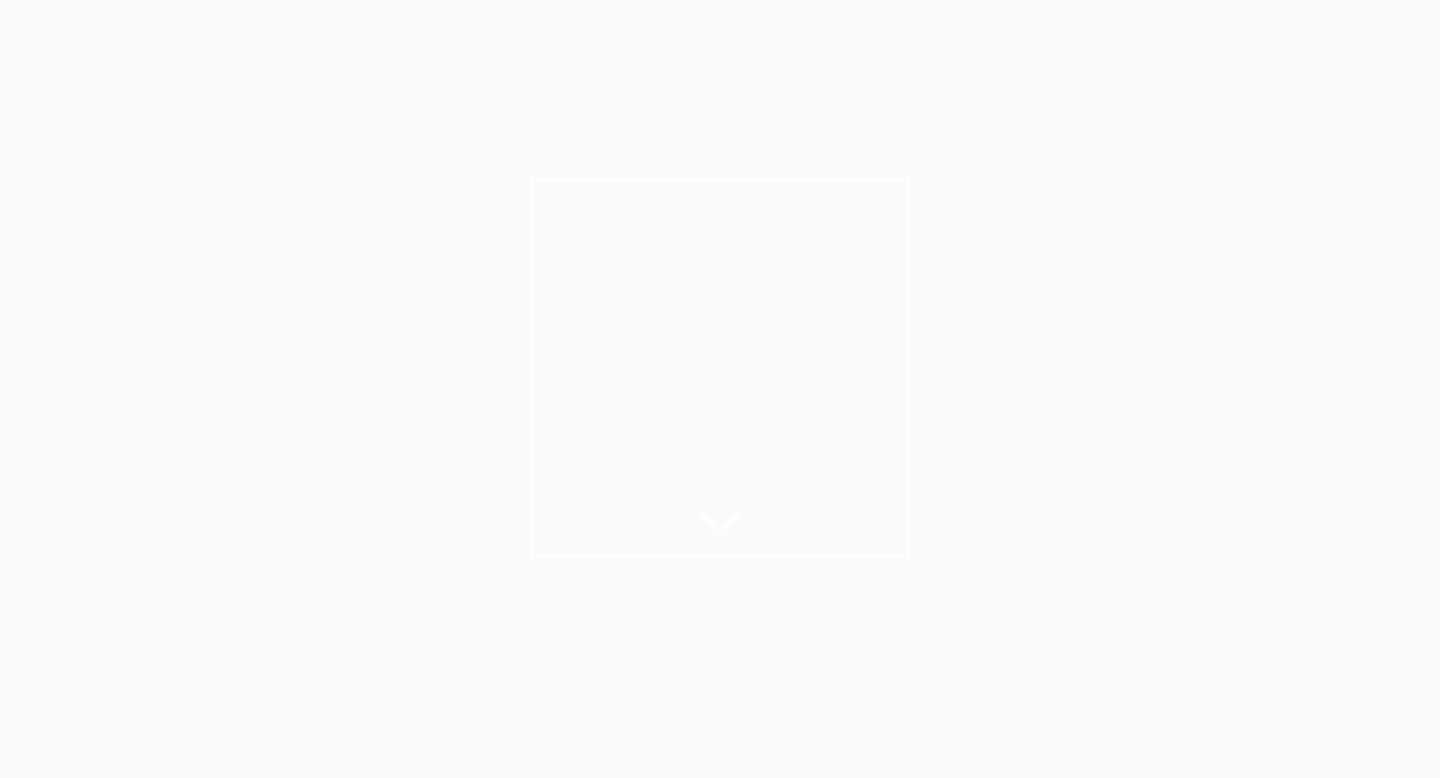 scroll, scrollTop: 0, scrollLeft: 0, axis: both 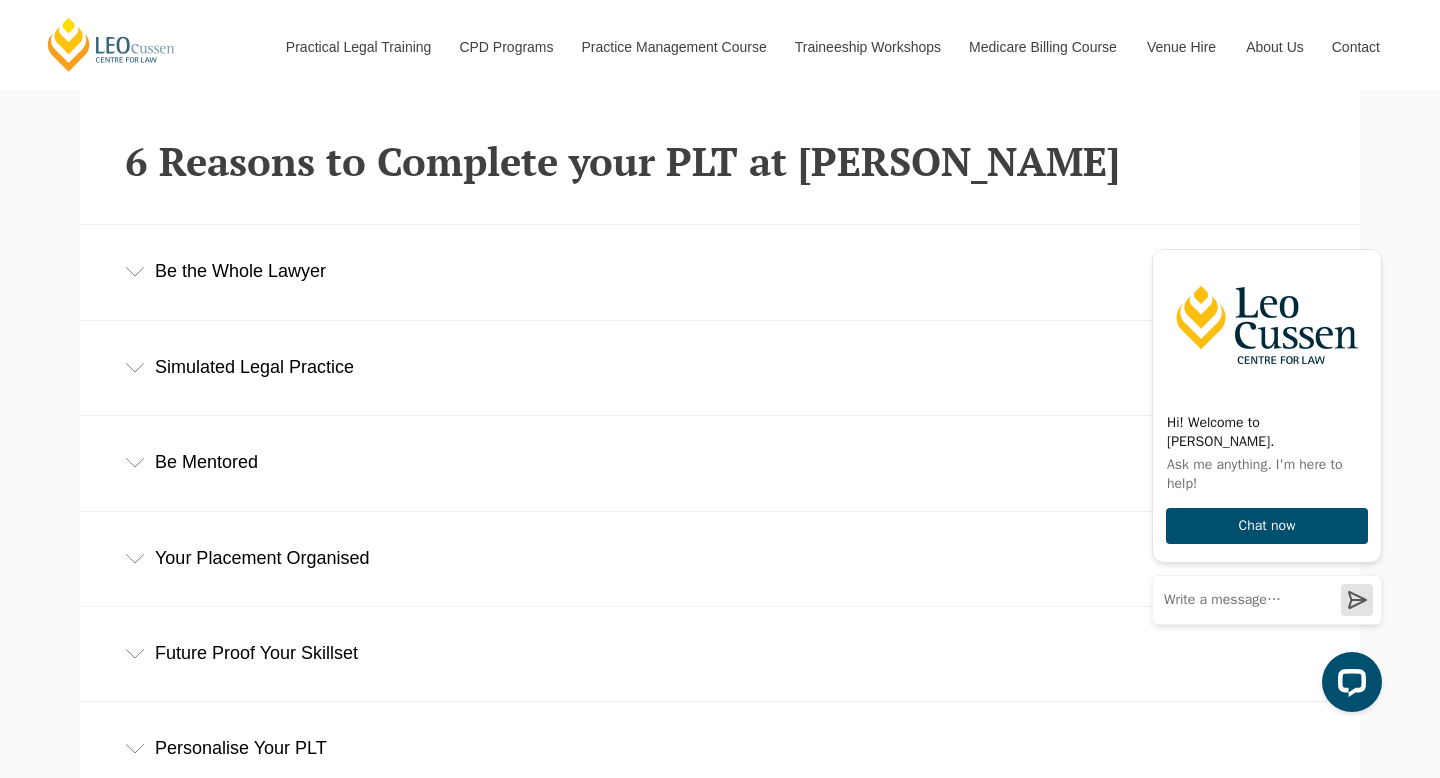 click on "Be the Whole Lawyer" at bounding box center [720, 271] 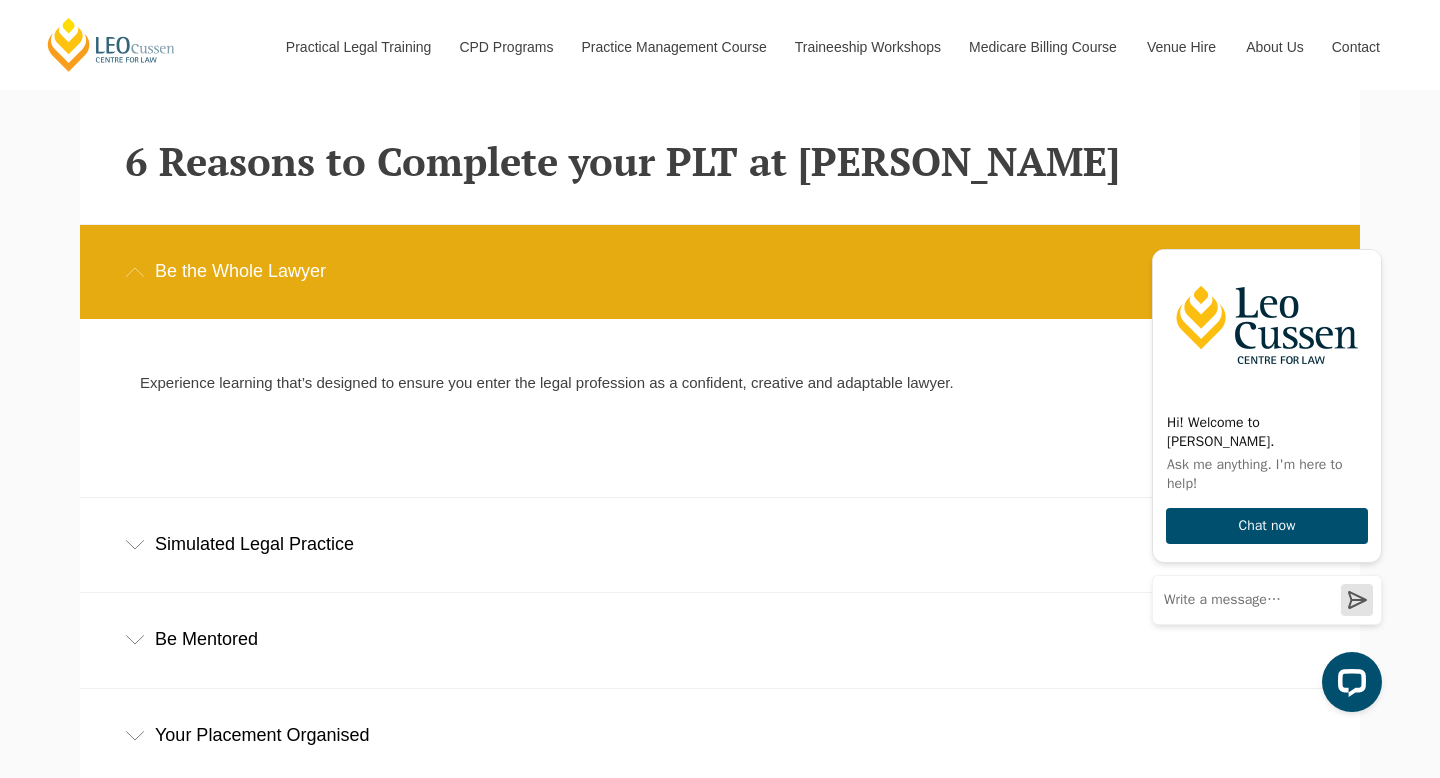 click on "Be the Whole Lawyer" at bounding box center (720, 271) 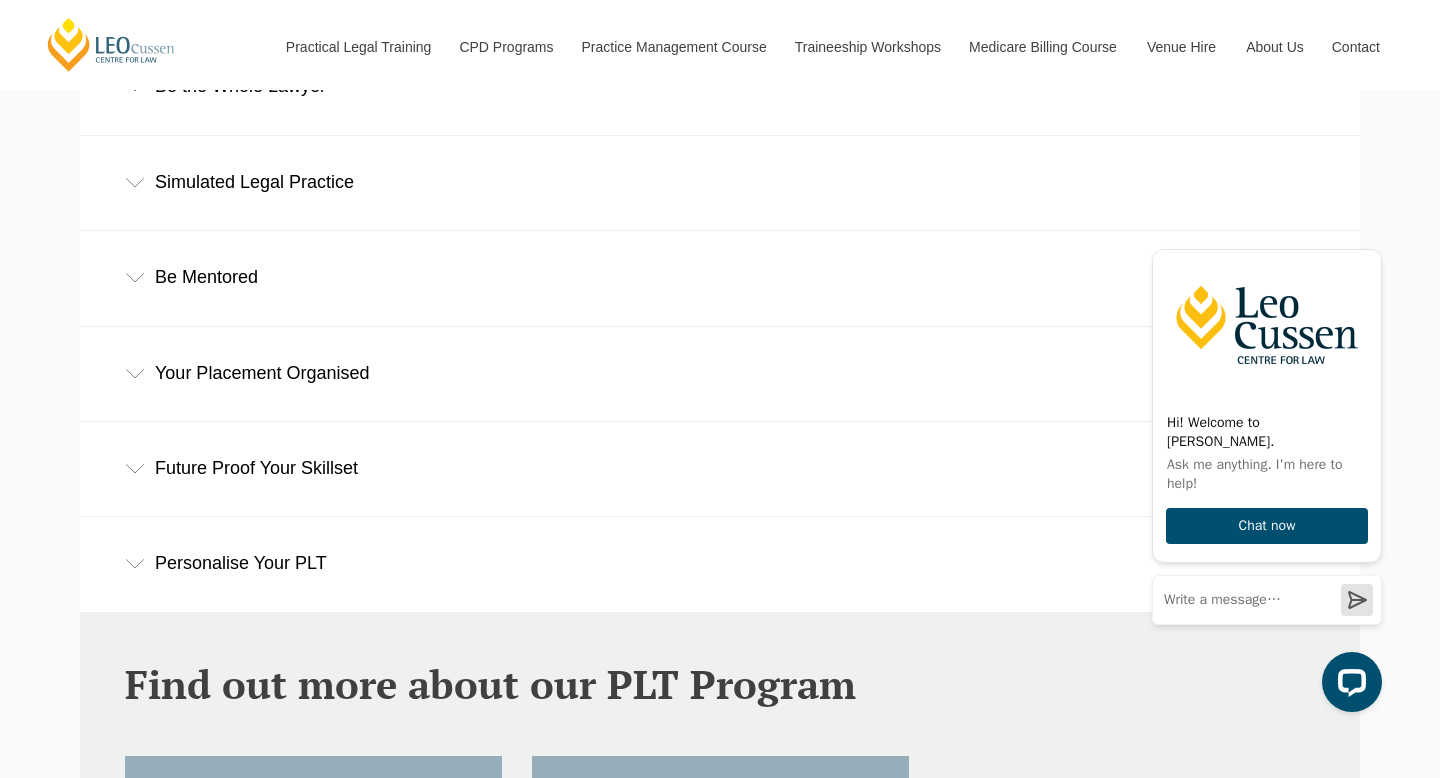 scroll, scrollTop: 1096, scrollLeft: 0, axis: vertical 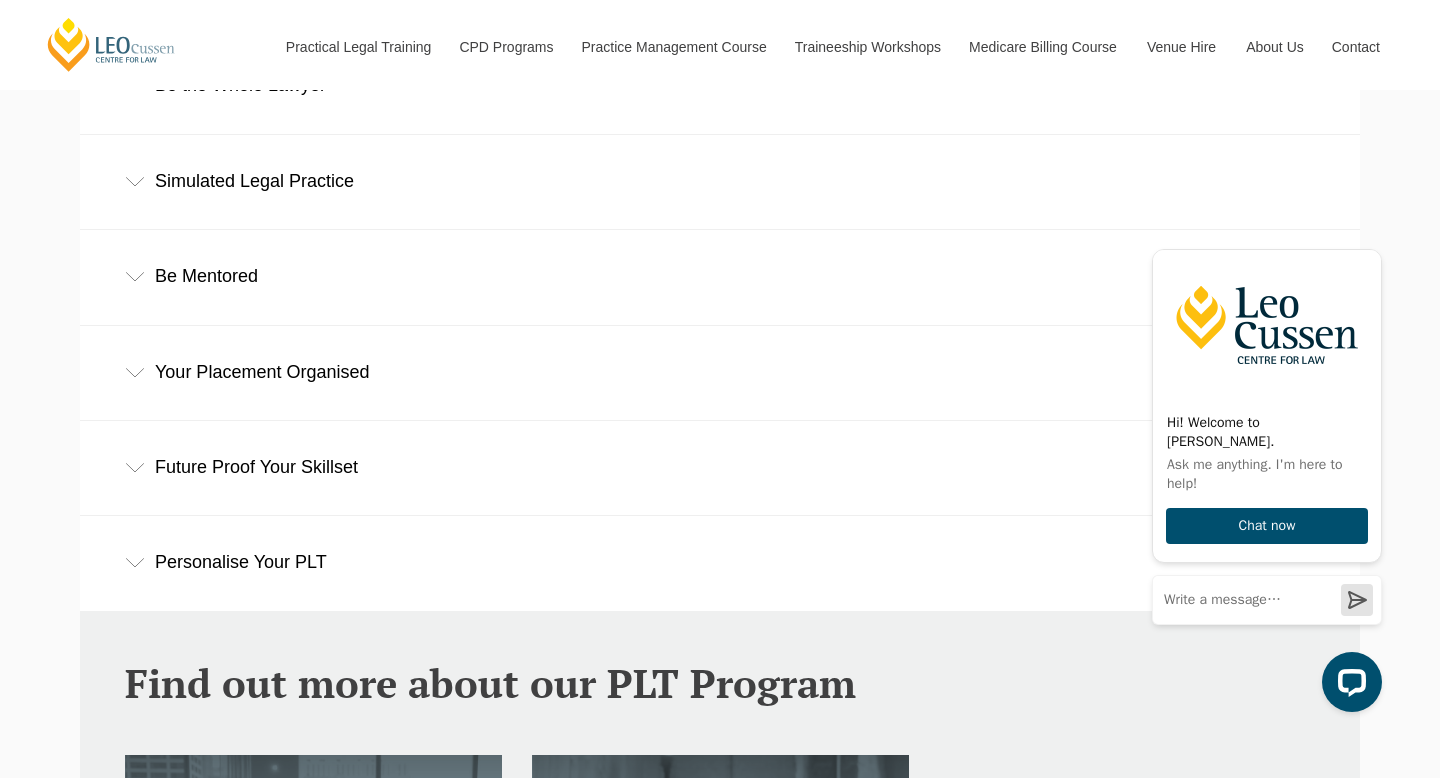 click on "Be Mentored" at bounding box center [720, 276] 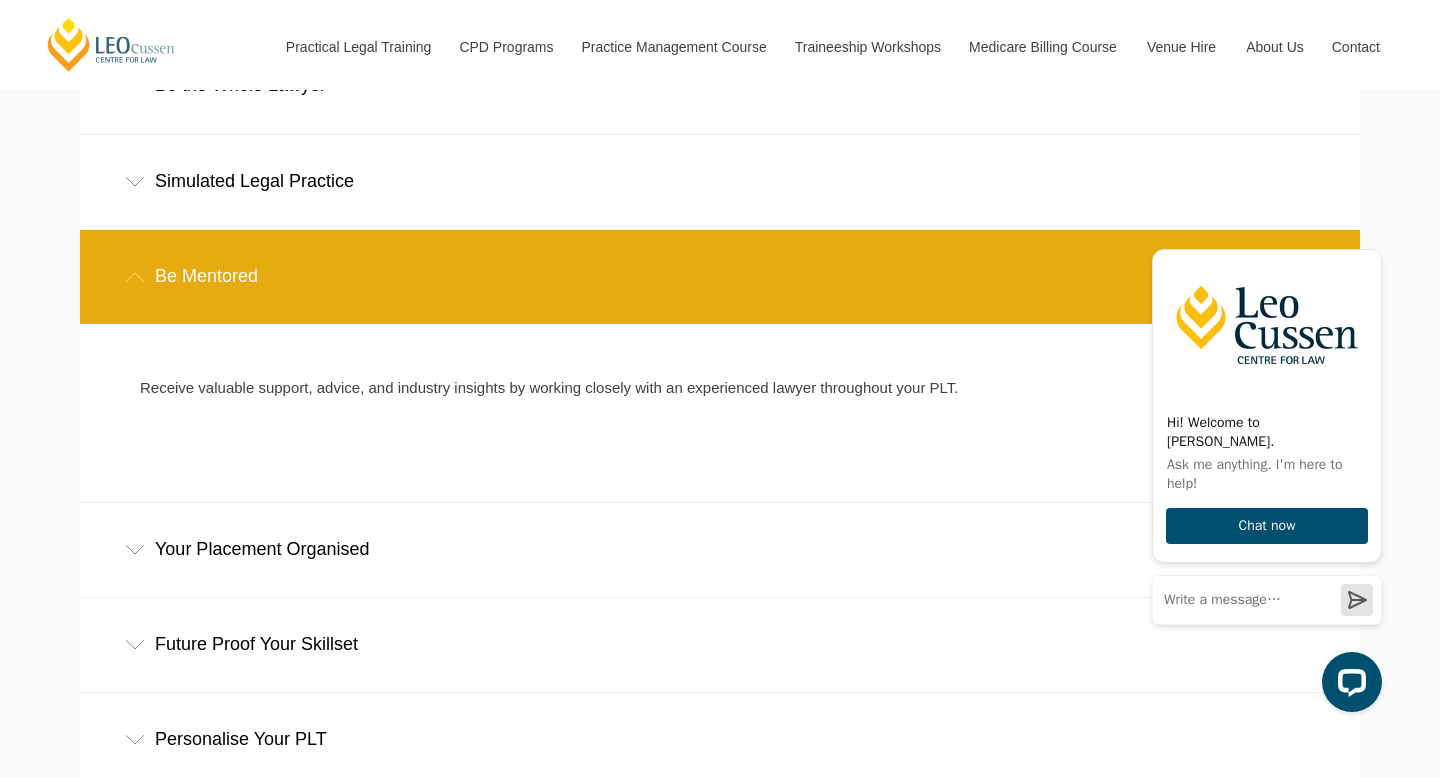 click on "Be Mentored" at bounding box center [720, 276] 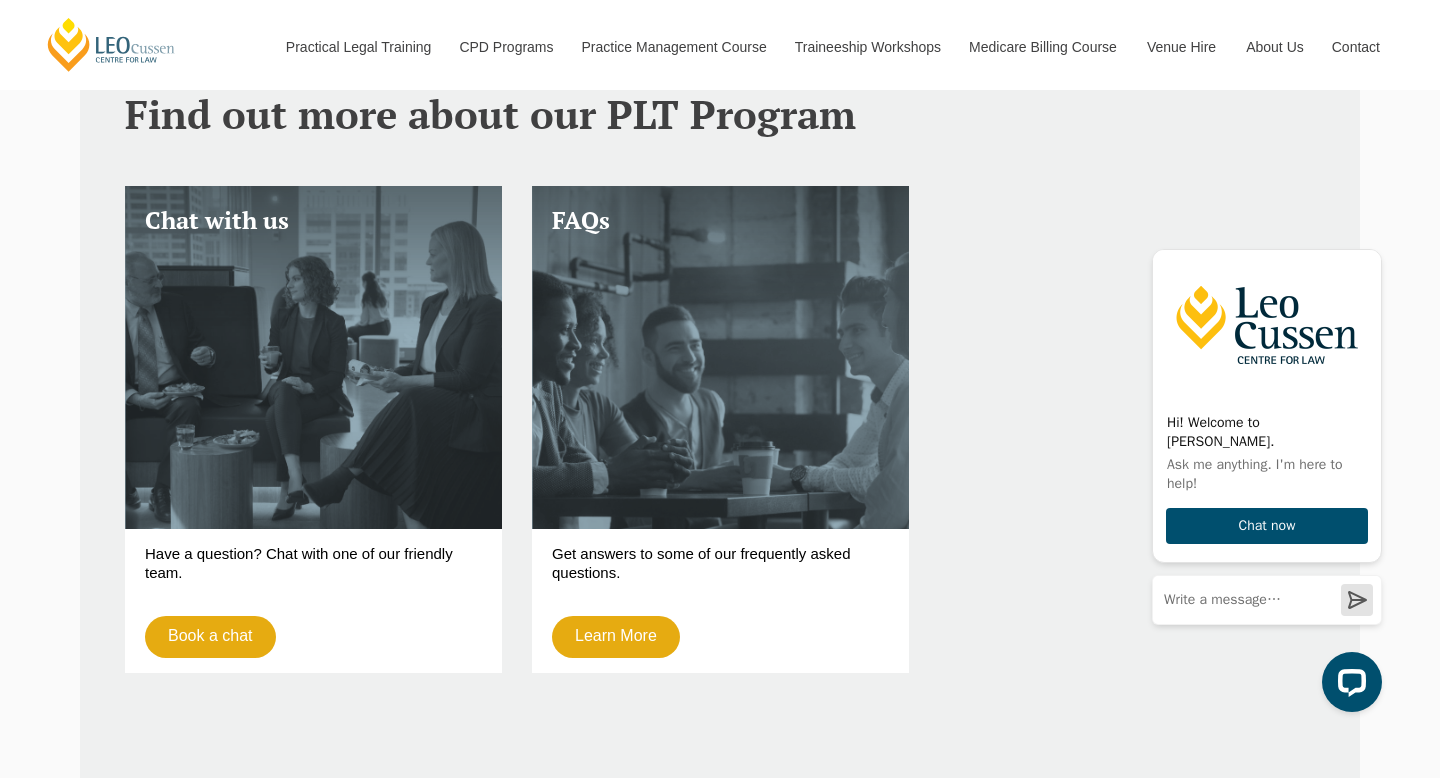 scroll, scrollTop: 1720, scrollLeft: 0, axis: vertical 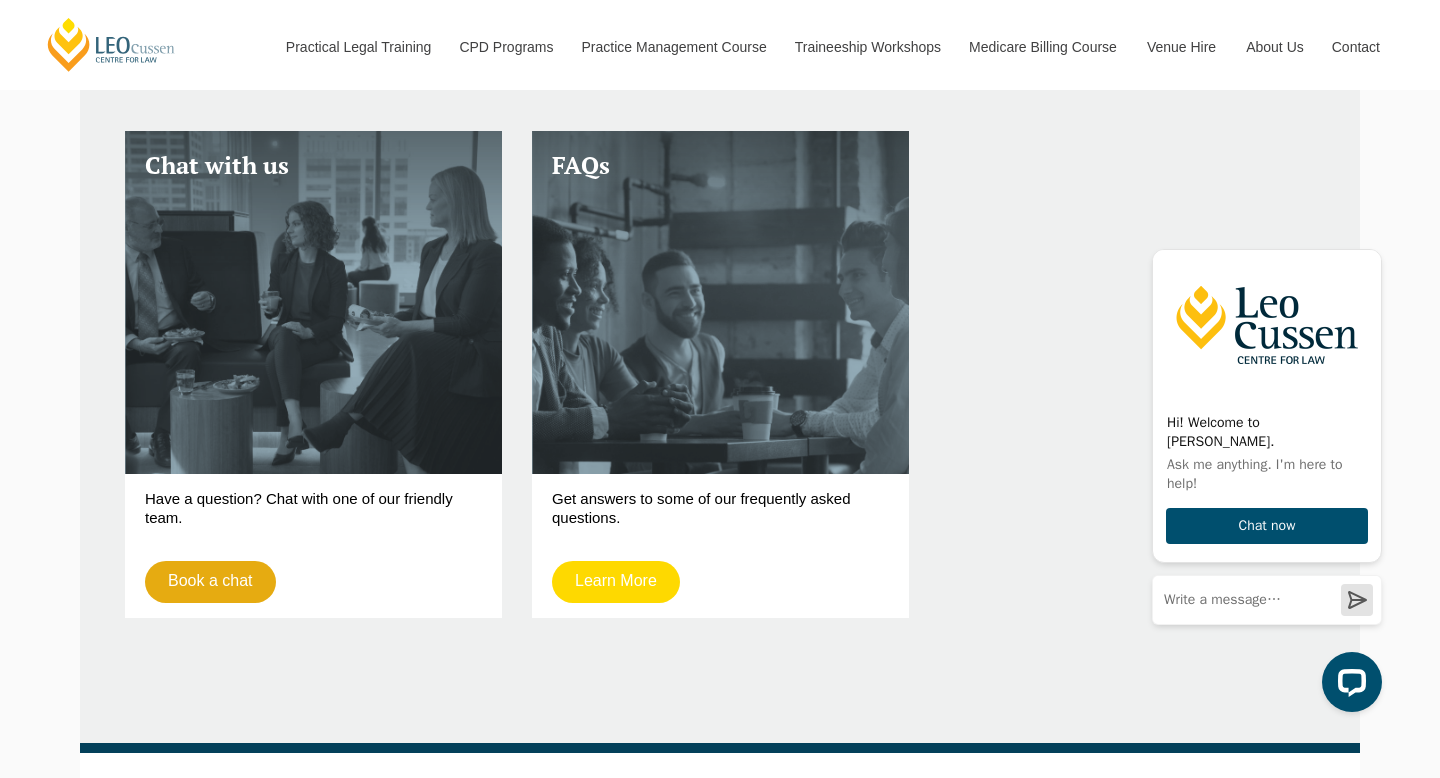 click on "Learn More" at bounding box center [616, 582] 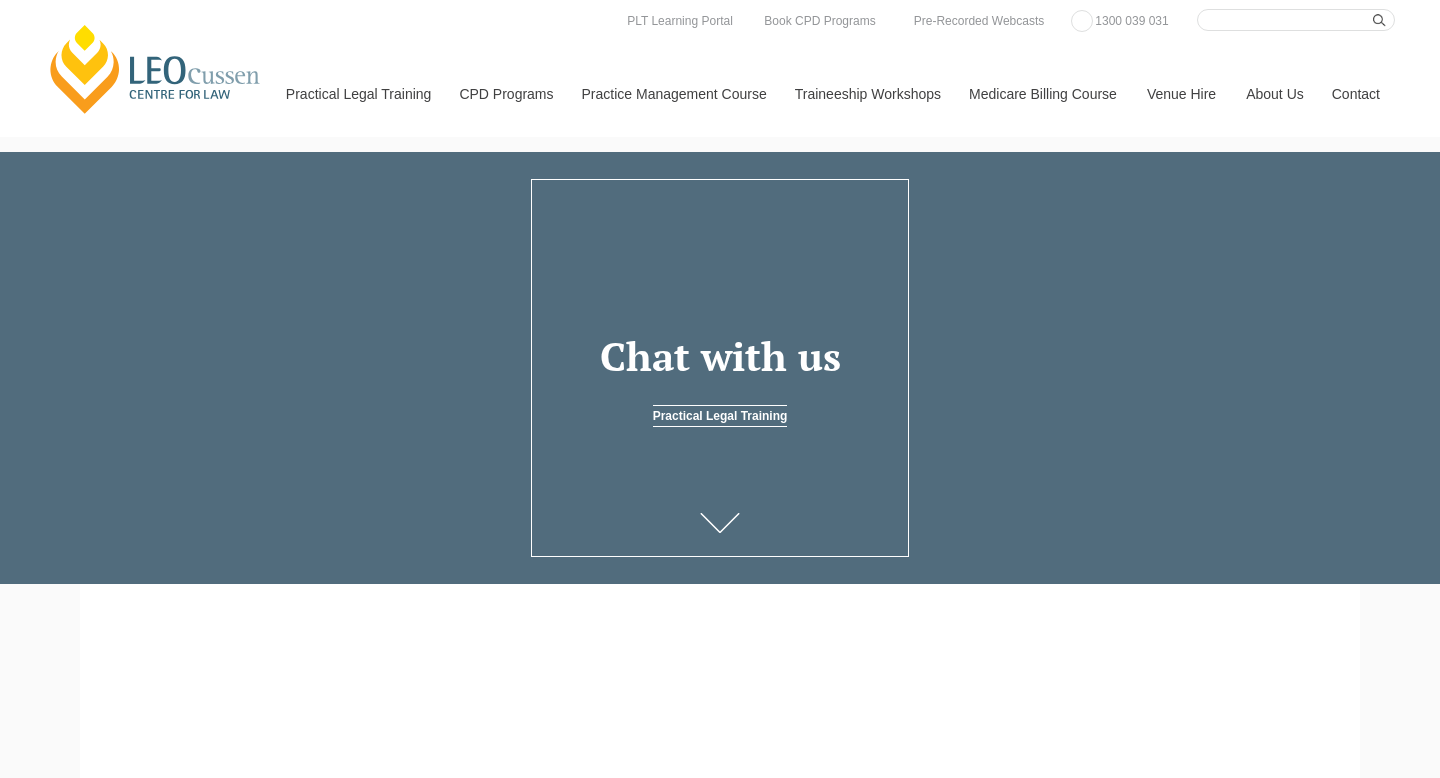 scroll, scrollTop: 0, scrollLeft: 0, axis: both 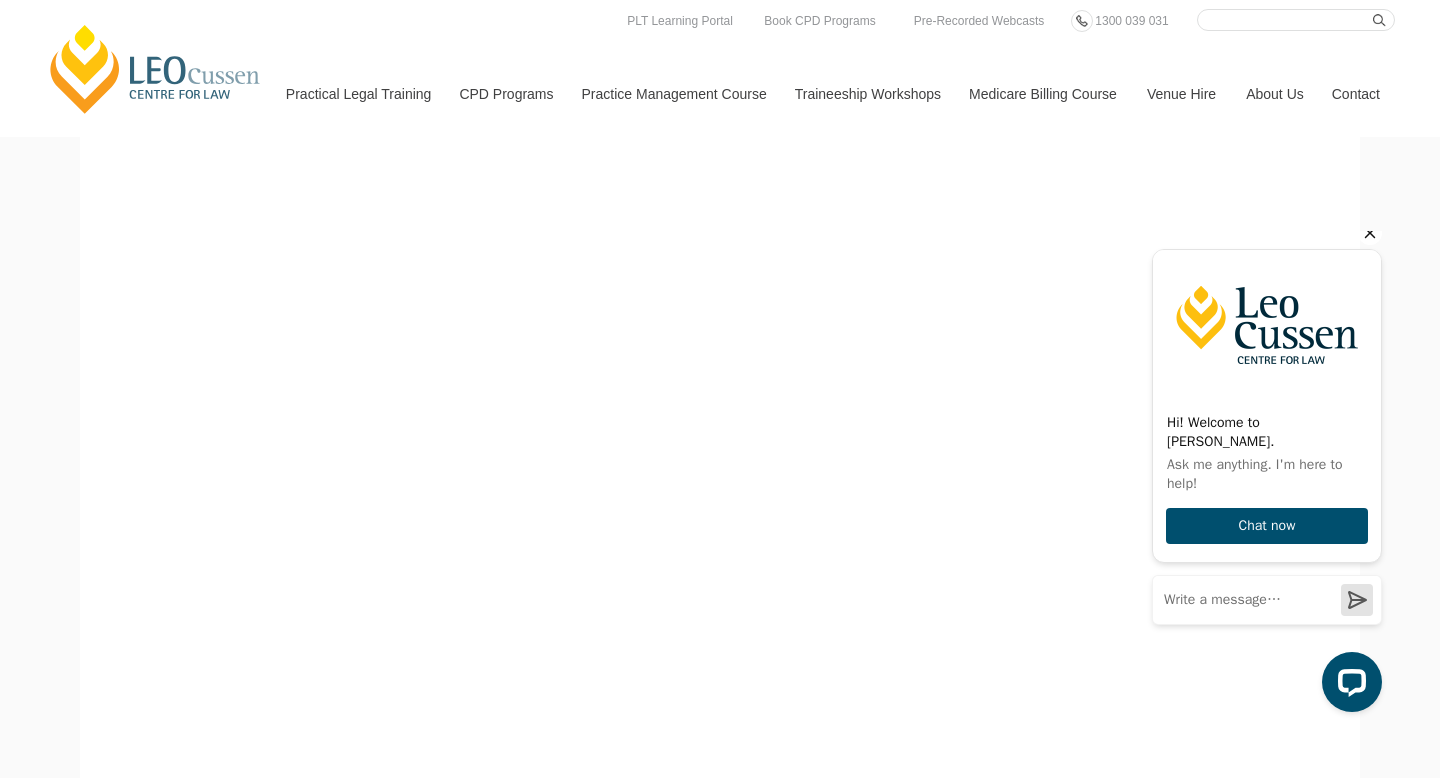 click 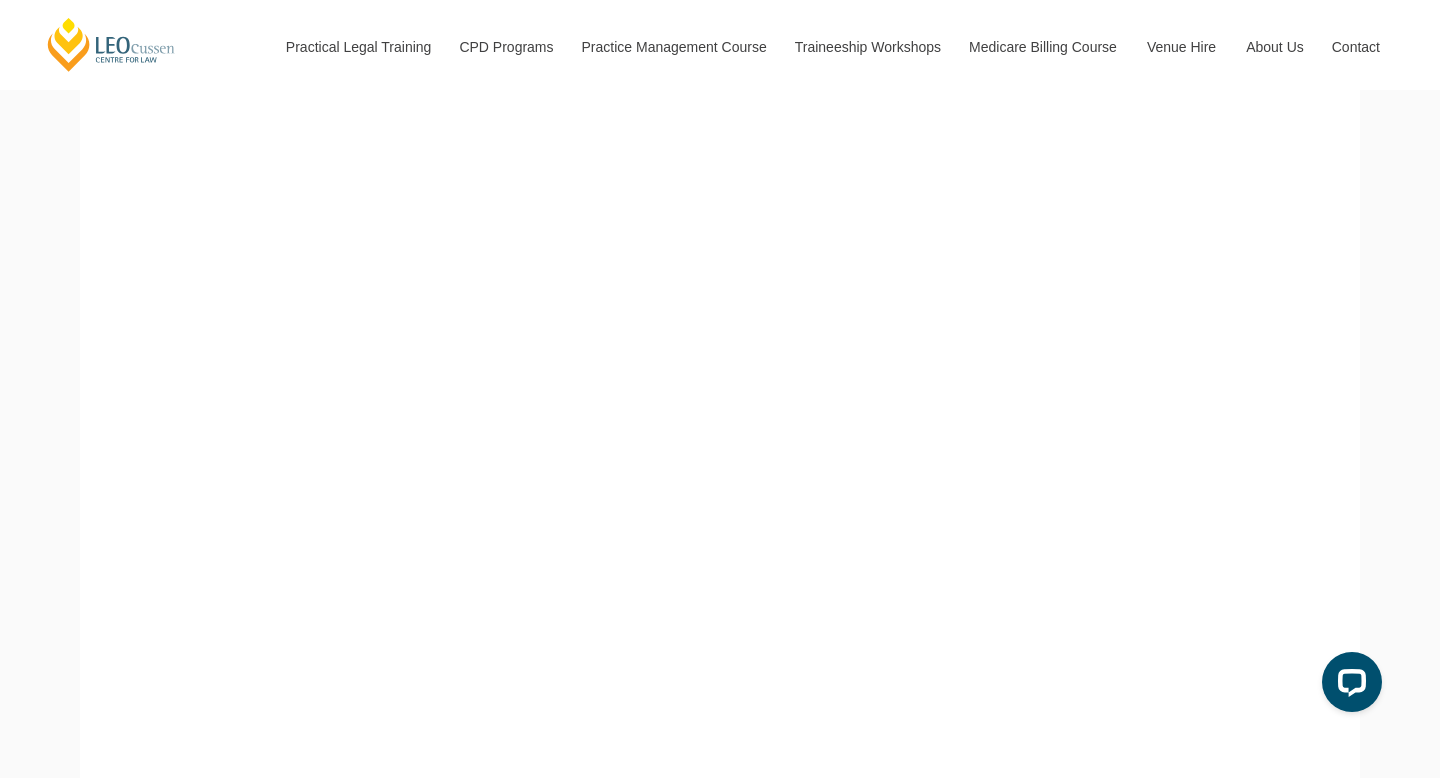 scroll, scrollTop: 573, scrollLeft: 0, axis: vertical 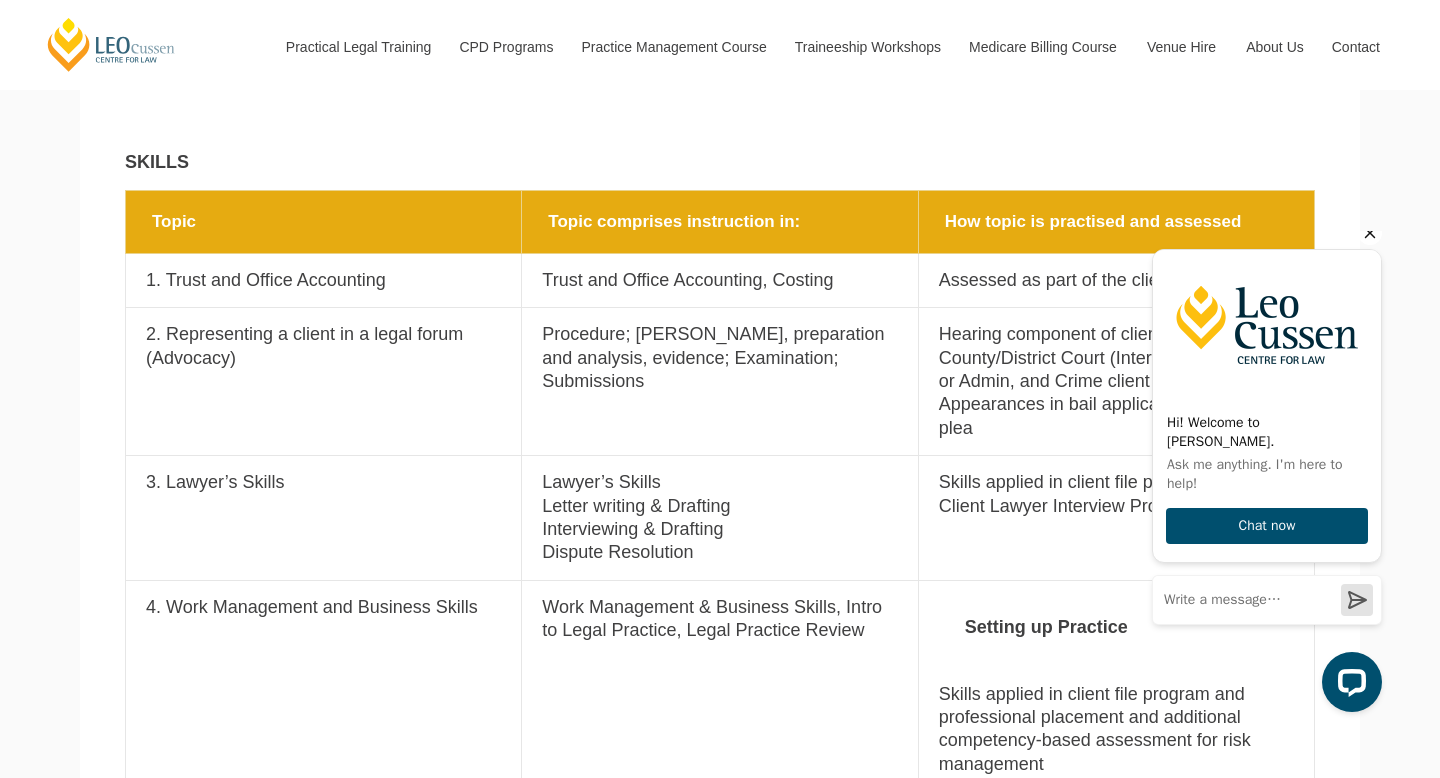 click 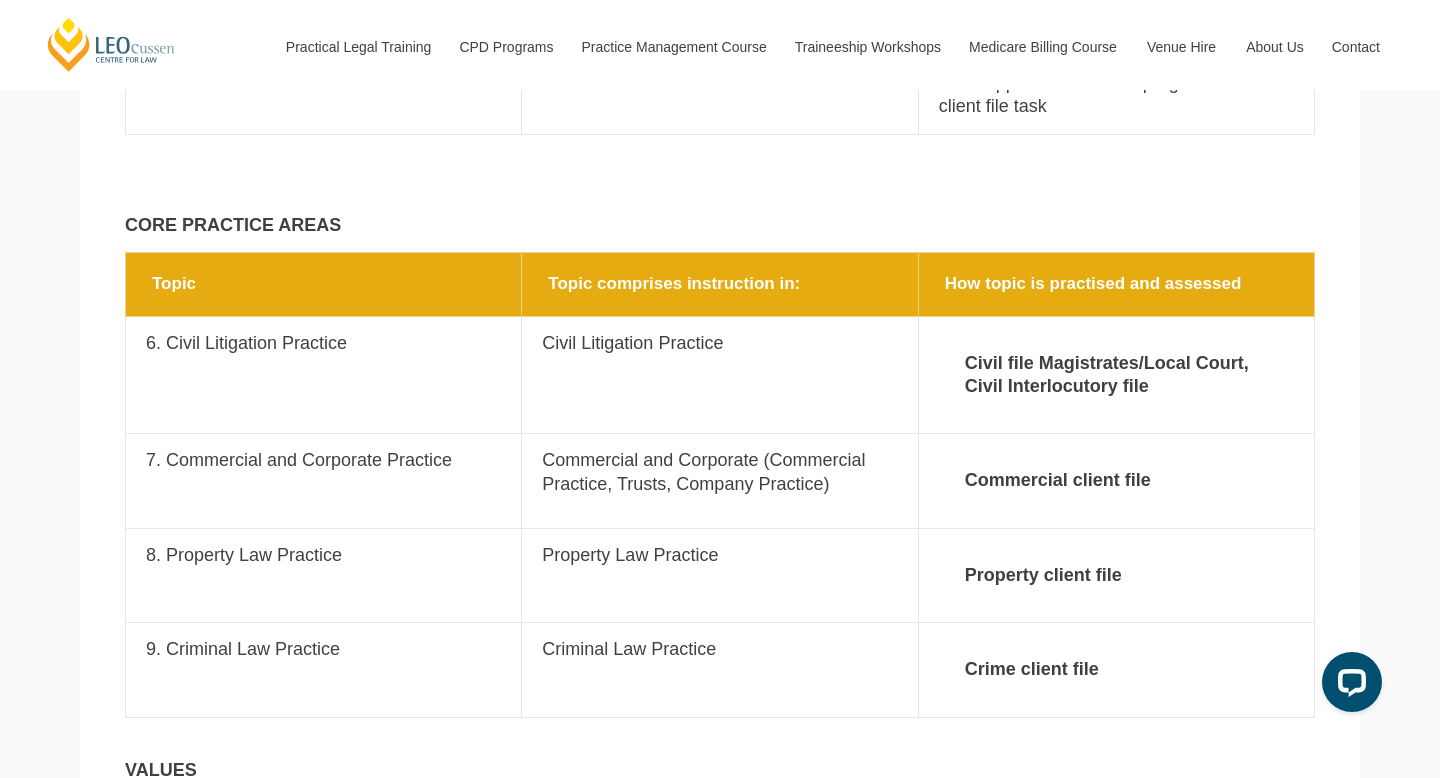 scroll, scrollTop: 2458, scrollLeft: 0, axis: vertical 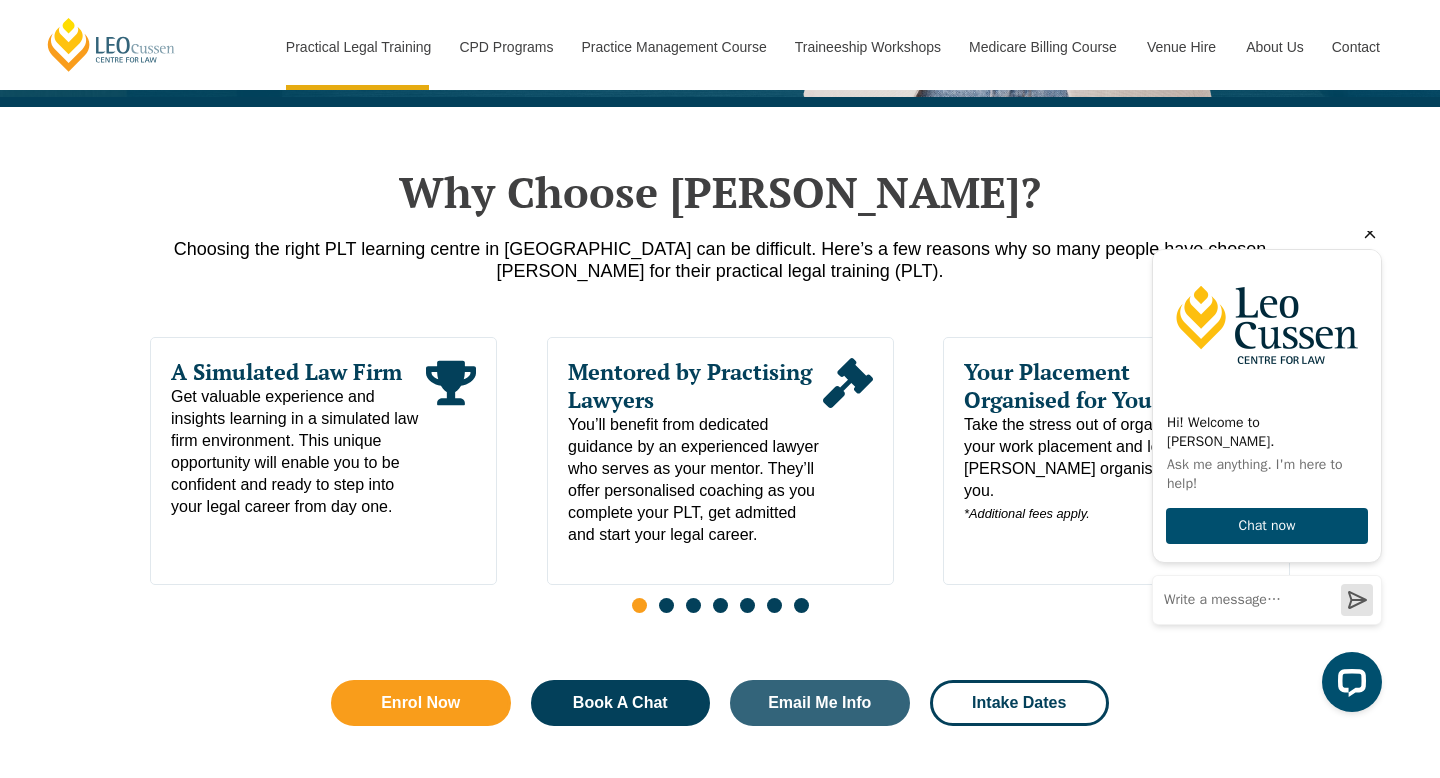 click 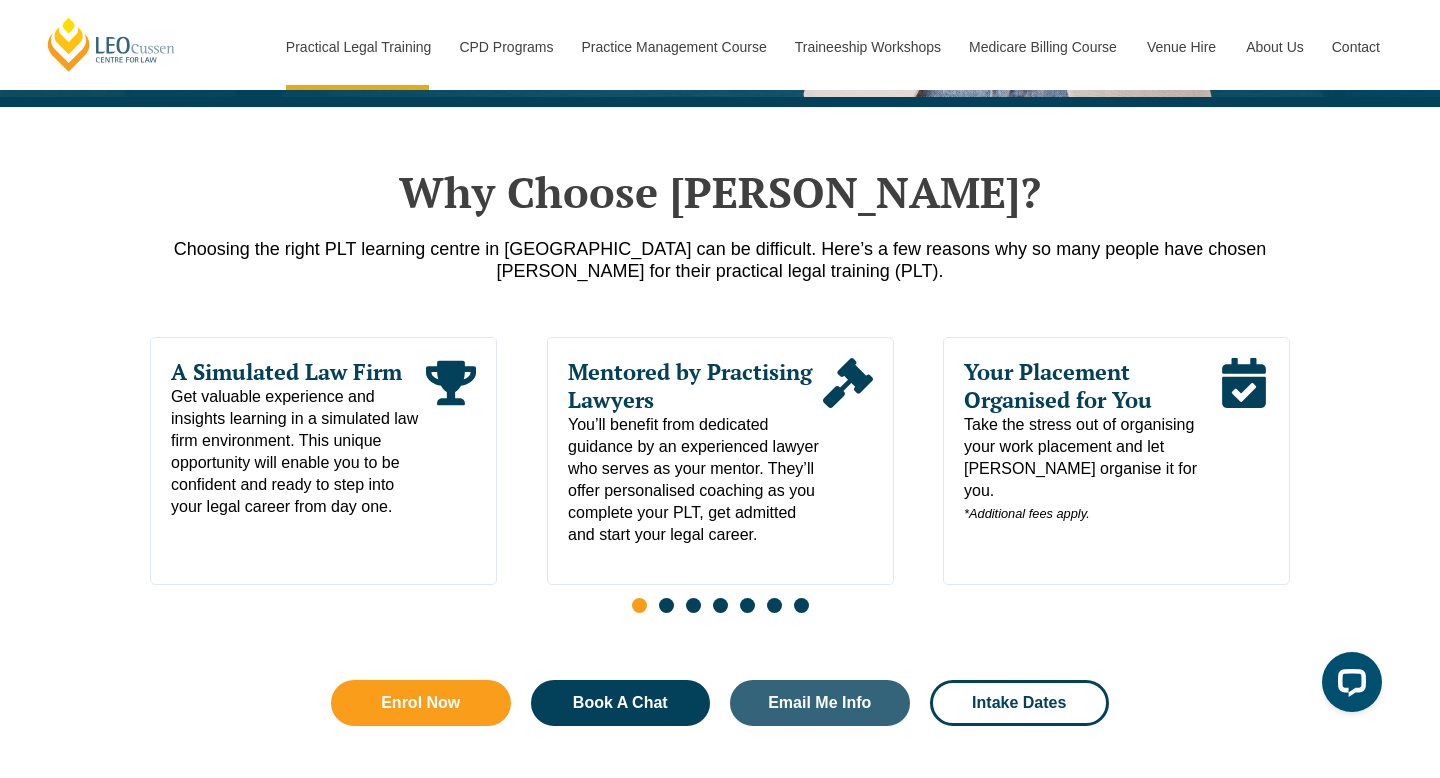 click at bounding box center (666, 605) 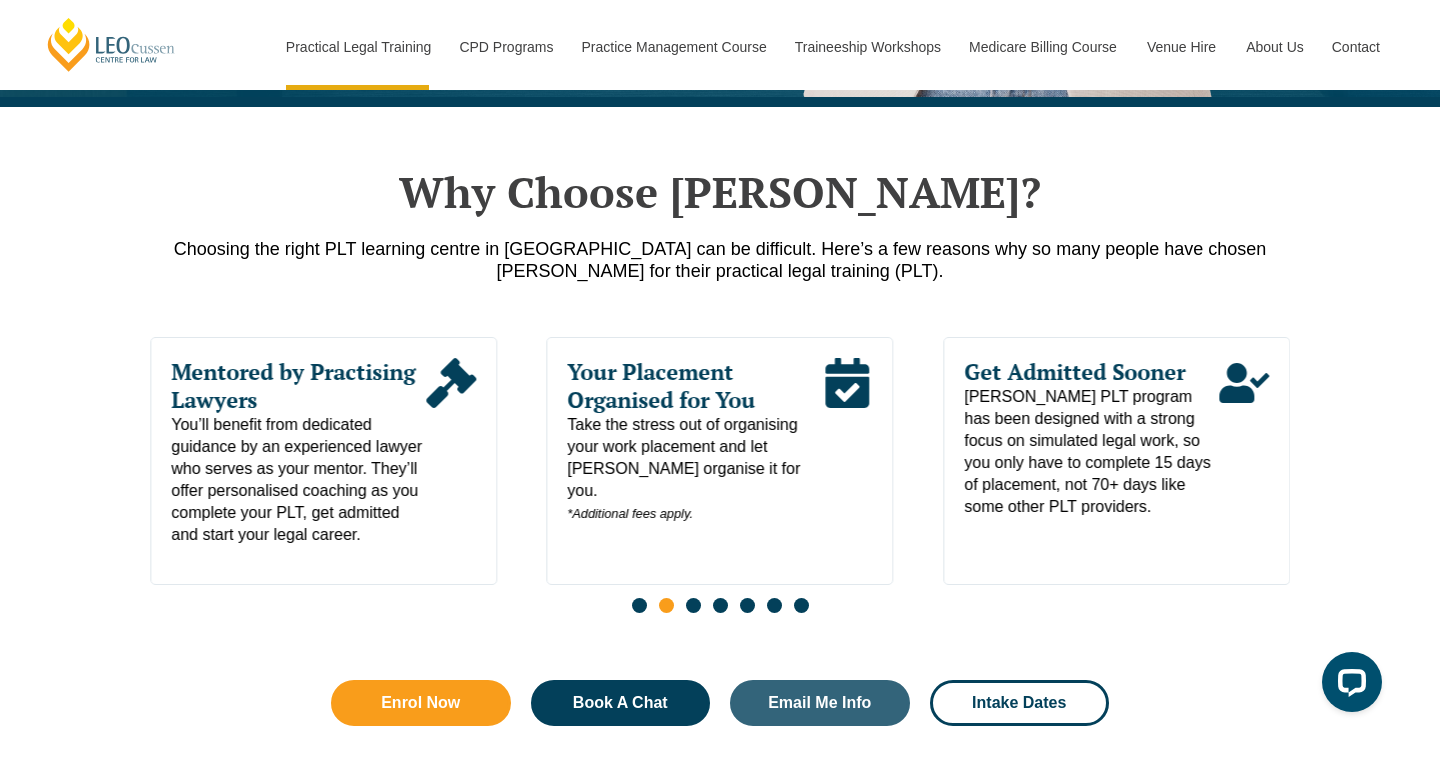 click at bounding box center (693, 605) 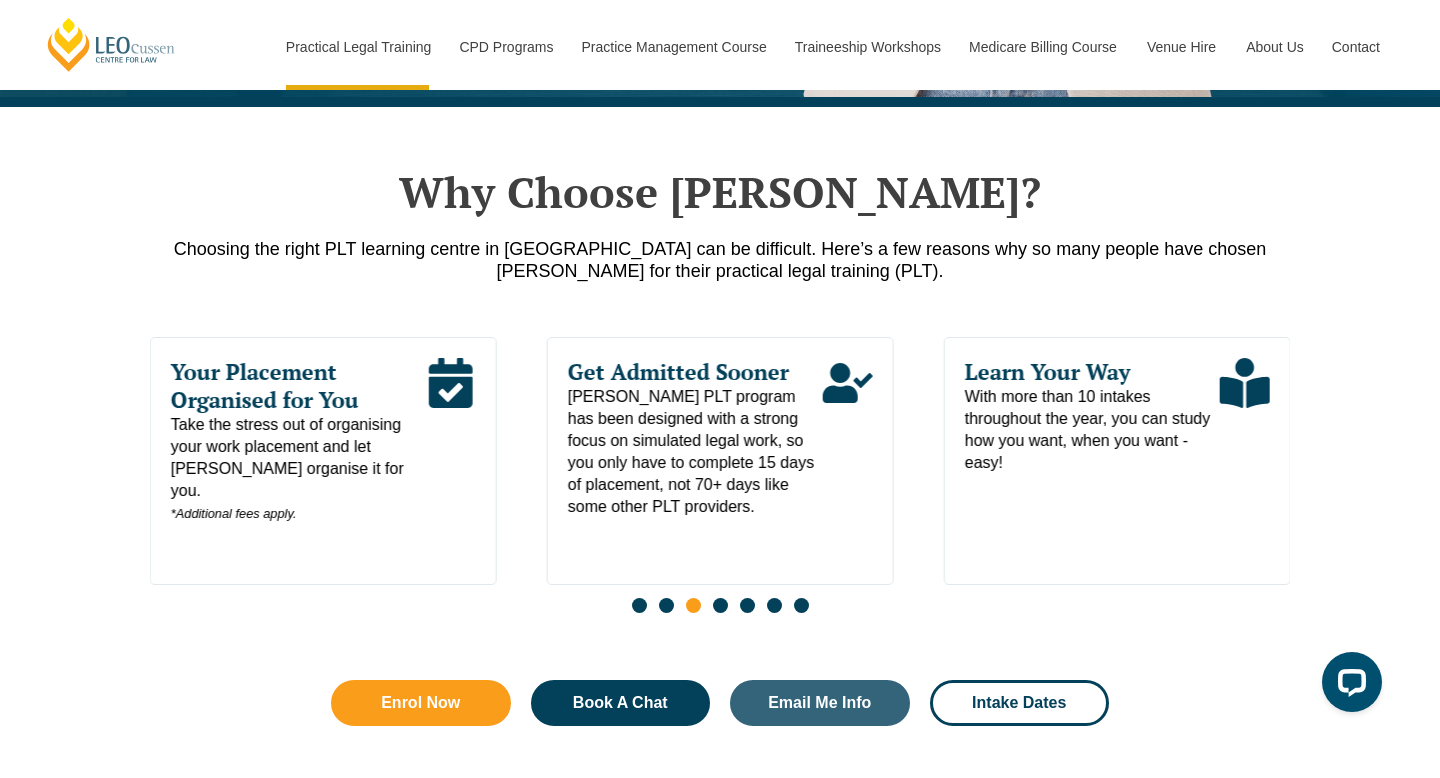 click at bounding box center [720, 605] 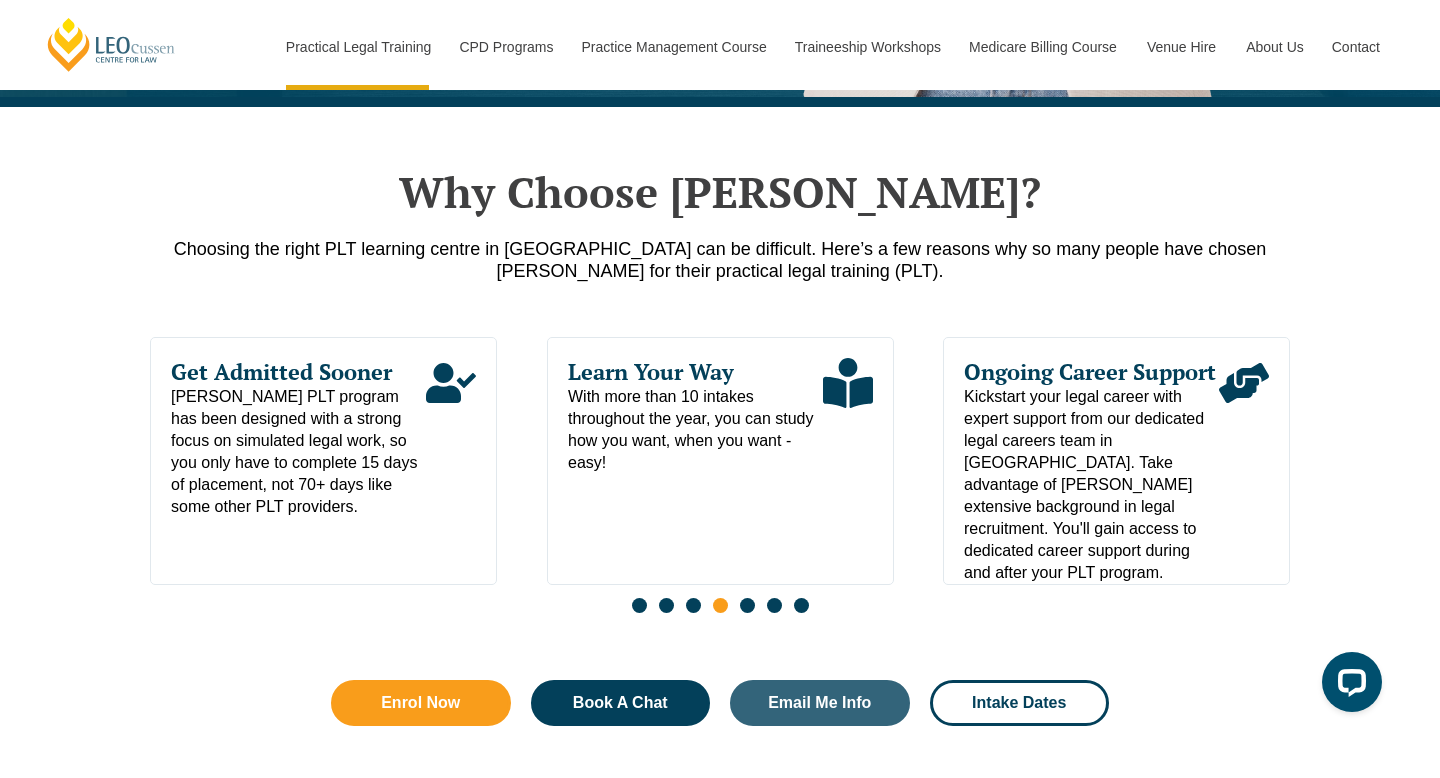 click at bounding box center (747, 605) 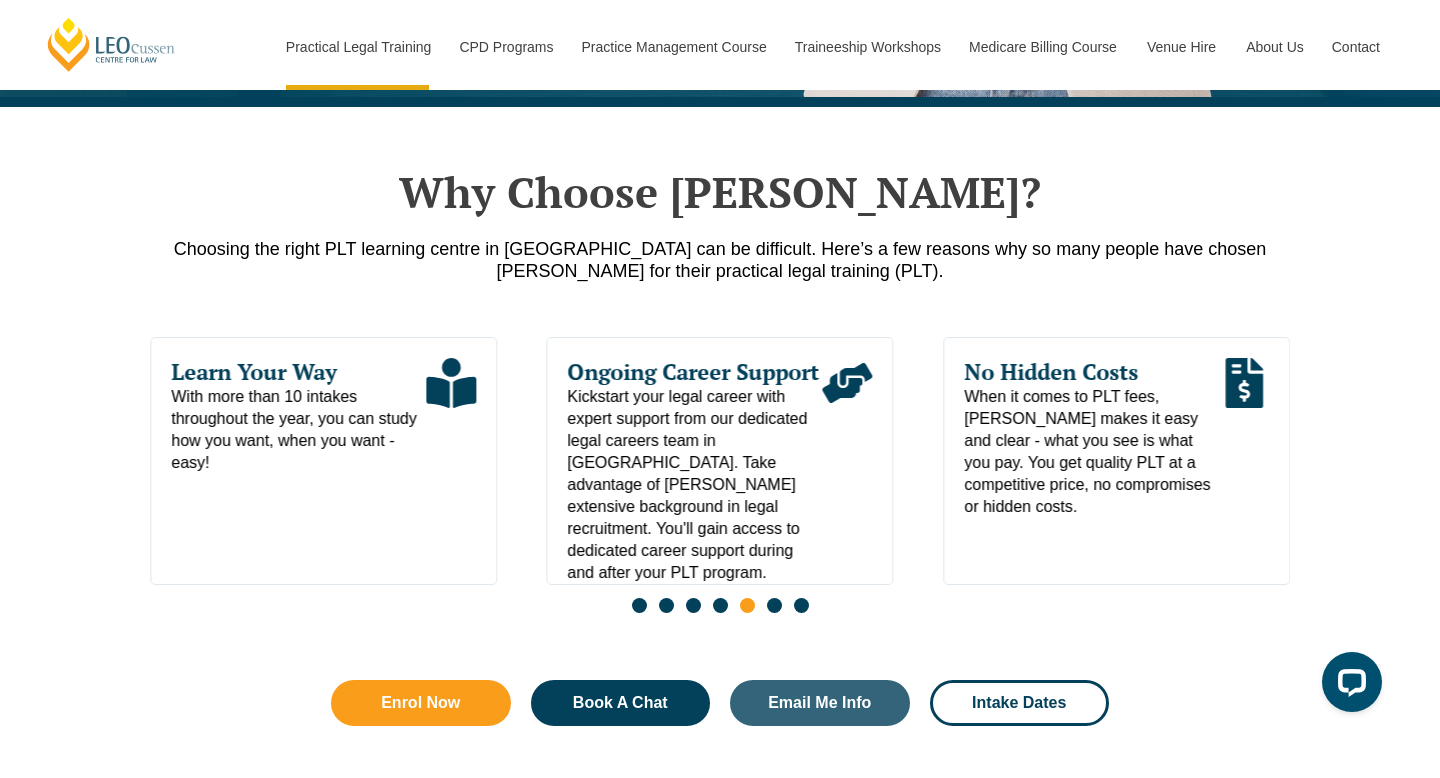 click at bounding box center (774, 605) 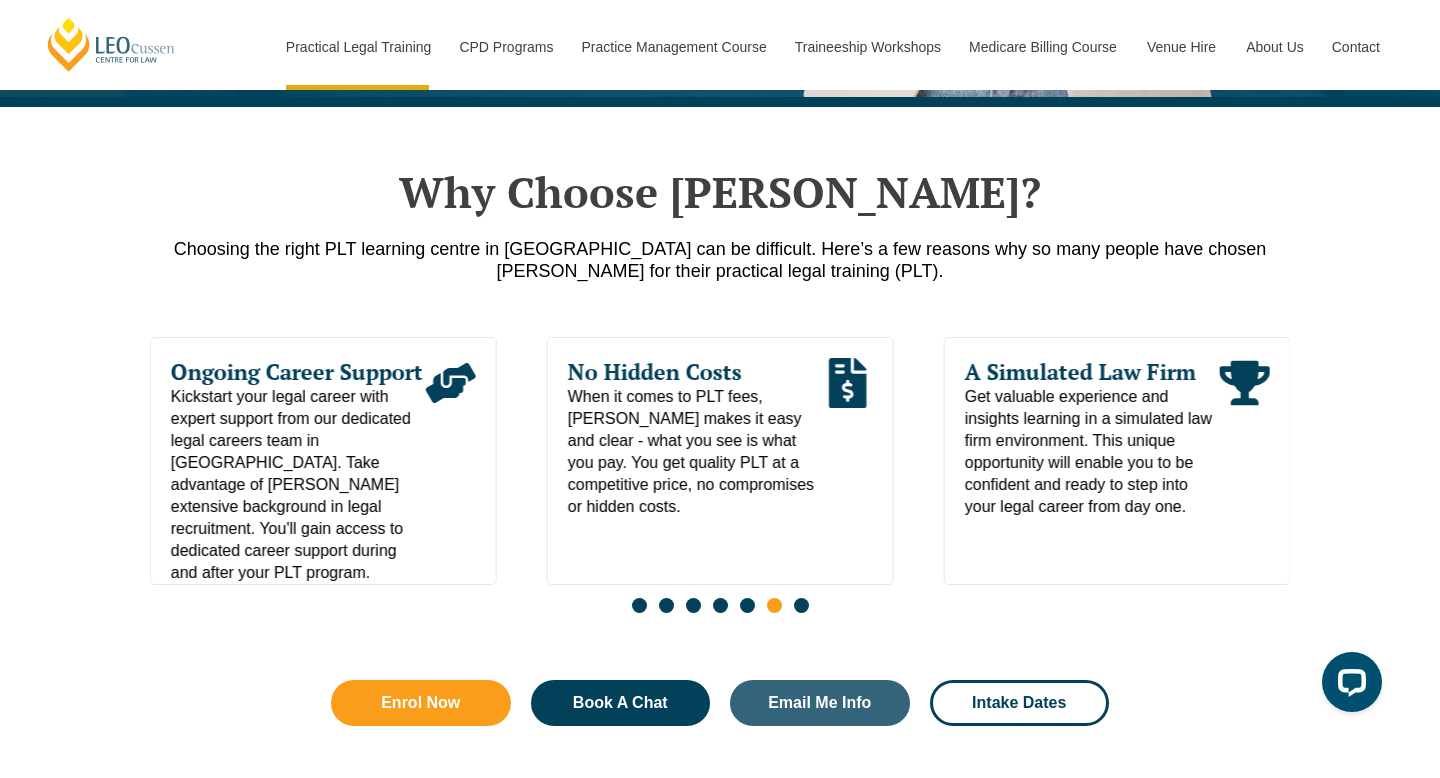 click at bounding box center (720, 607) 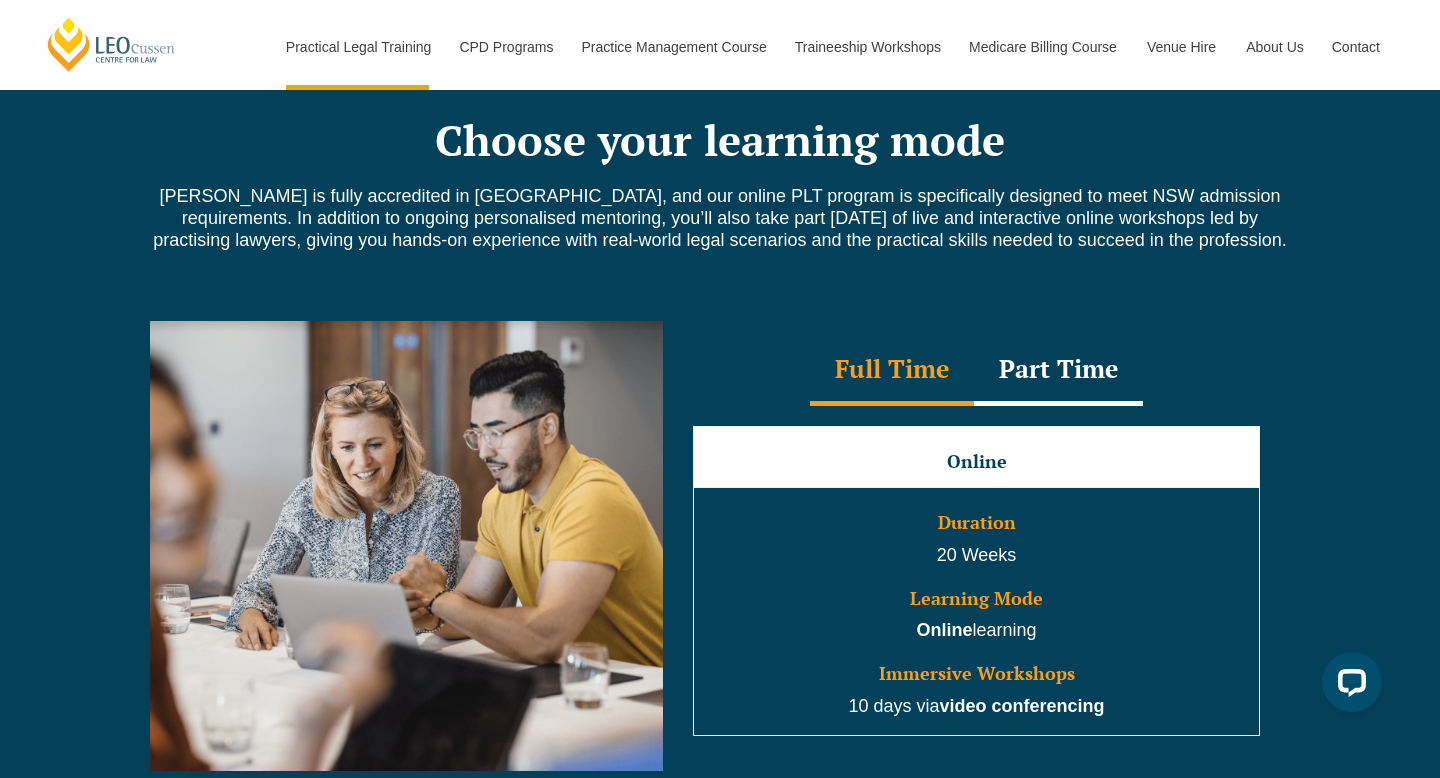 scroll, scrollTop: 1675, scrollLeft: 0, axis: vertical 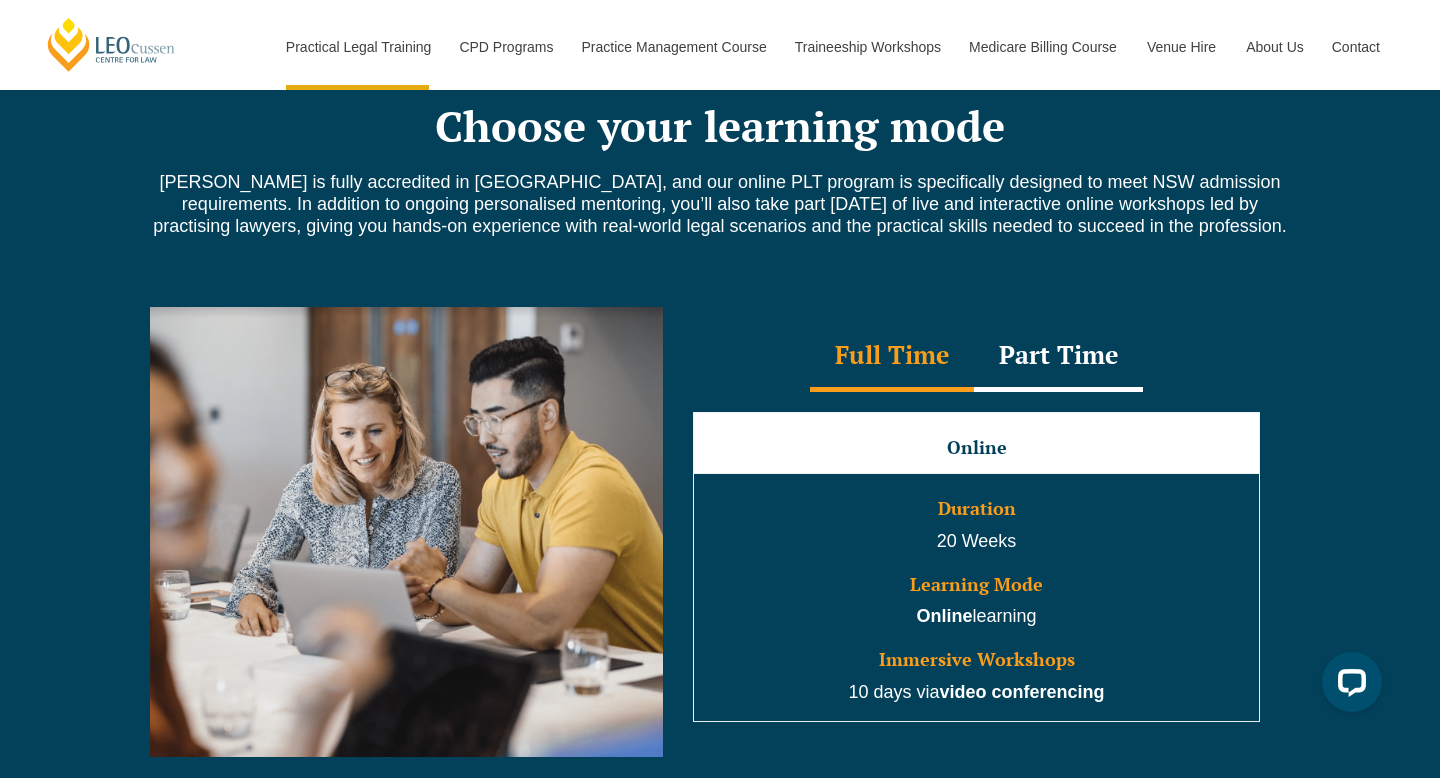 click on "Part Time" at bounding box center [1058, 357] 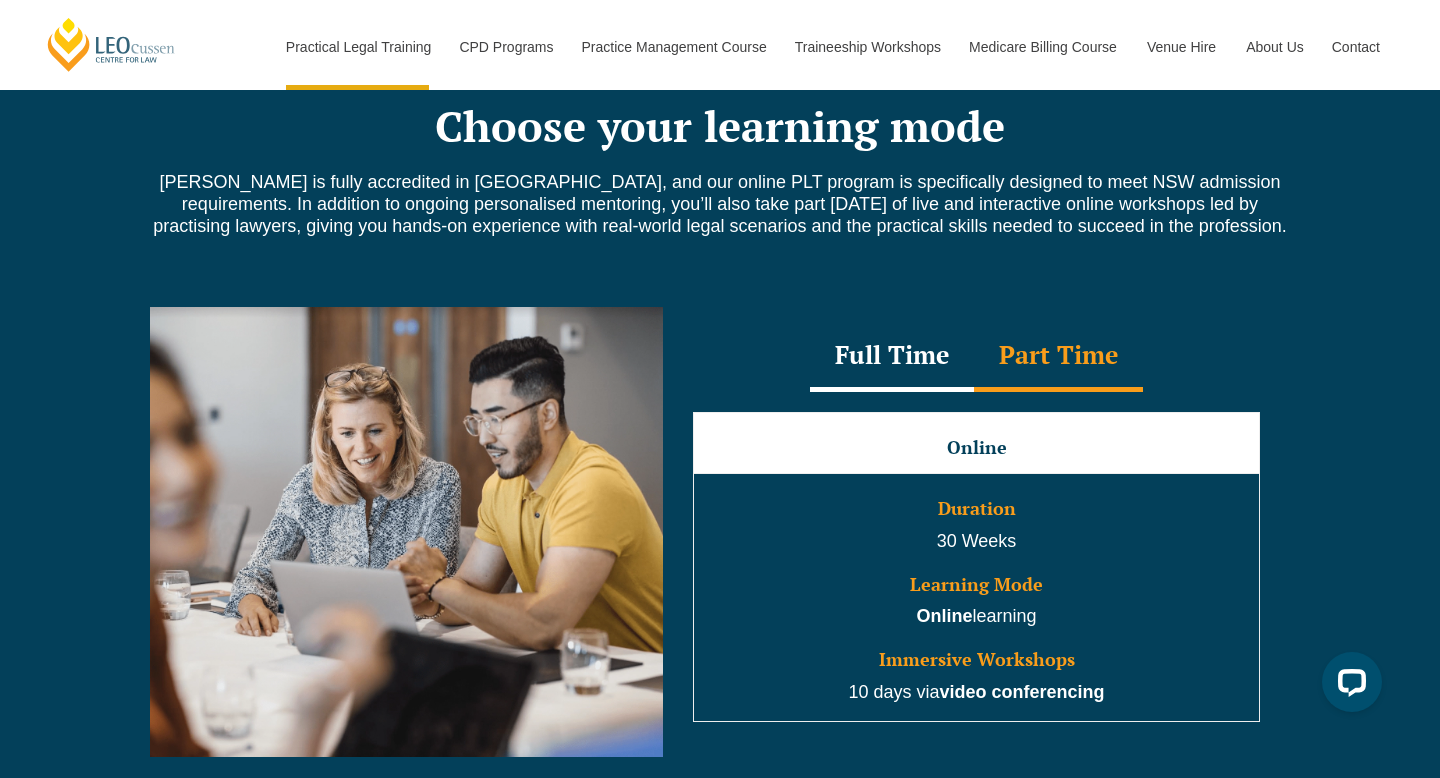 click on "Full Time" at bounding box center [892, 357] 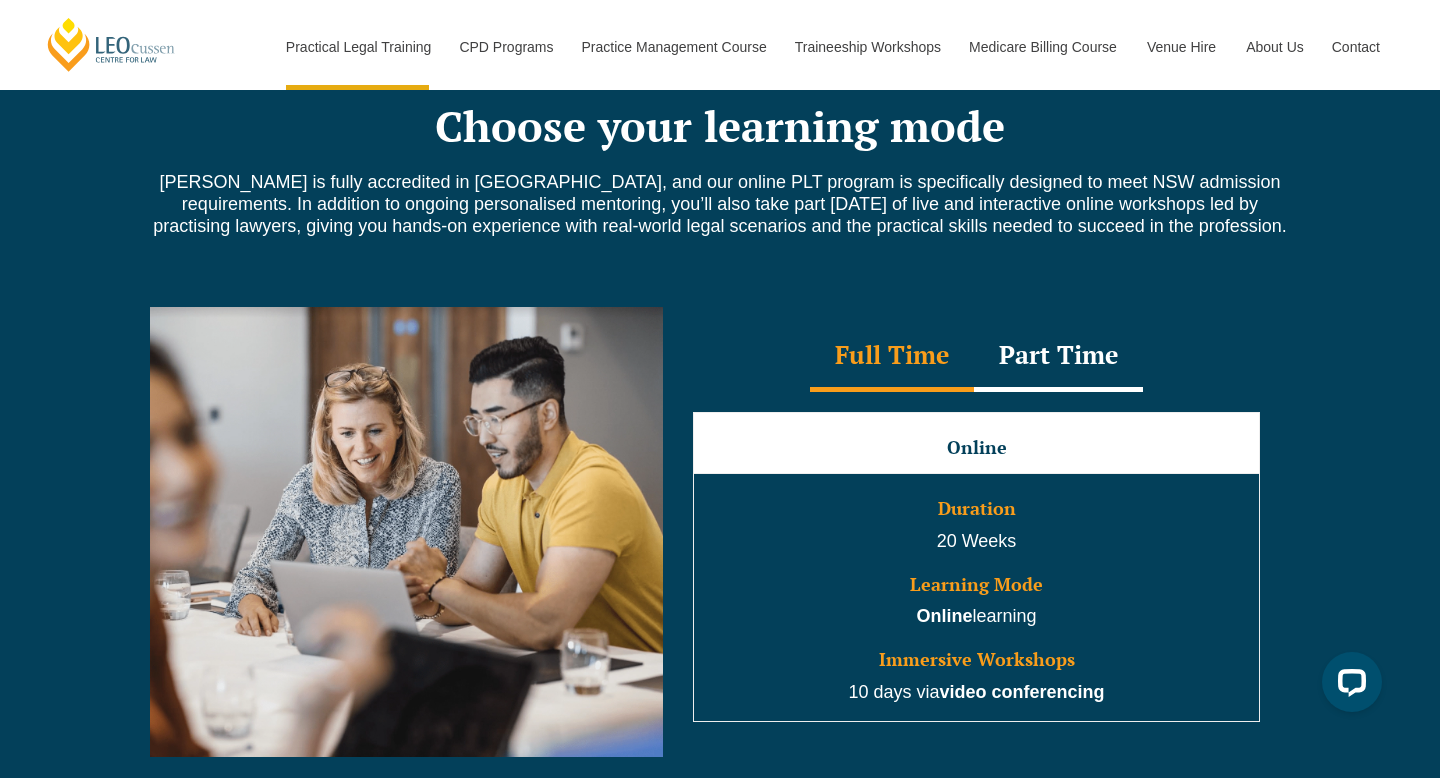 click on "Part Time" at bounding box center [1058, 357] 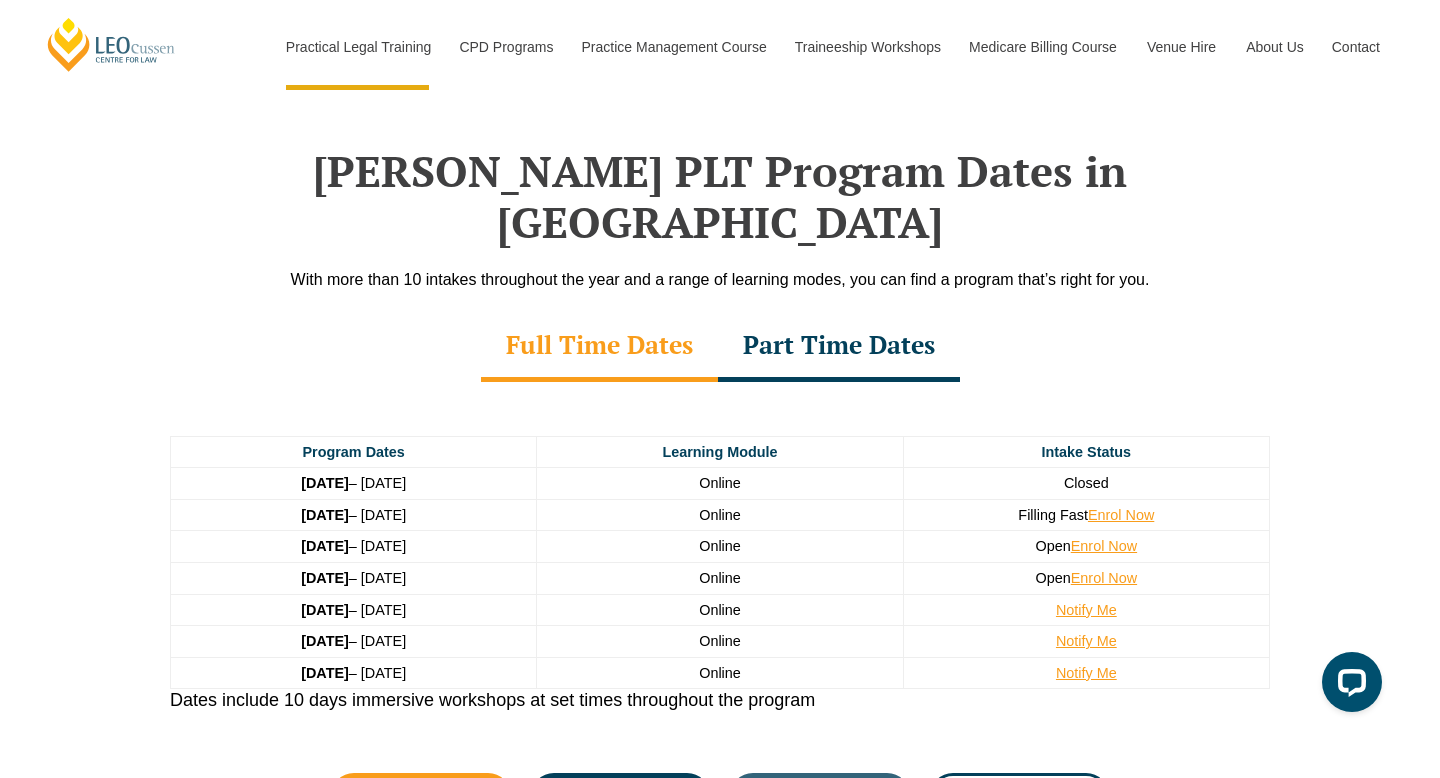 scroll, scrollTop: 2836, scrollLeft: 0, axis: vertical 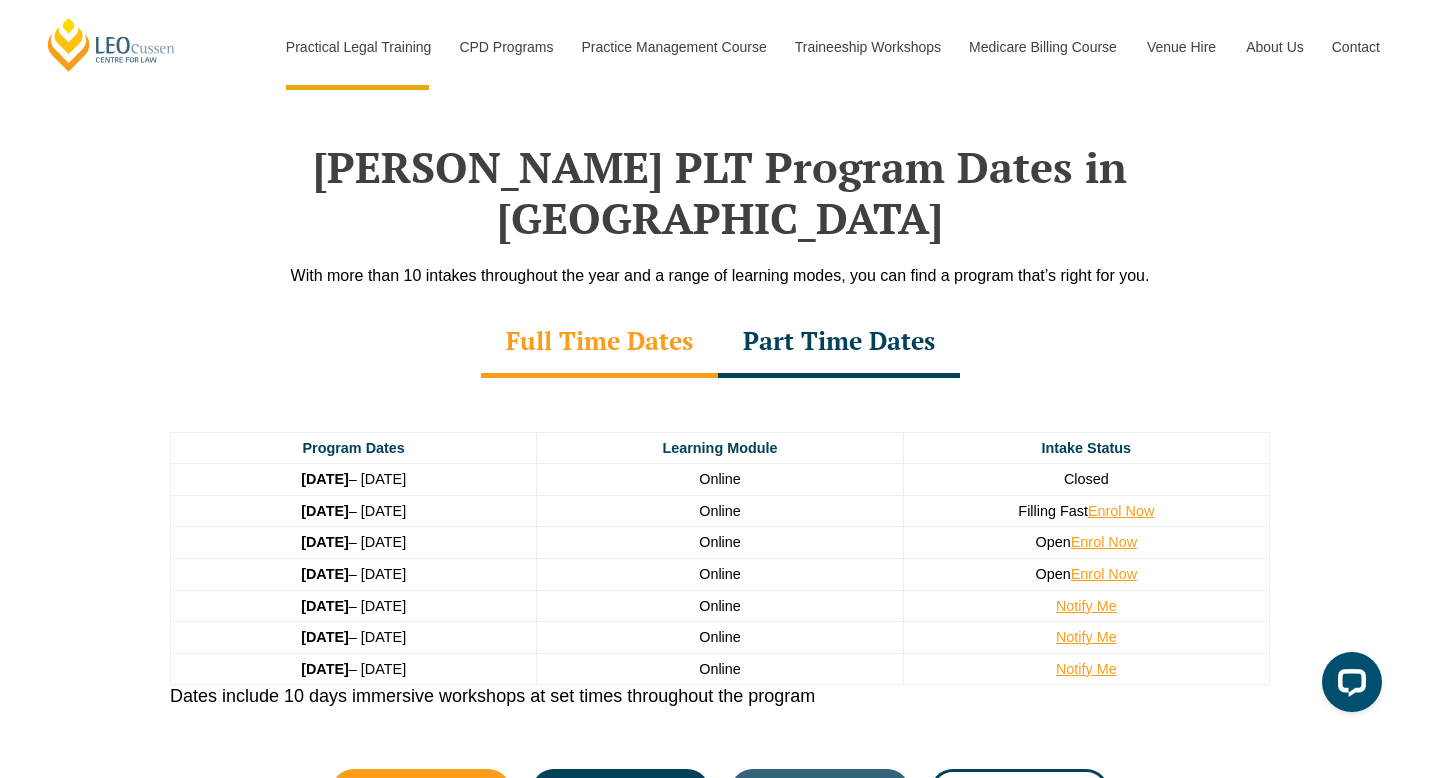 click on "Part Time Dates" at bounding box center (839, 343) 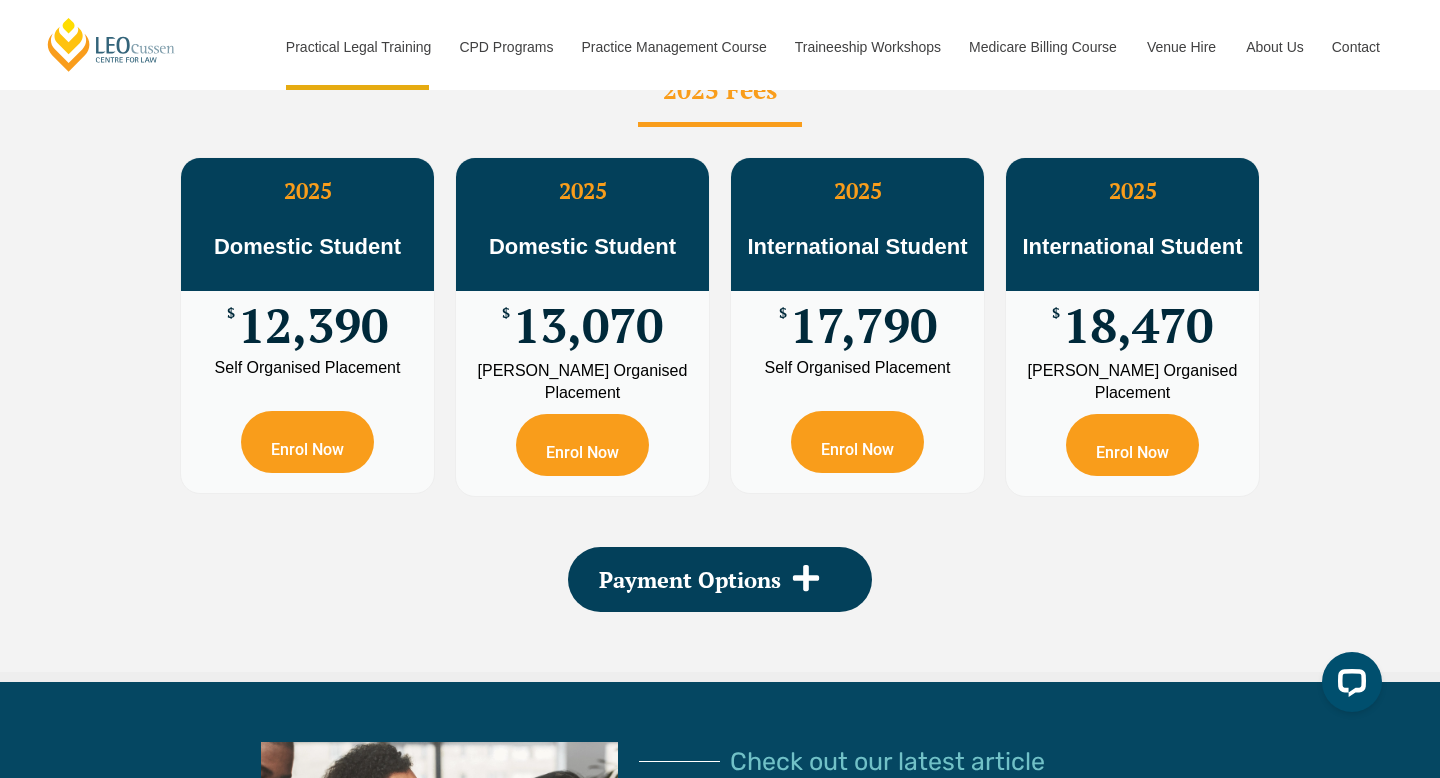 scroll, scrollTop: 3995, scrollLeft: 0, axis: vertical 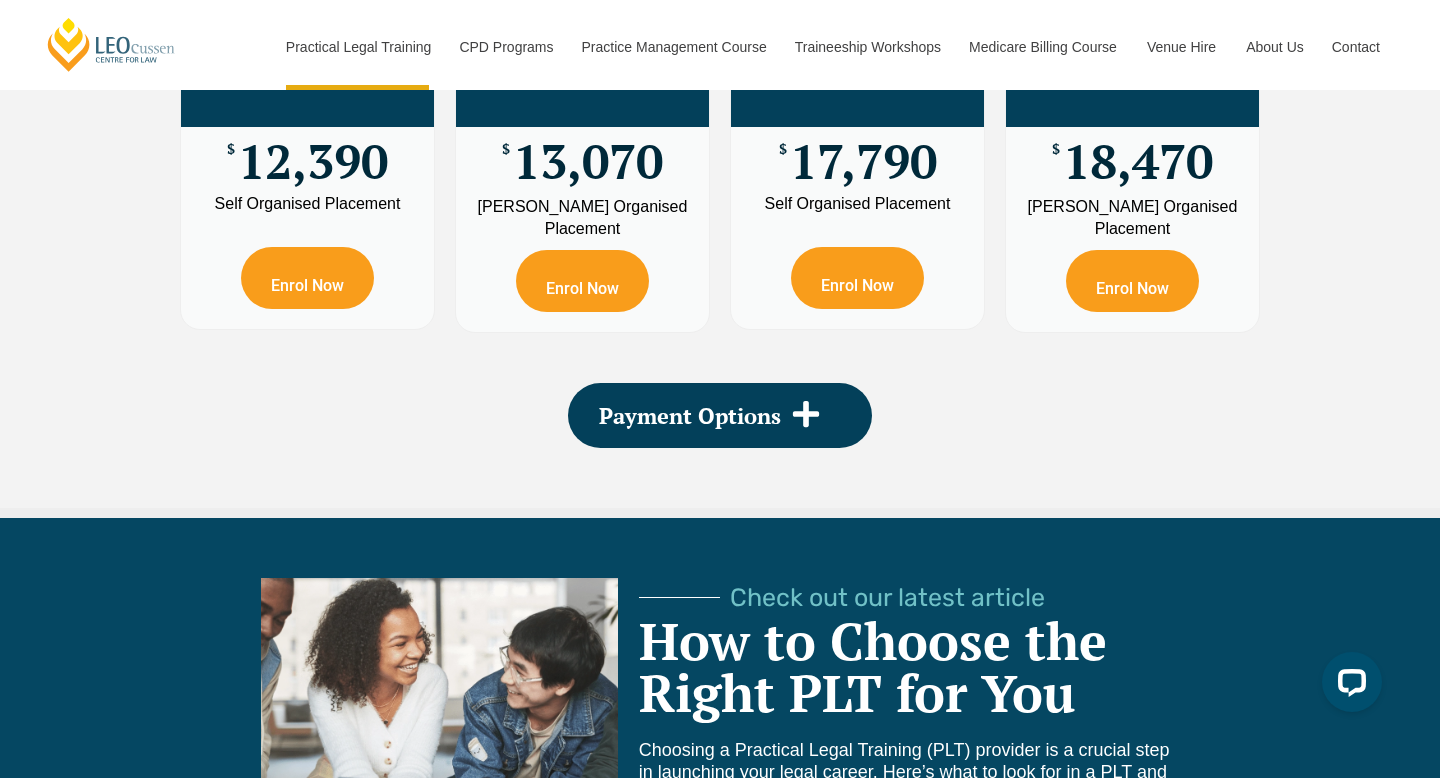 click on "PLT Program Fees          When it comes to practical legal training program fees, Leo Cussen makes it easy and clear – what you see is what you pay. We provide quality PLT at a competitive price, no compromises or hidden fees.              2025 Fees       2025 Fees   2025 Domestic Student  $ 12,390  Self Organised Placement Enrol Now  2025 Domestic Student  $ 13,070  Leo Cussen Organised Placement Enrol Now  2025 International Student  $ 17,790  Self Organised Placement Enrol Now  2025 International Student  $ 18,470  Leo Cussen Organised Placement Enrol Now                    Payment Options FEE-HELP FEE-HELP is available for PLT applicants who are Australian citizens or on a permanent humanitarian visa. If you are an overseas practitioner on a permanent visa for the purposes of bridging study, then you aren’t eligible for FEE-HELP for PLT. online enrolment form . Students without access to FEE-HELP Payments can be made by direct deposit, bank cheque/money order or credit card." at bounding box center [720, 100] 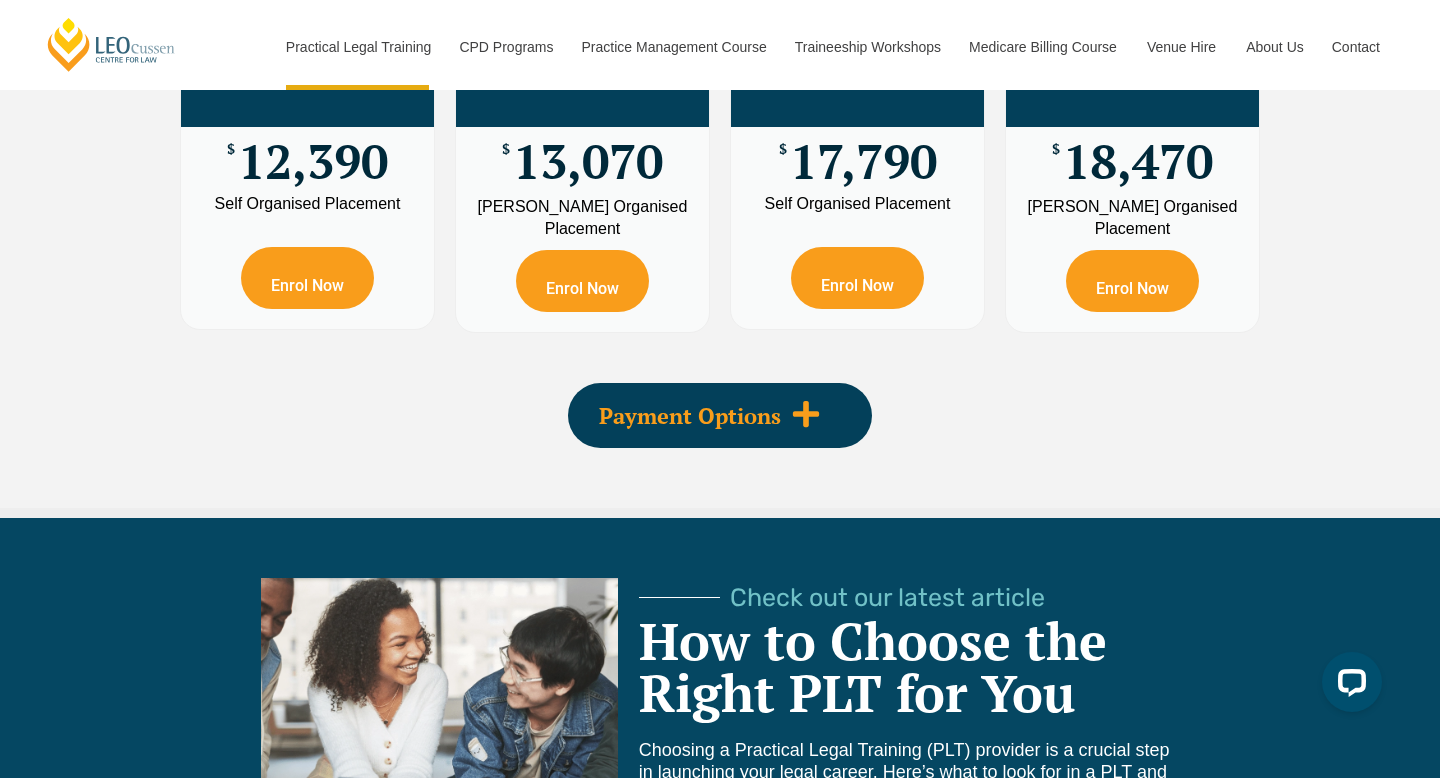 click on "Payment Options" at bounding box center [690, 416] 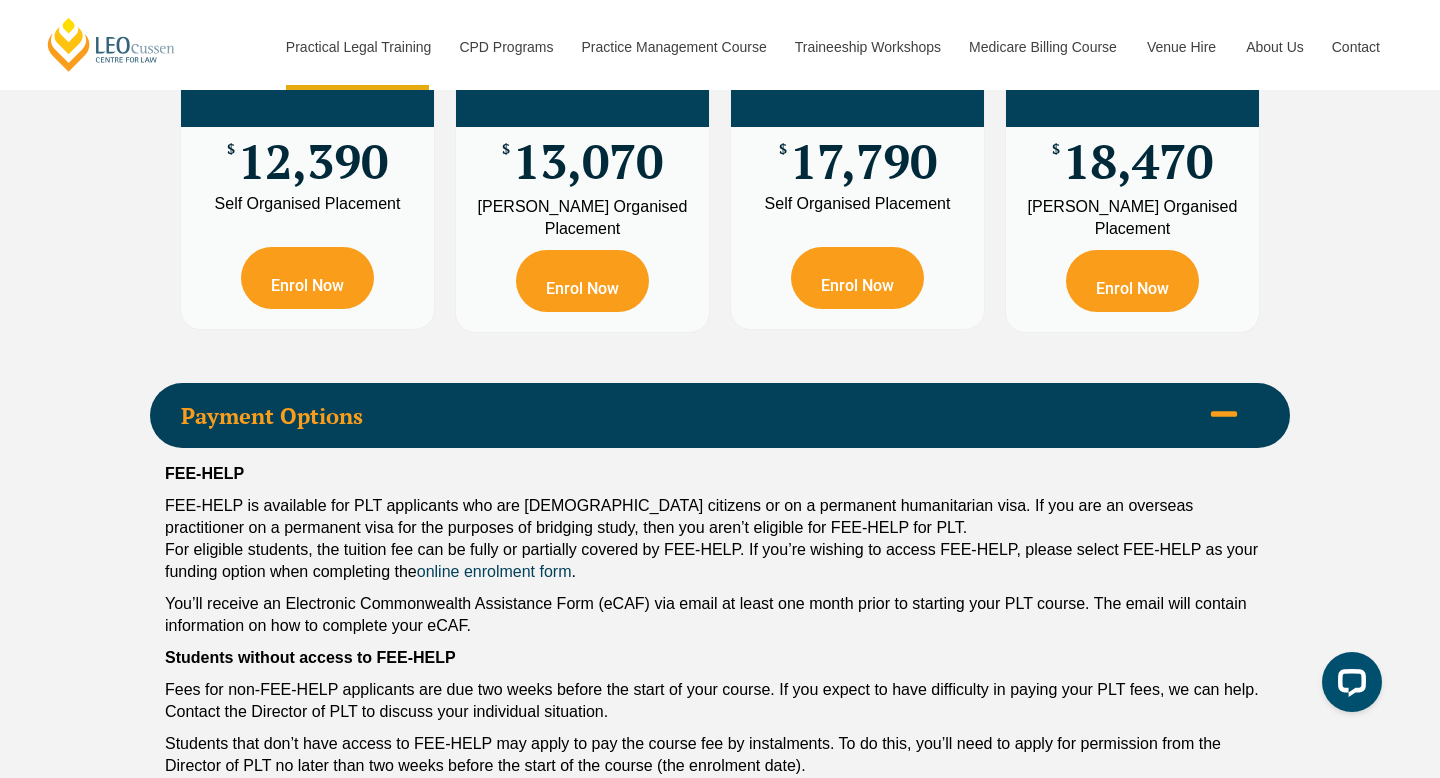 click on "Payment Options" at bounding box center (690, 416) 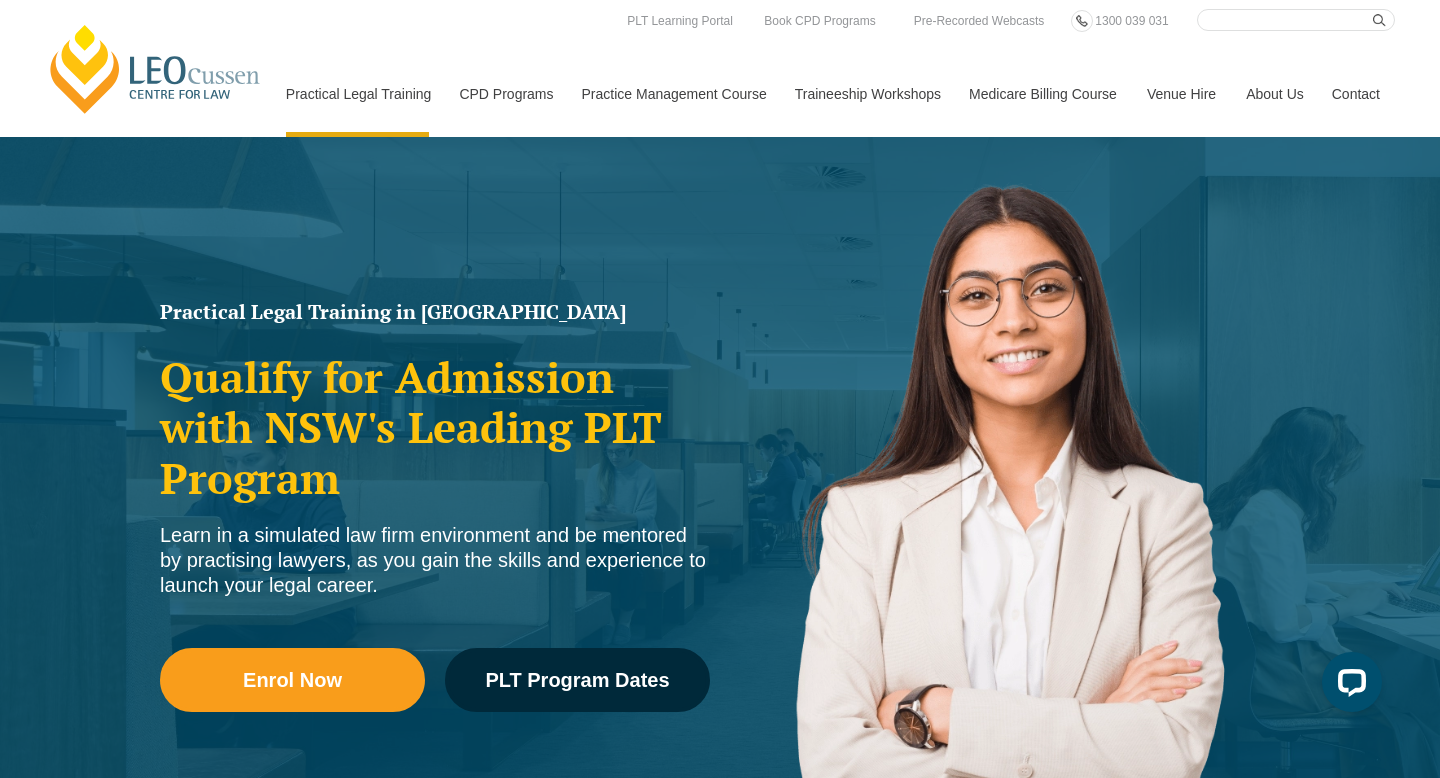 scroll, scrollTop: 0, scrollLeft: 0, axis: both 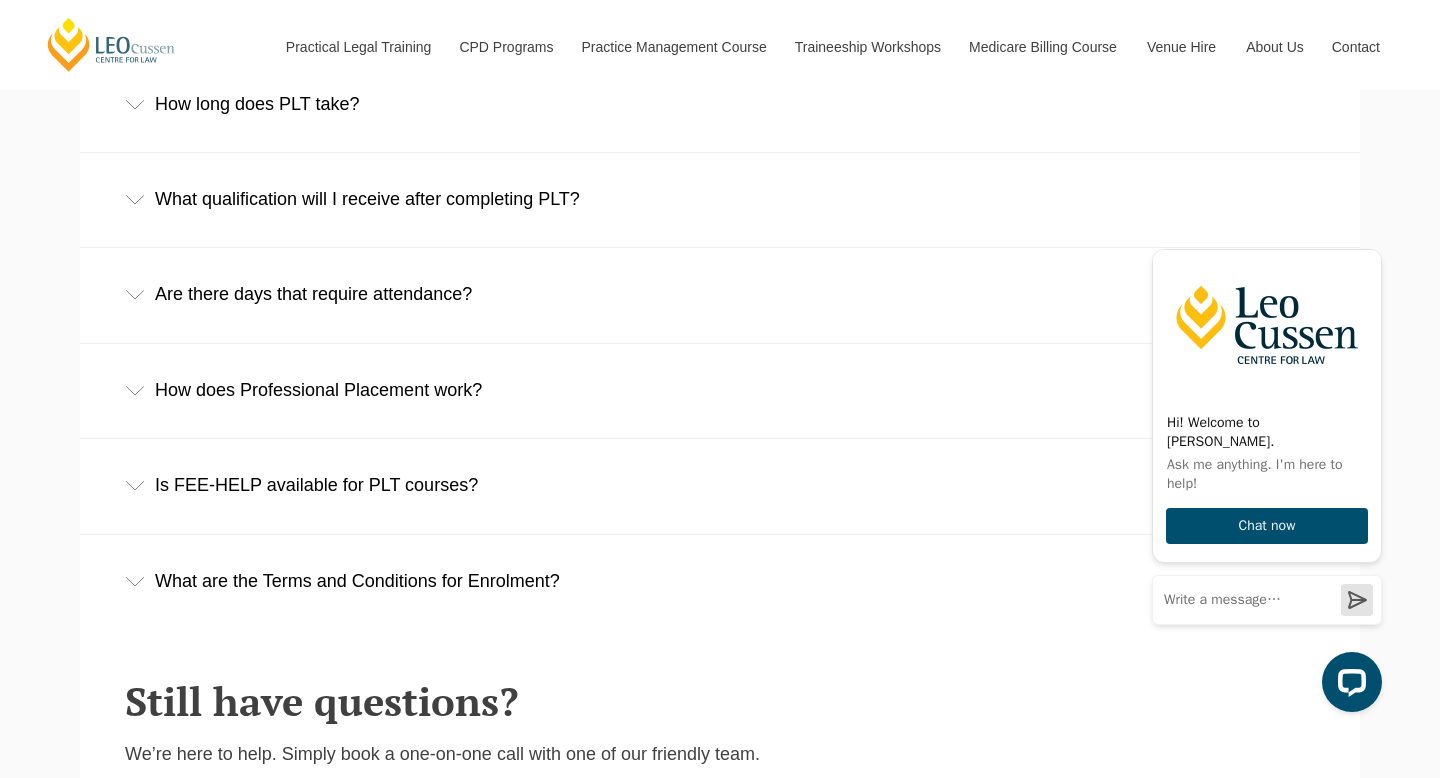 click on "Are there days that require attendance?" at bounding box center (720, 294) 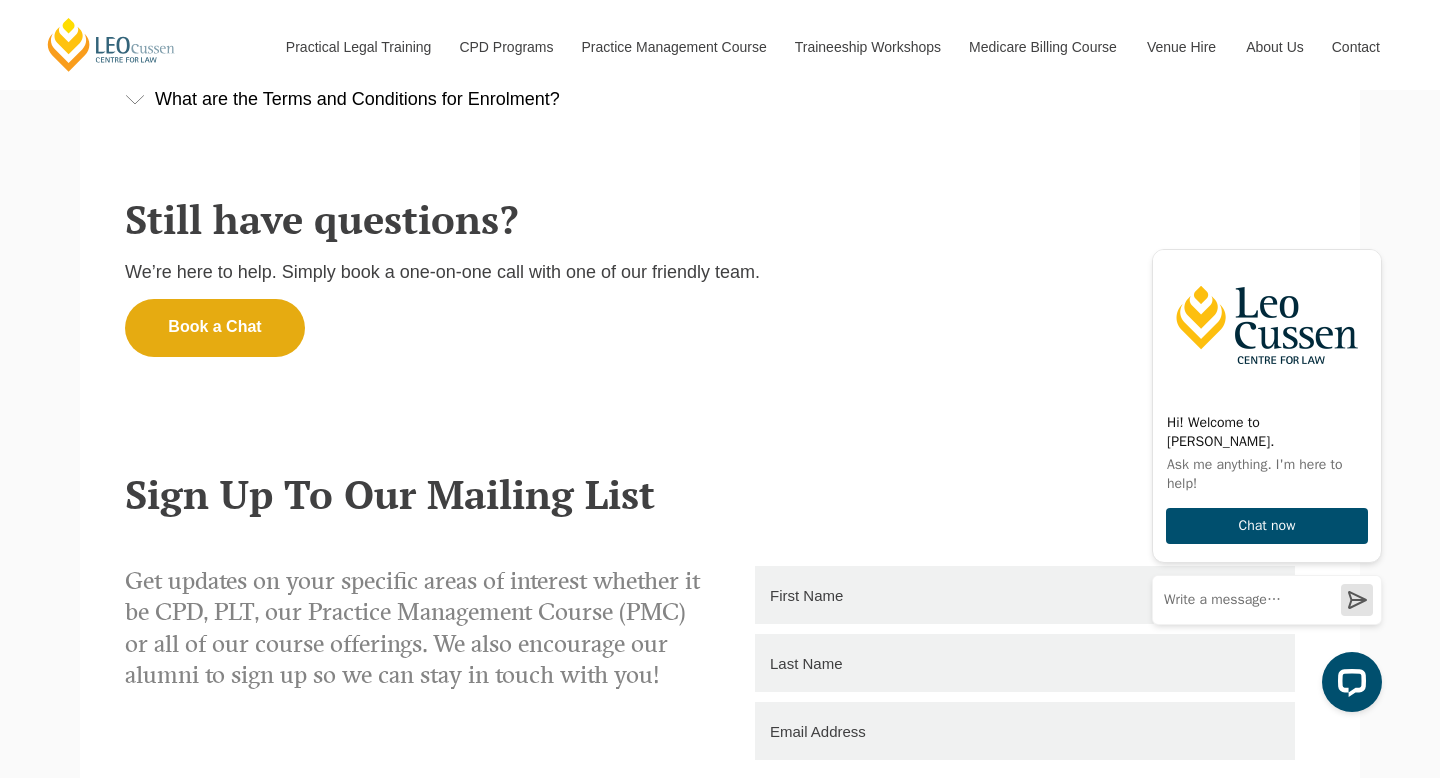 scroll, scrollTop: 1674, scrollLeft: 0, axis: vertical 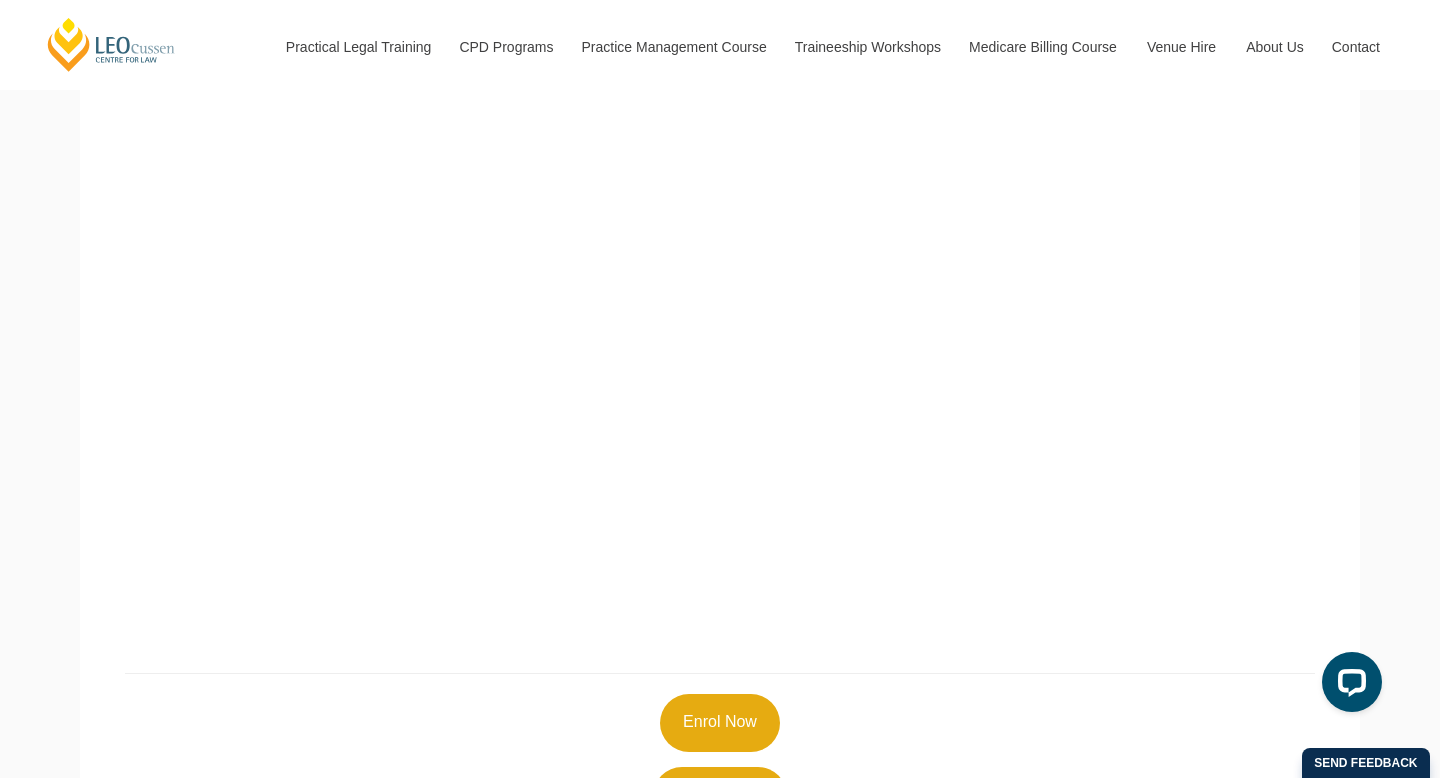 click on "PLT Info Session
Learn about PLT and how it fits into your journey to become a lawyer
Enrol Now
Book a Chat
Sign Up To Our Mailing List
Get updates on your specific areas of interest whether it be CPD, PLT, our Practice Management Course (PMC) or all of our course offerings. We also encourage our alumni to sign up so we can stay in touch with you!
Phone
Sign-up Options" at bounding box center (720, 1030) 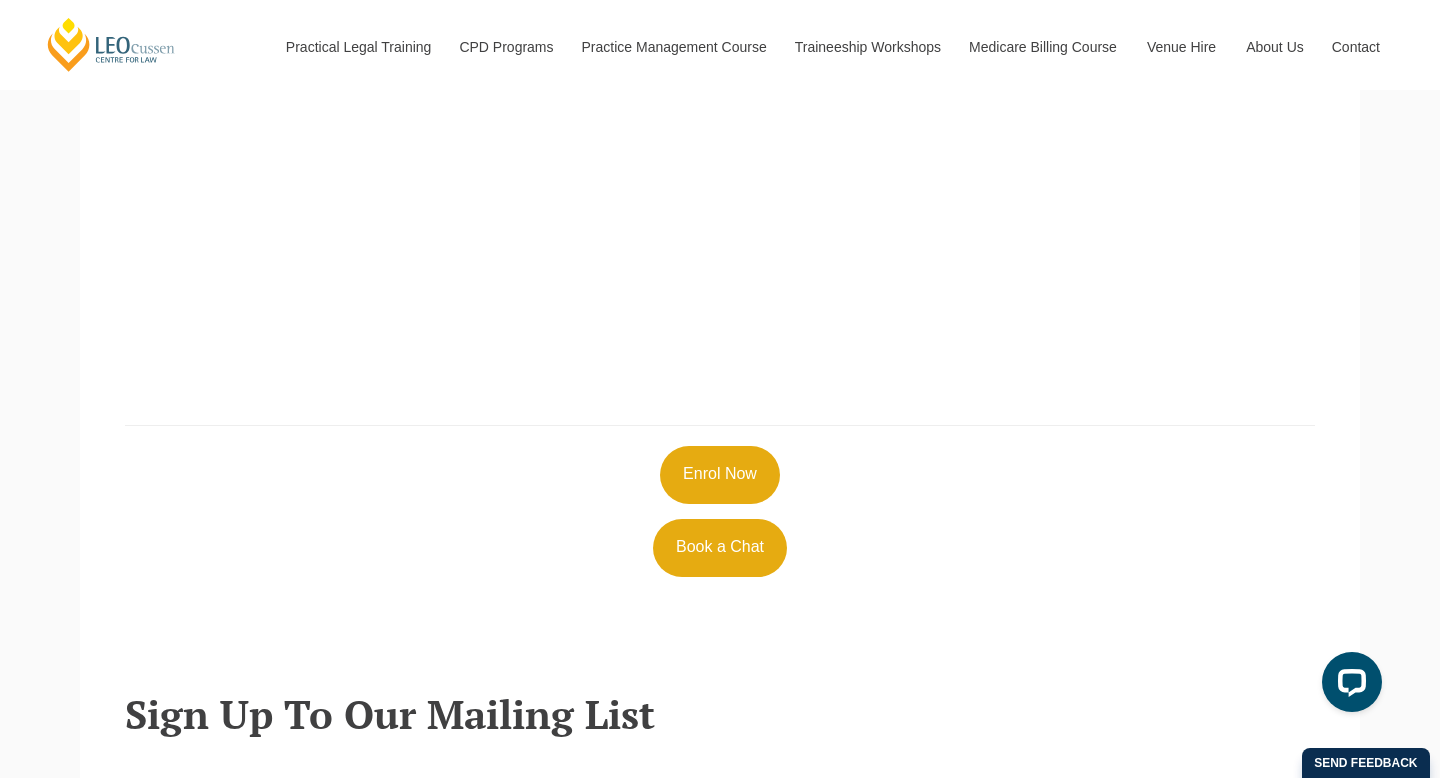 scroll, scrollTop: 1055, scrollLeft: 0, axis: vertical 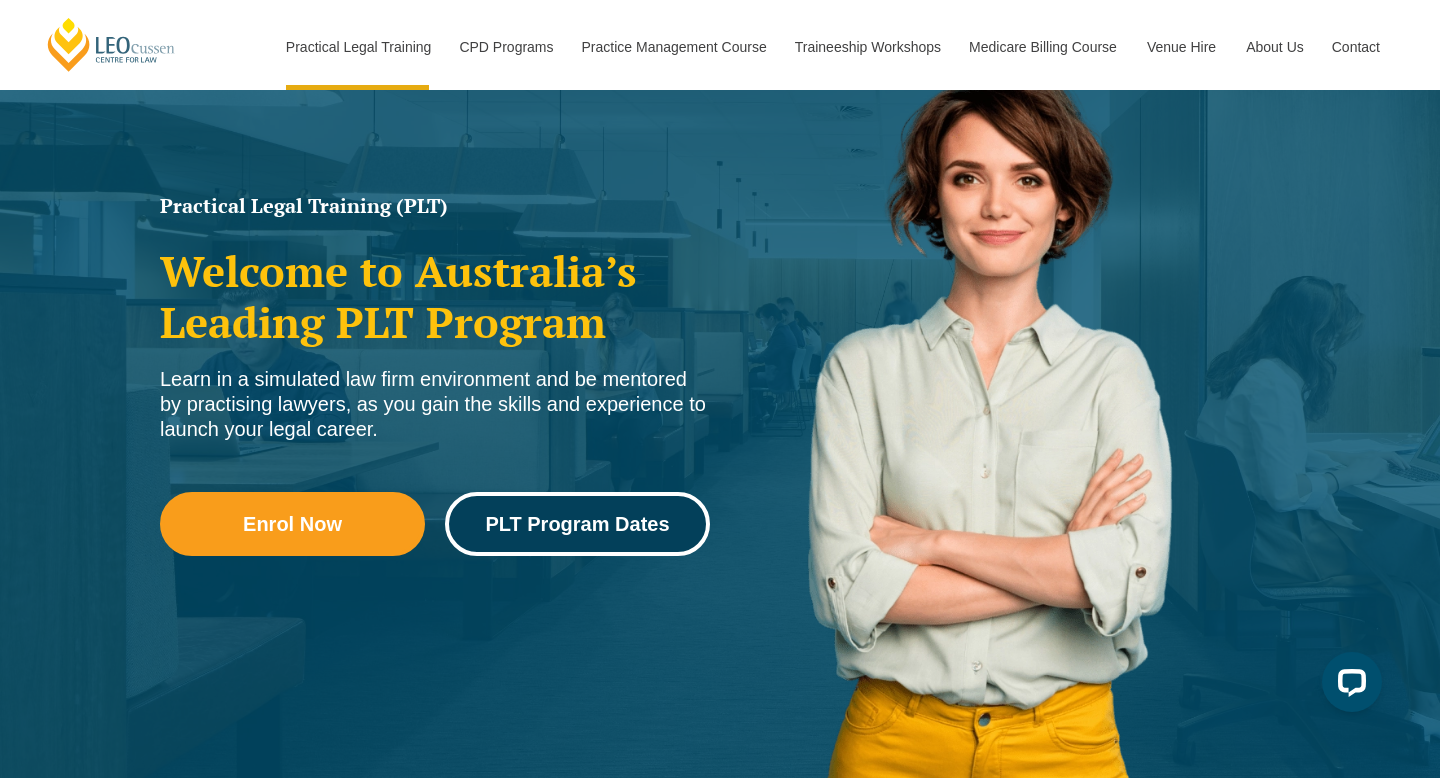 click on "PLT Program Dates" at bounding box center (577, 524) 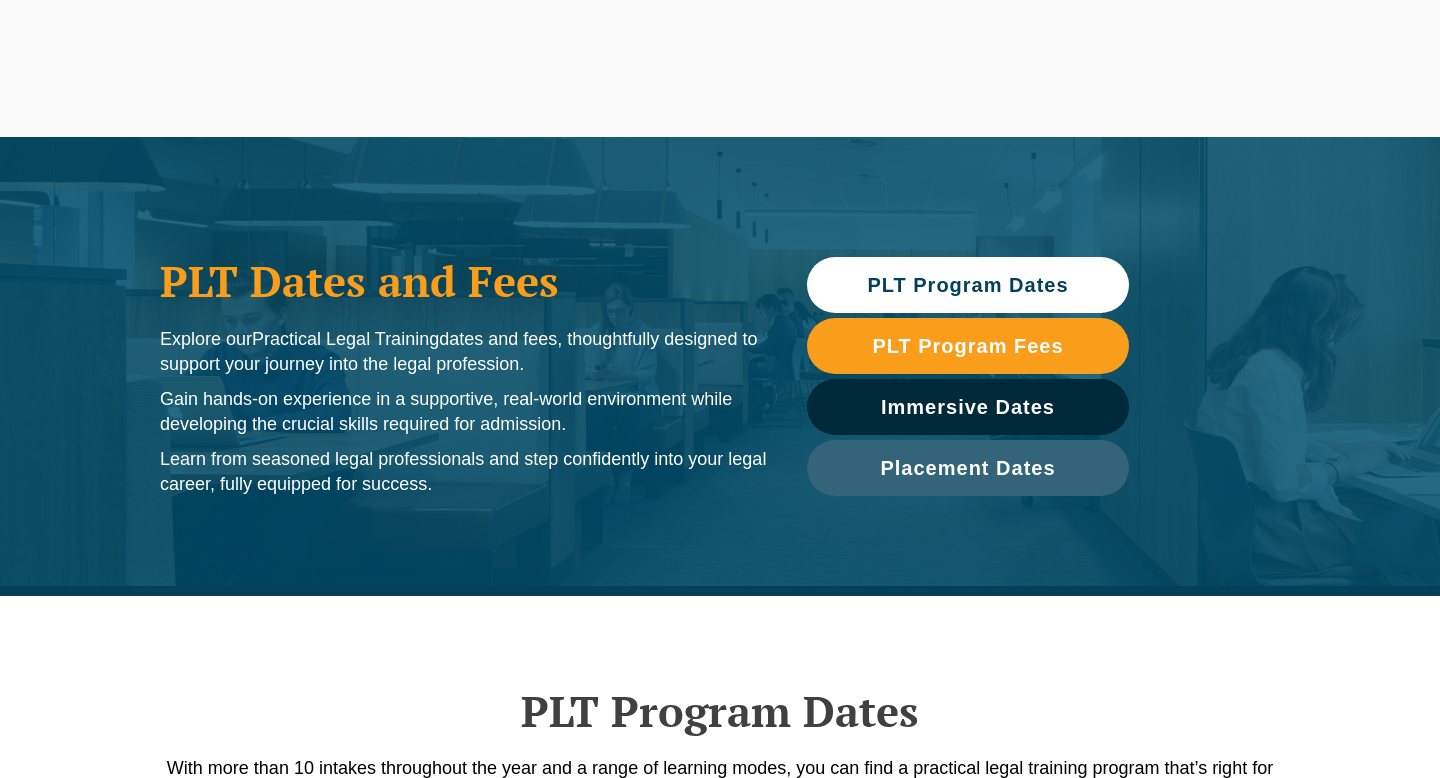 scroll, scrollTop: 0, scrollLeft: 0, axis: both 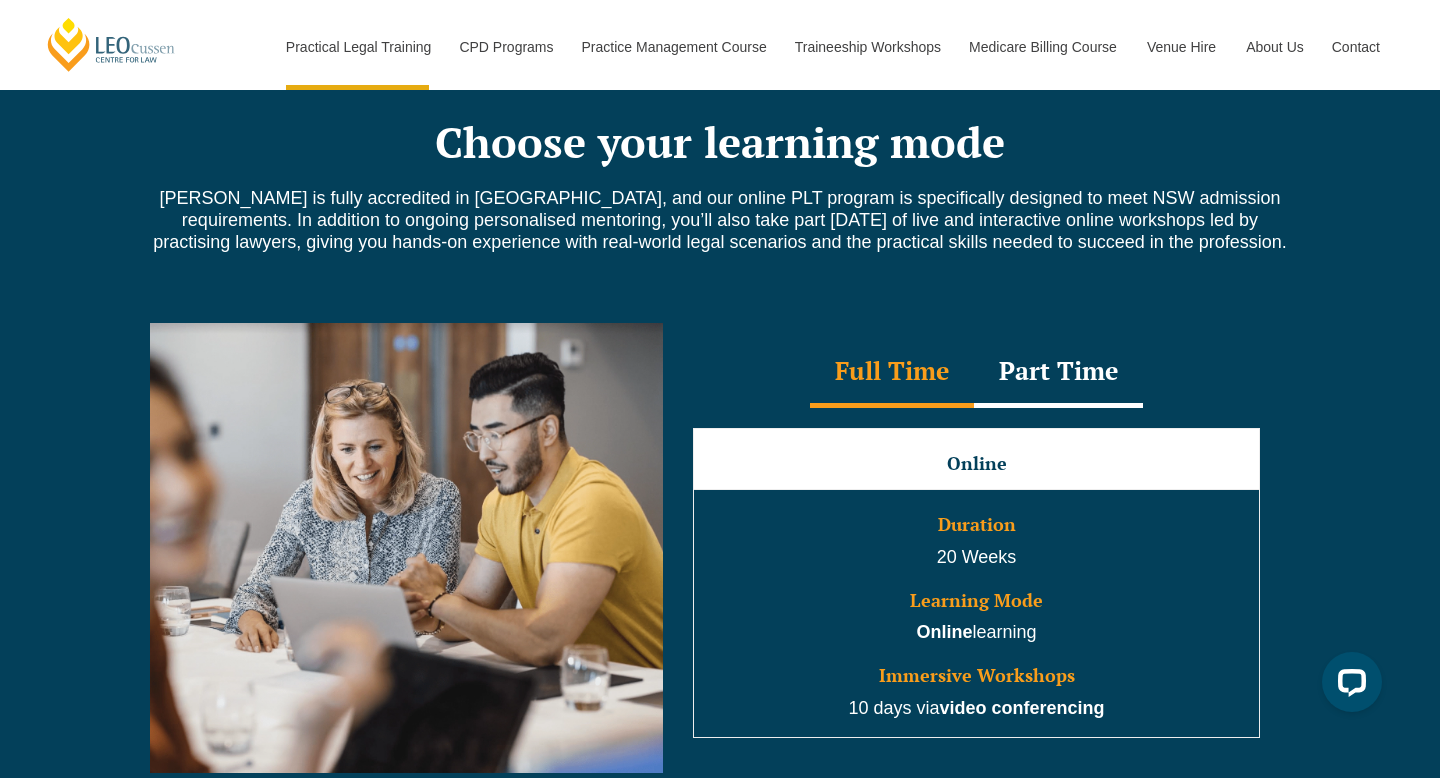 click on "Part Time" at bounding box center (1058, 373) 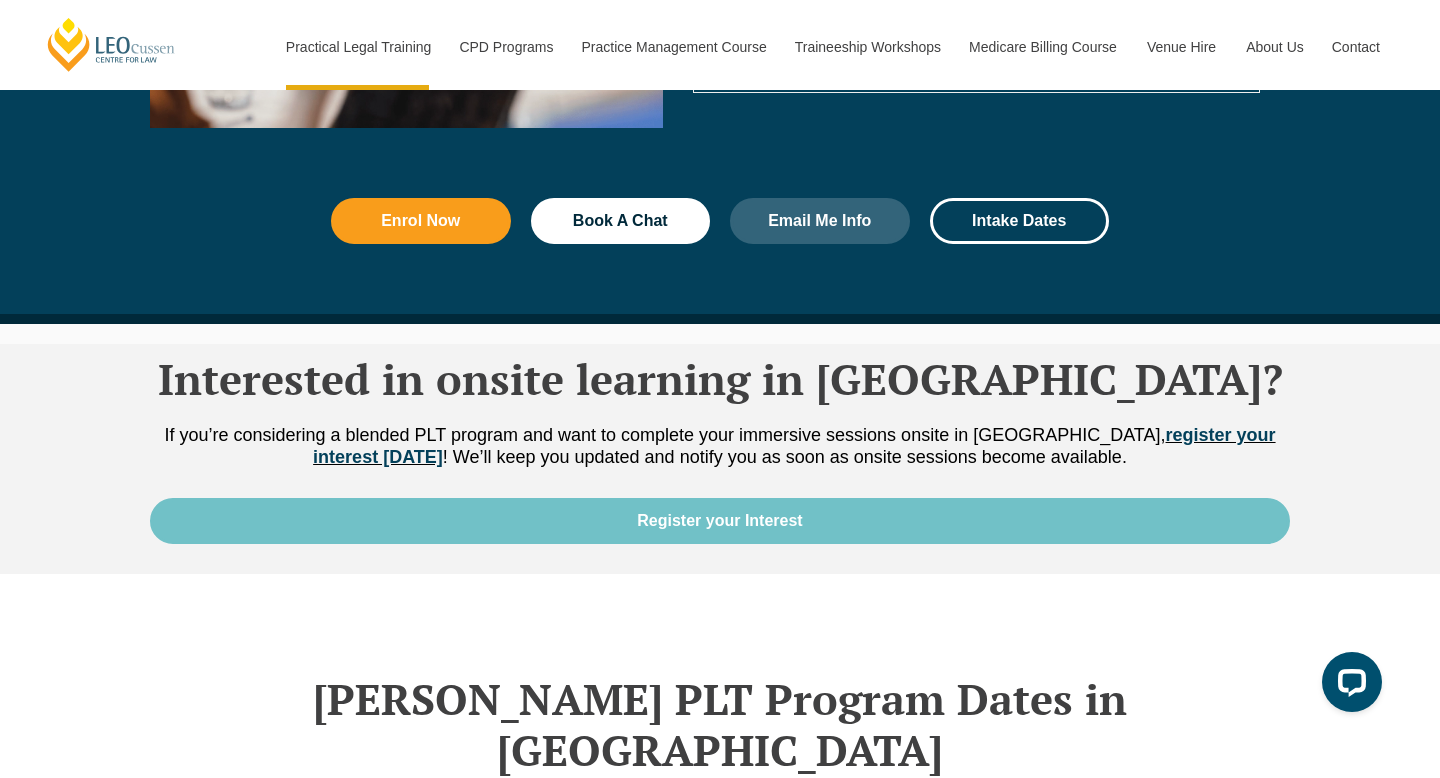 scroll, scrollTop: 2307, scrollLeft: 0, axis: vertical 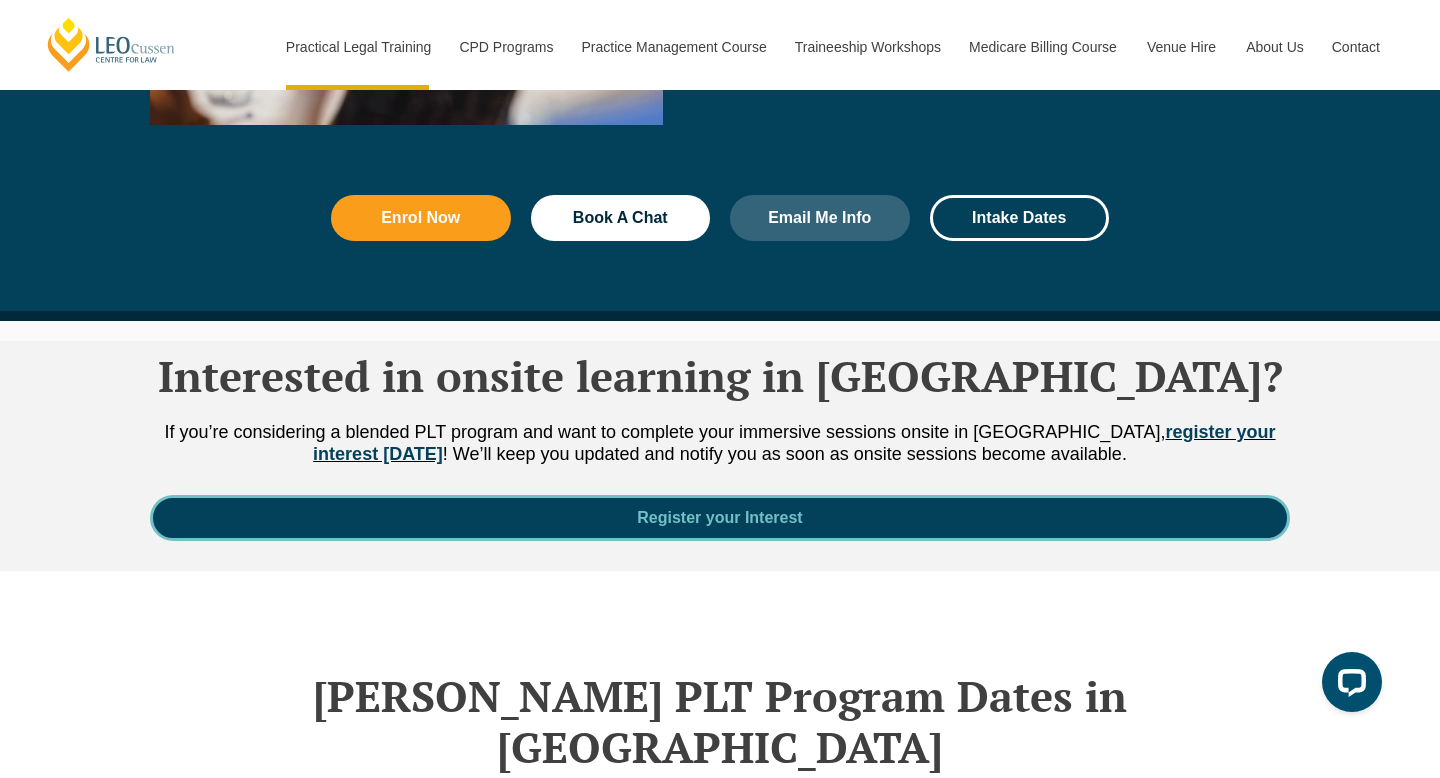 click on "Register your Interest" at bounding box center (720, 518) 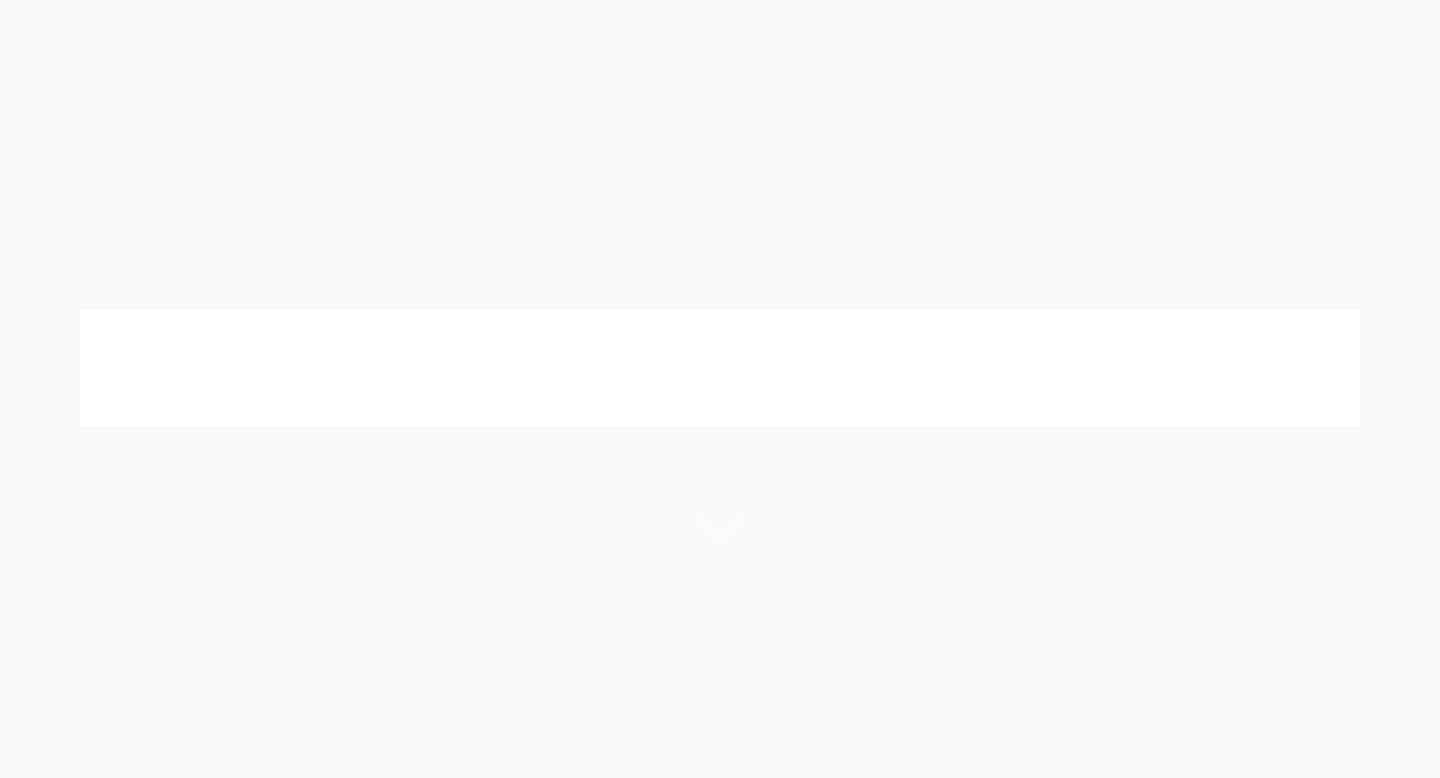 scroll, scrollTop: 0, scrollLeft: 0, axis: both 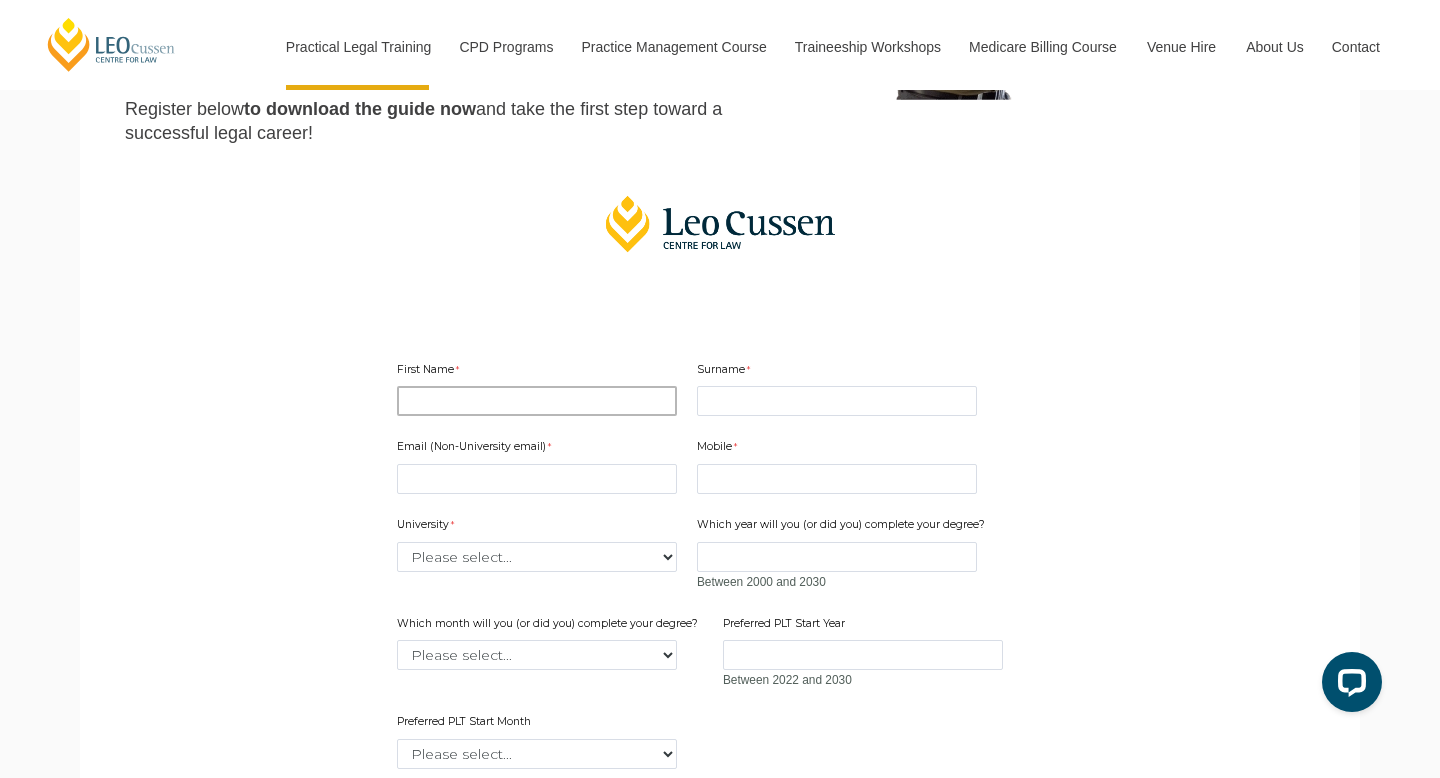 click on "First Name" at bounding box center [537, 401] 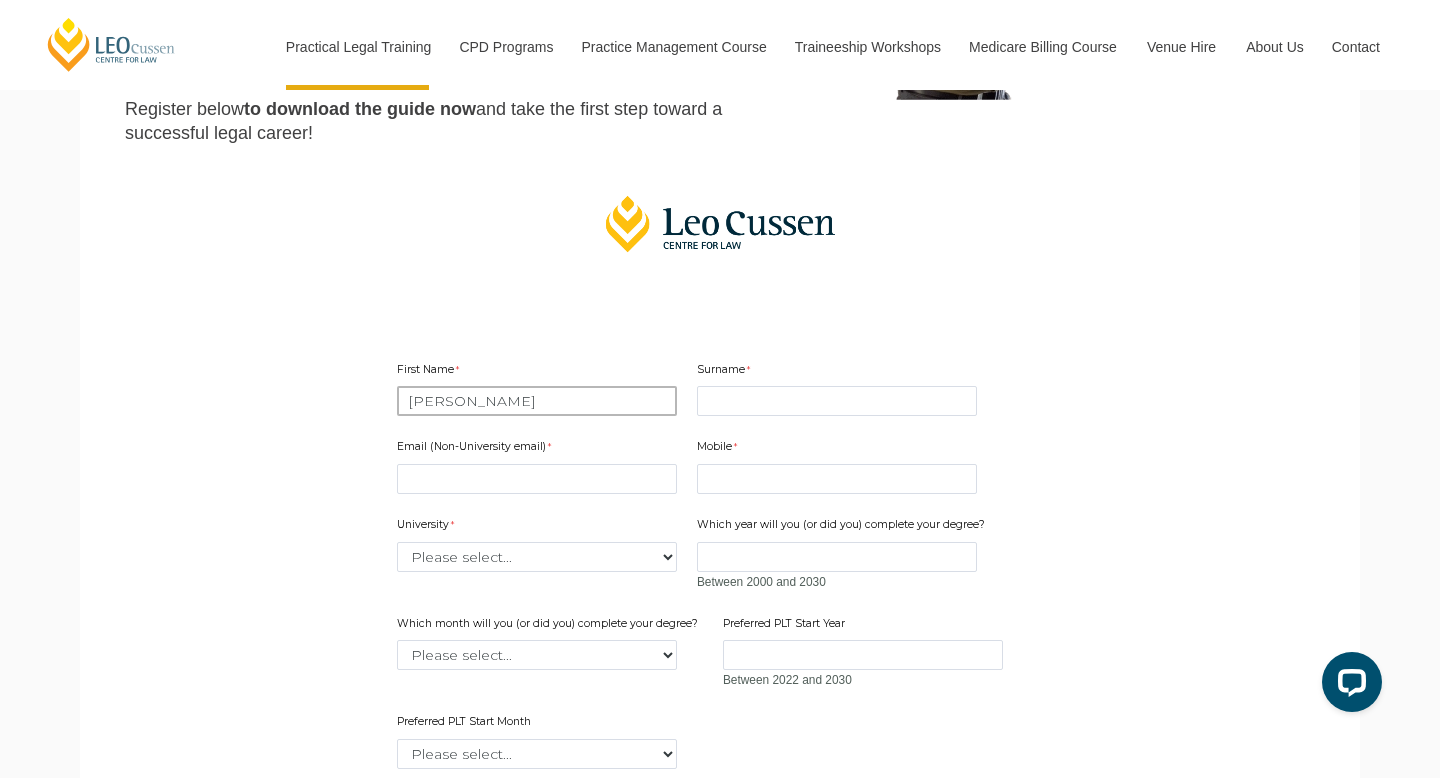 type on "Monique" 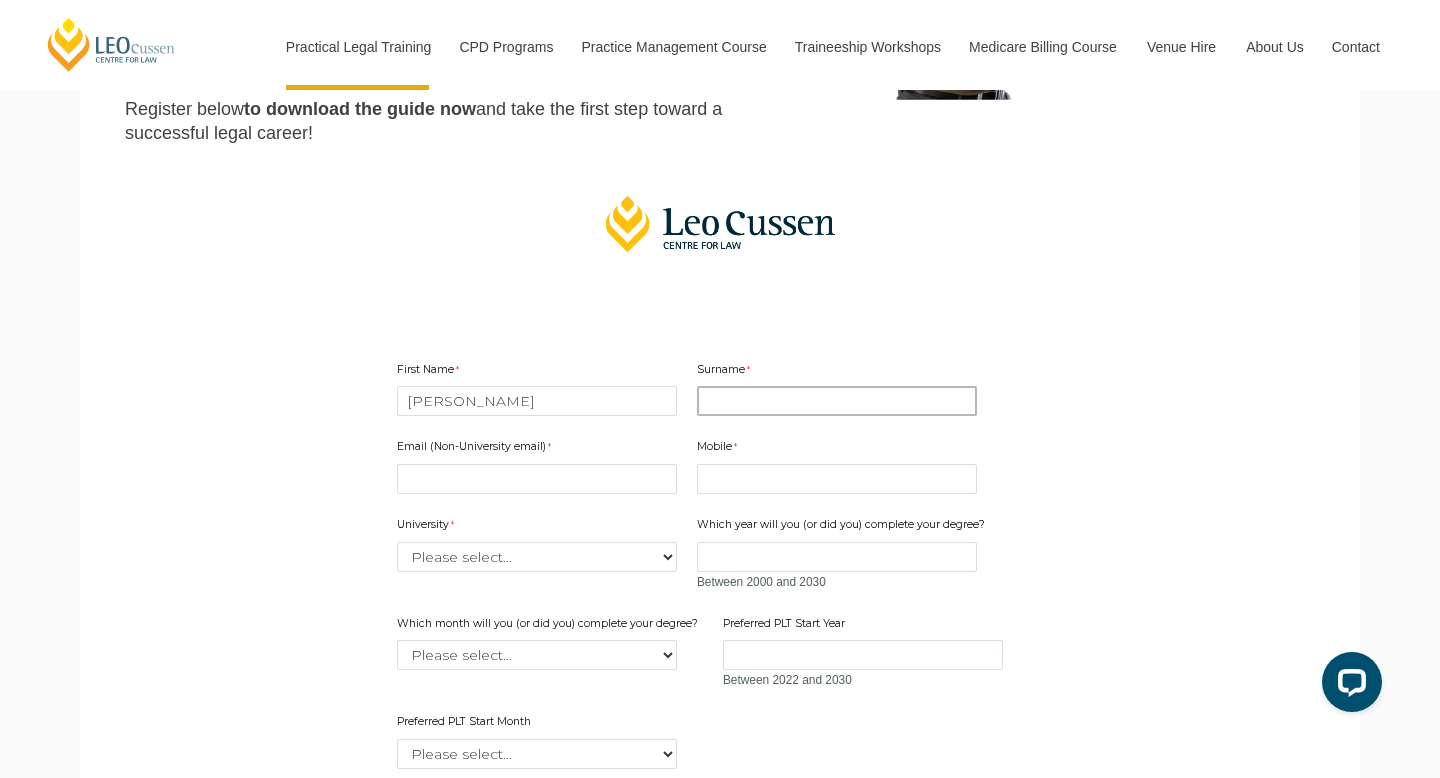 click on "Surname" at bounding box center (837, 401) 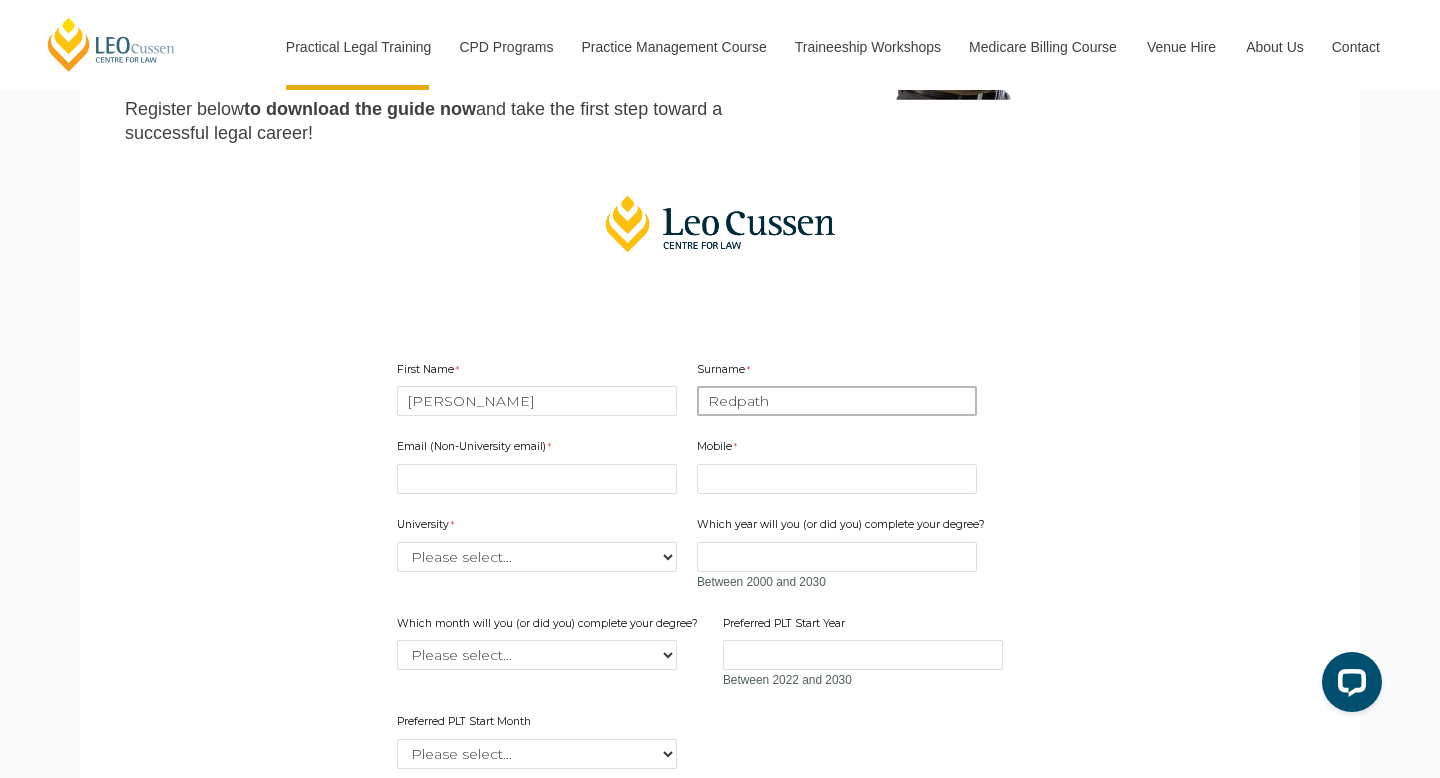 type on "Redpath" 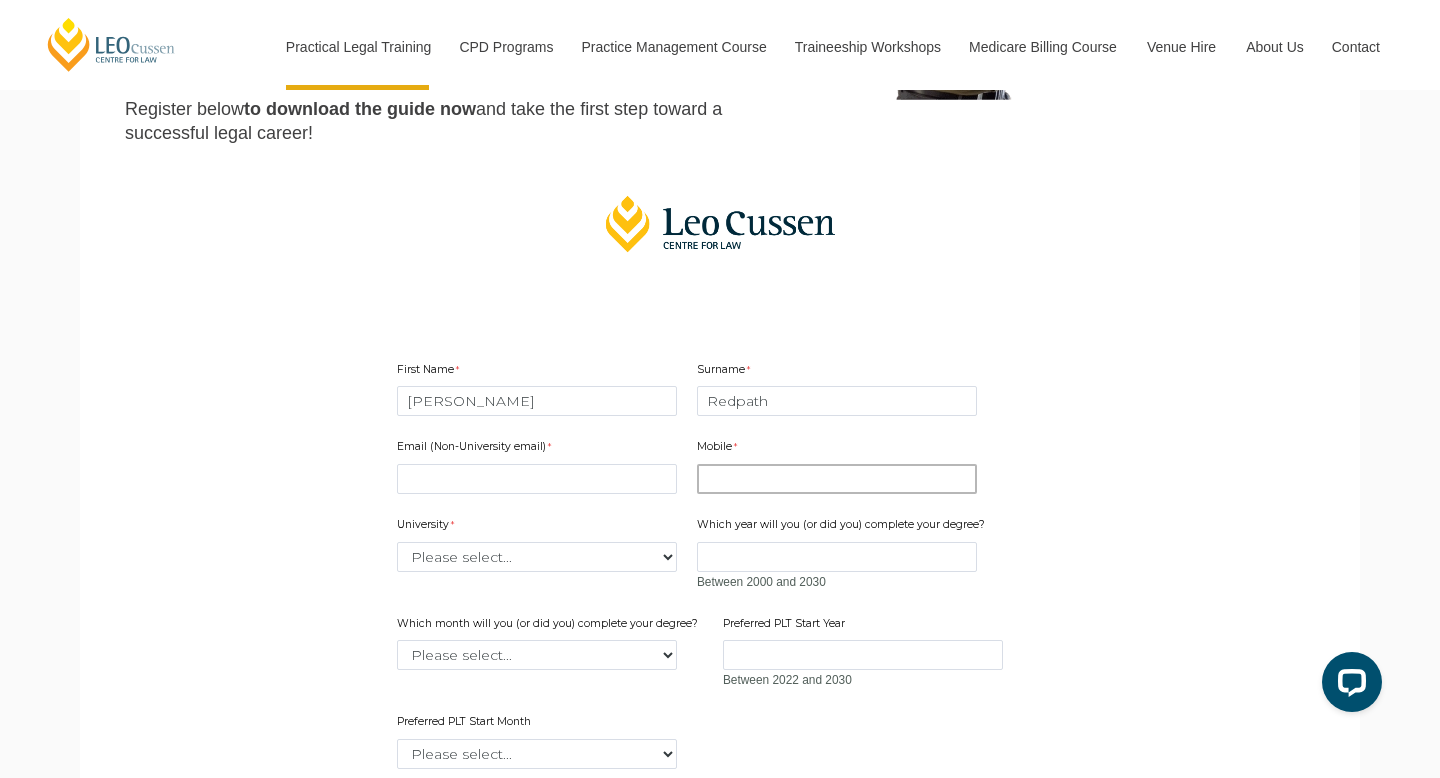 click on "Mobile" at bounding box center [837, 479] 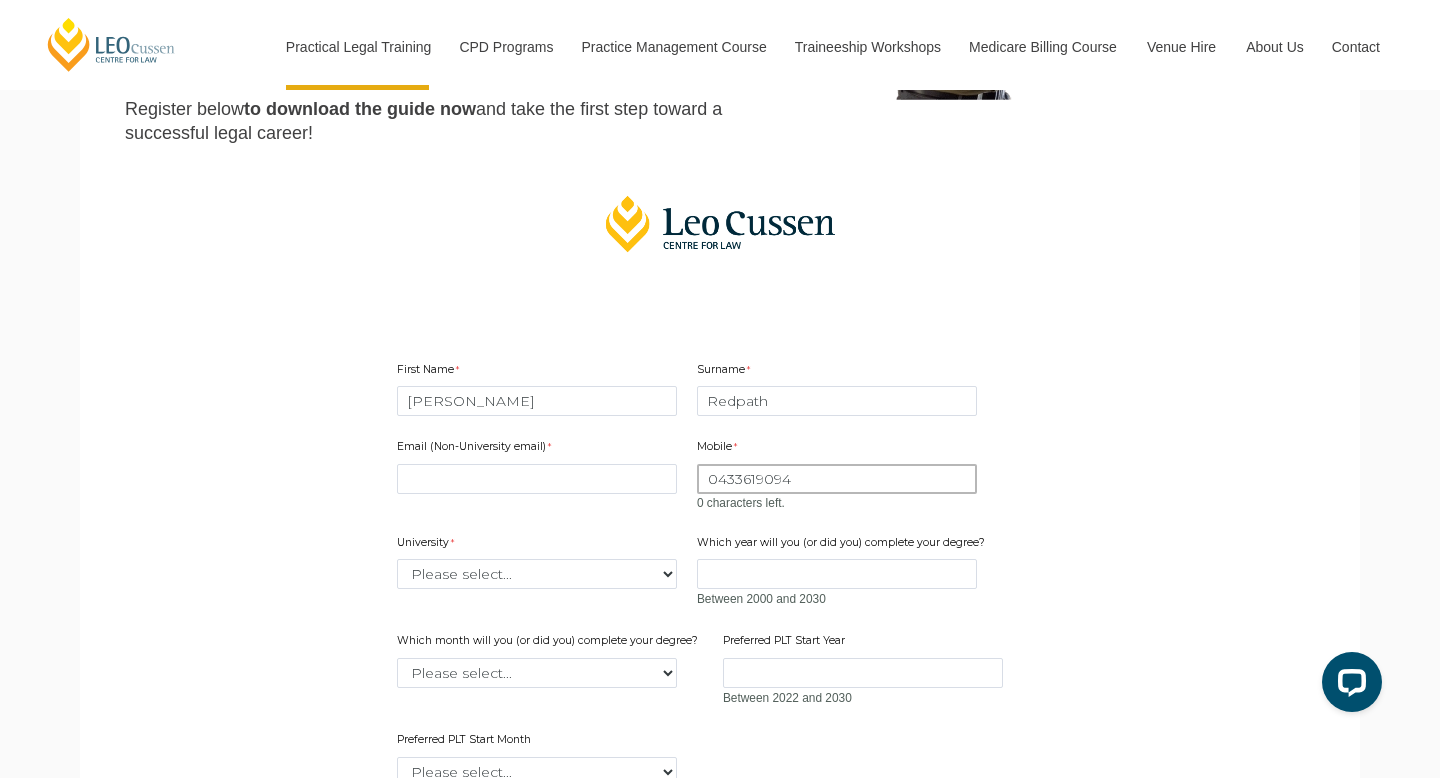 type on "0433619094" 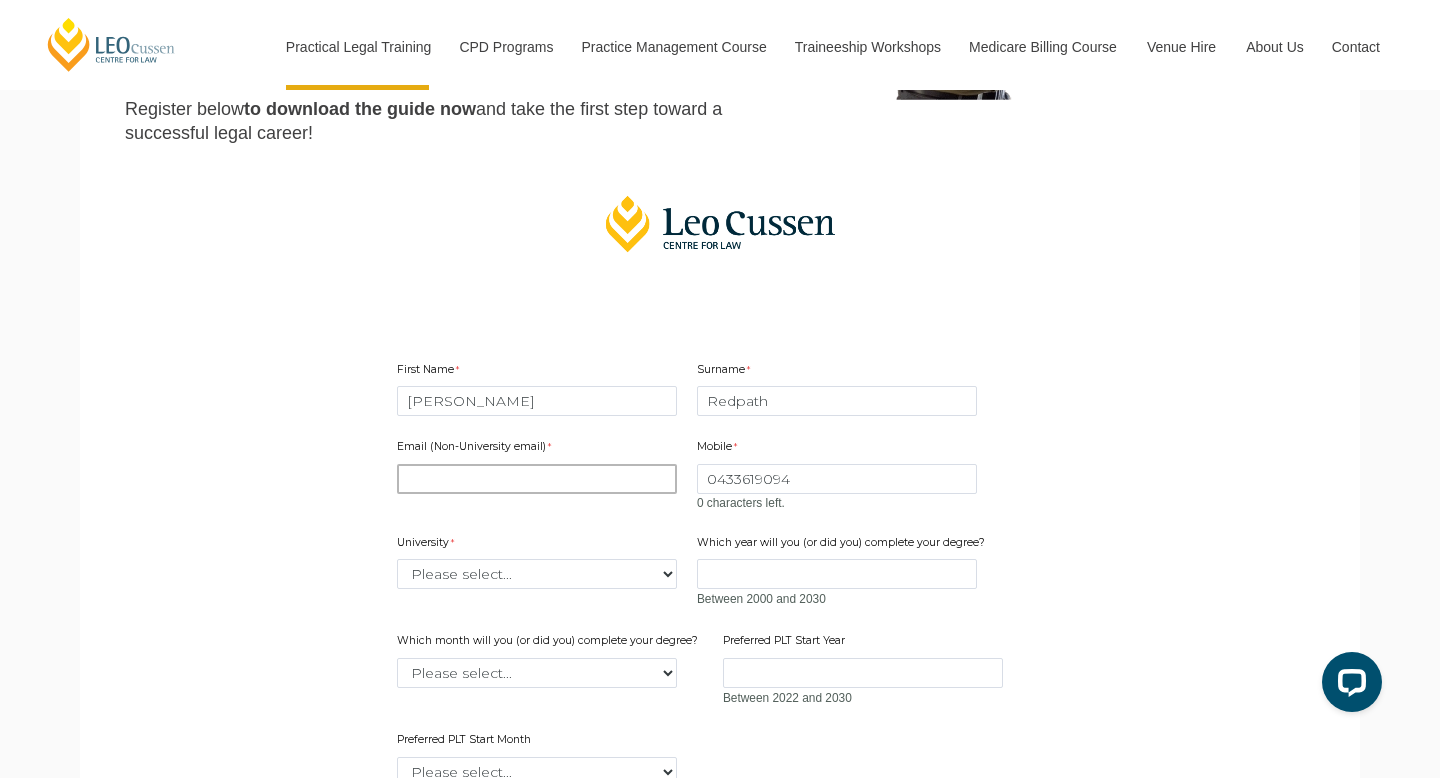 click on "Email (Non-University email)" at bounding box center [537, 479] 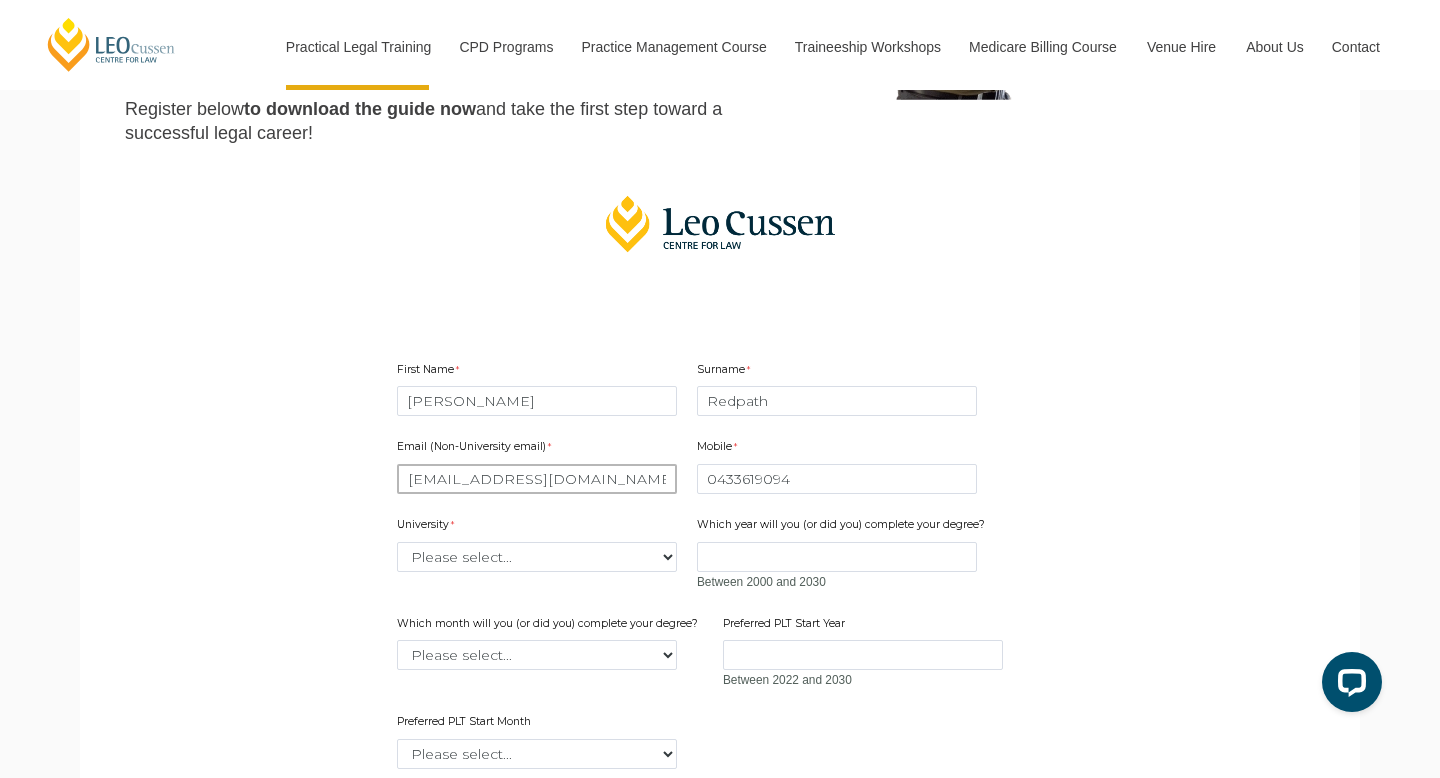 type on "monredpath@gmail.com" 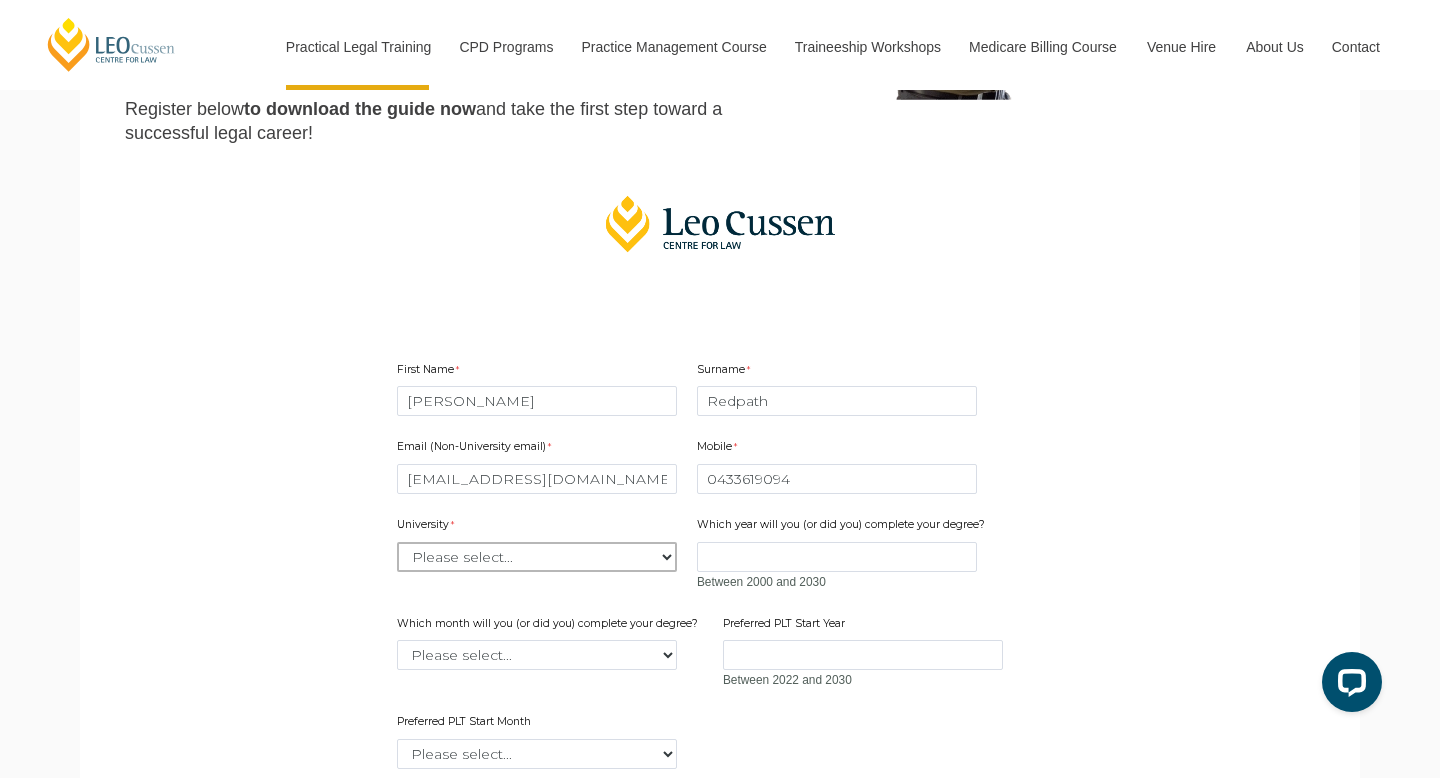 click on "Please select...   Australian Catholic University   Australian National University   Bond University   Central Queensland University   Charles Darwin University   Charles Sturt University   Curtin University   Deakin University   Edith Cowan University   Federation University   Flinders University   Griffith University   James Cook University   La Trobe University   Macquarie University   Monash University   Murdoch University   Queensland University of Technology   RMIT University   Southern Cross University   Swinburne University of Technology   Torrens University   University of Adelaide   University of Canberra   University of Divinity   University of Melbourne   University of New England   University of New South Wales   University of Newcastle   University of Notre Dame   University of Queensland   University of South Australia   University of Southern Queensland   University of Sydney   University of Tasmania   University of Technology Sydney   University of the Sunshine Coast       Victoria University" at bounding box center [537, 557] 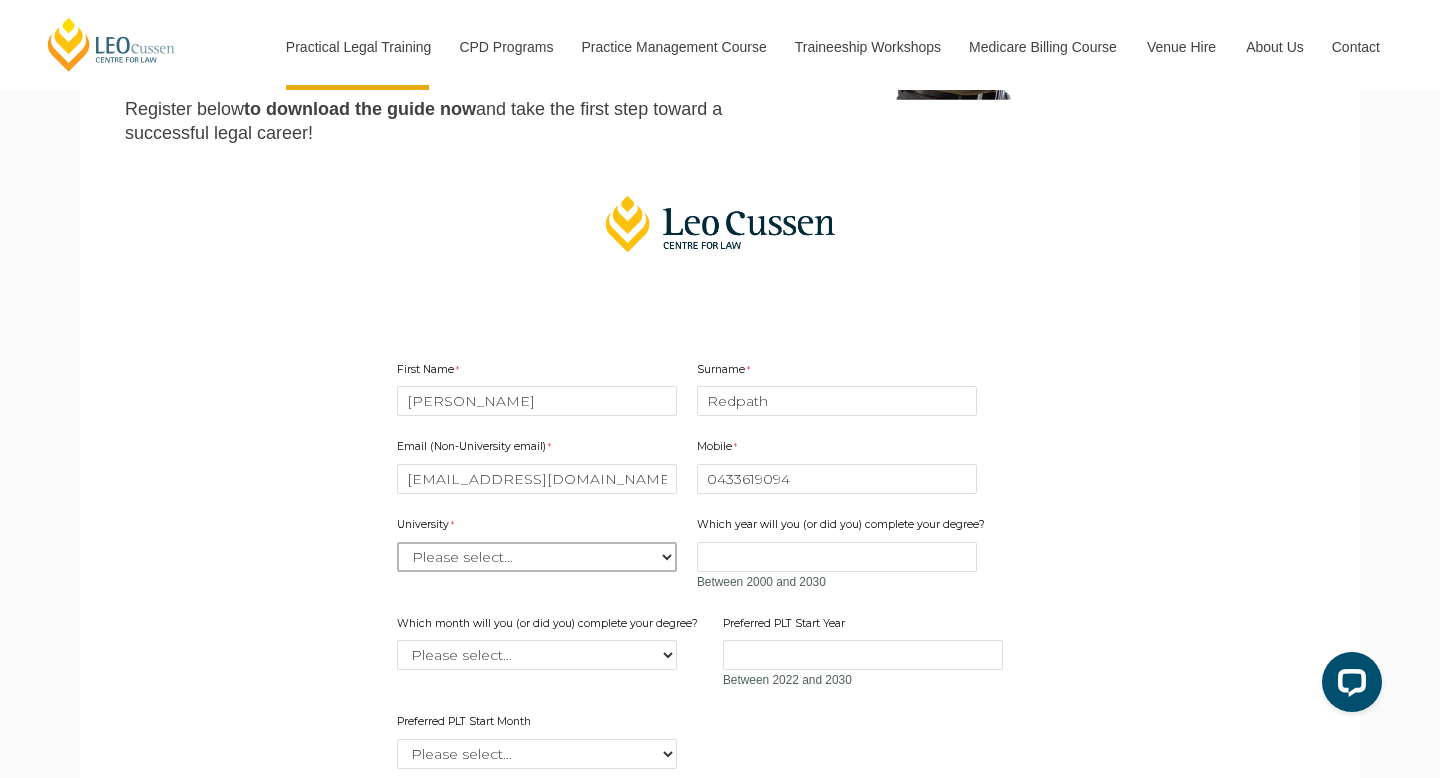 select on "tfa_2193" 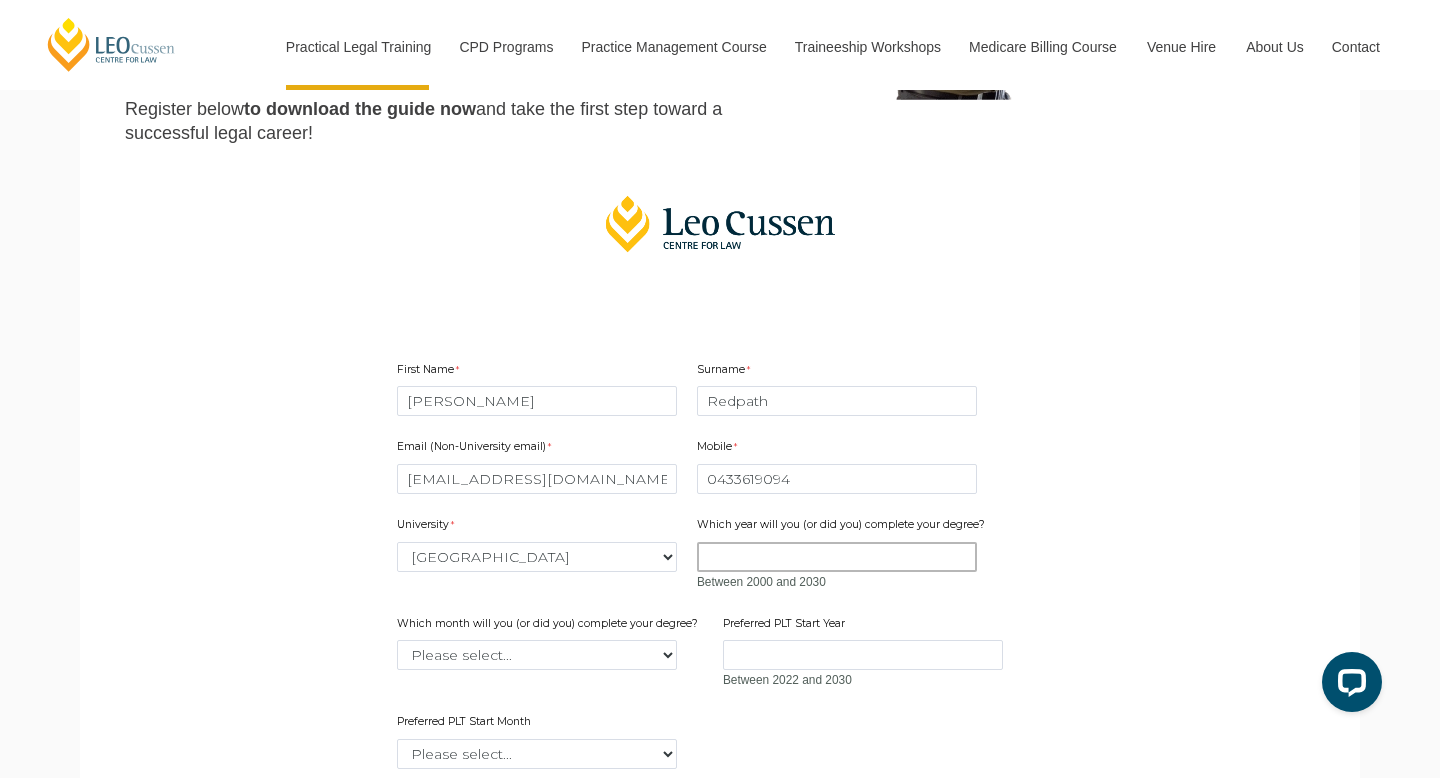 click on "Which year will you (or did you) complete your degree?" at bounding box center [837, 557] 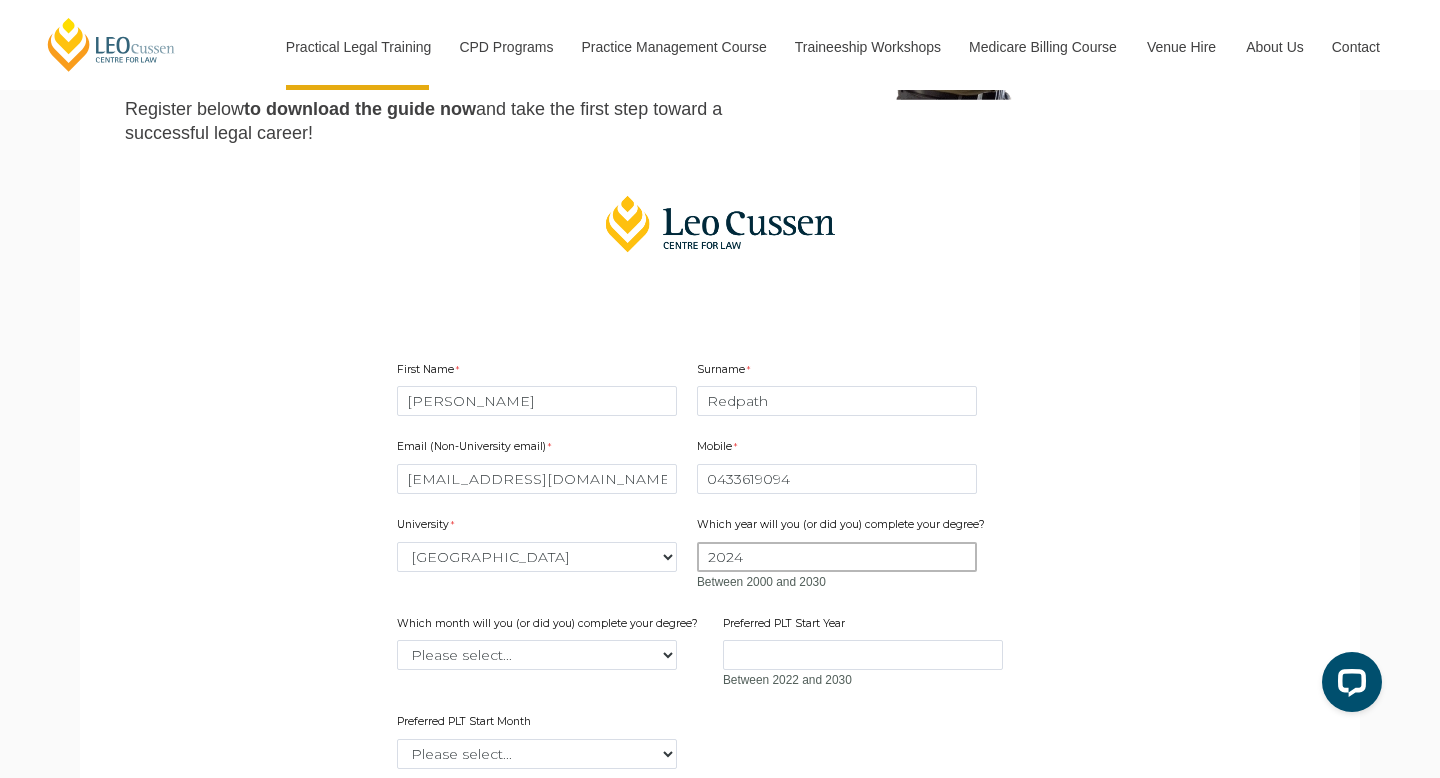type on "2024" 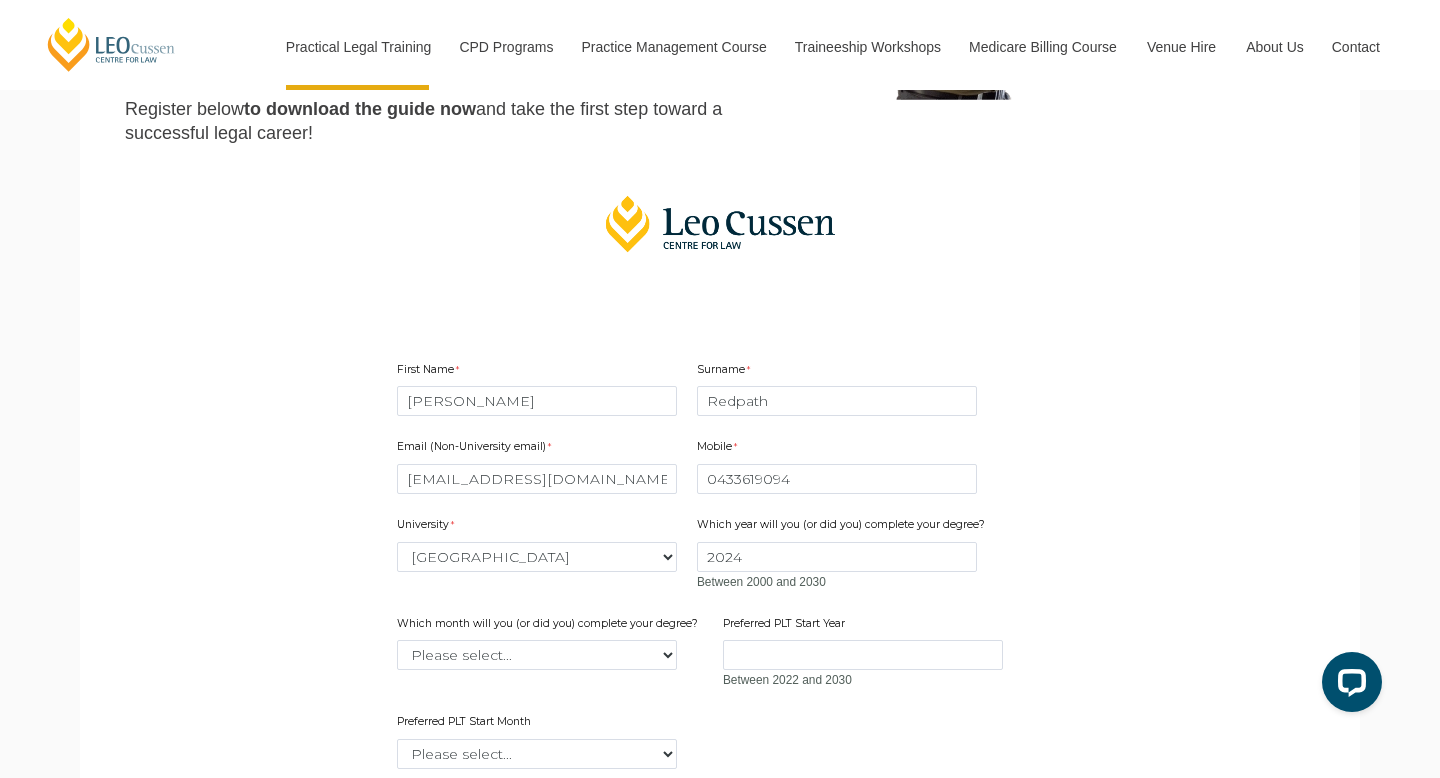 click on "First Name Monique       Surname Redpath           Email (Non-University email) monredpath@gmail.com       Mobile 0433619094 0 characters left.       University Please select...   Australian Catholic University   Australian National University   Bond University   Central Queensland University   Charles Darwin University   Charles Sturt University   Curtin University   Deakin University   Edith Cowan University   Federation University   Flinders University   Griffith University   James Cook University   La Trobe University   Macquarie University   Monash University   Murdoch University   Queensland University of Technology   RMIT University   Southern Cross University   Swinburne University of Technology   Torrens University   University of Adelaide   University of Canberra   University of Divinity   University of Melbourne   University of New England   University of New South Wales   University of Newcastle   University of Notre Dame   University of Queensland   University of South Australia" at bounding box center [720, 678] 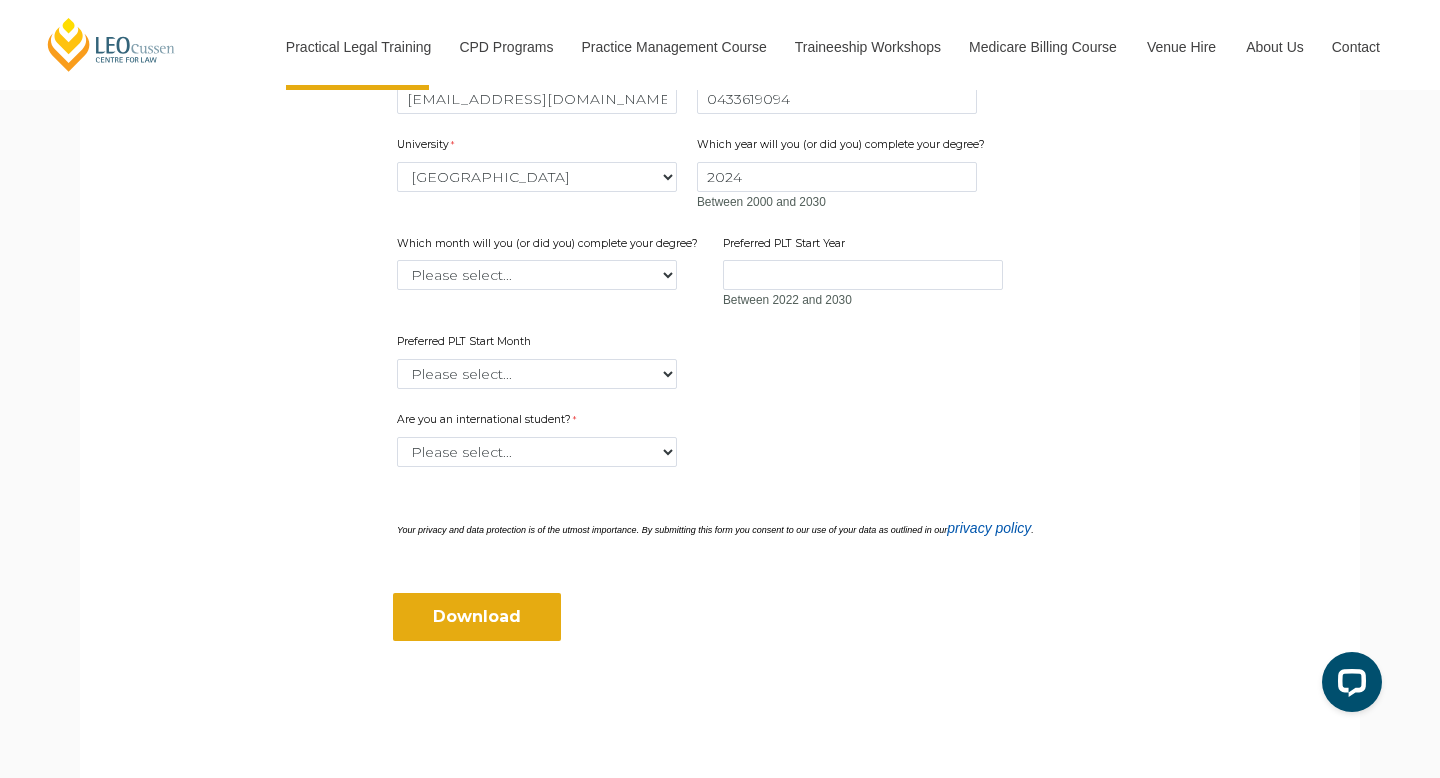 scroll, scrollTop: 1204, scrollLeft: 0, axis: vertical 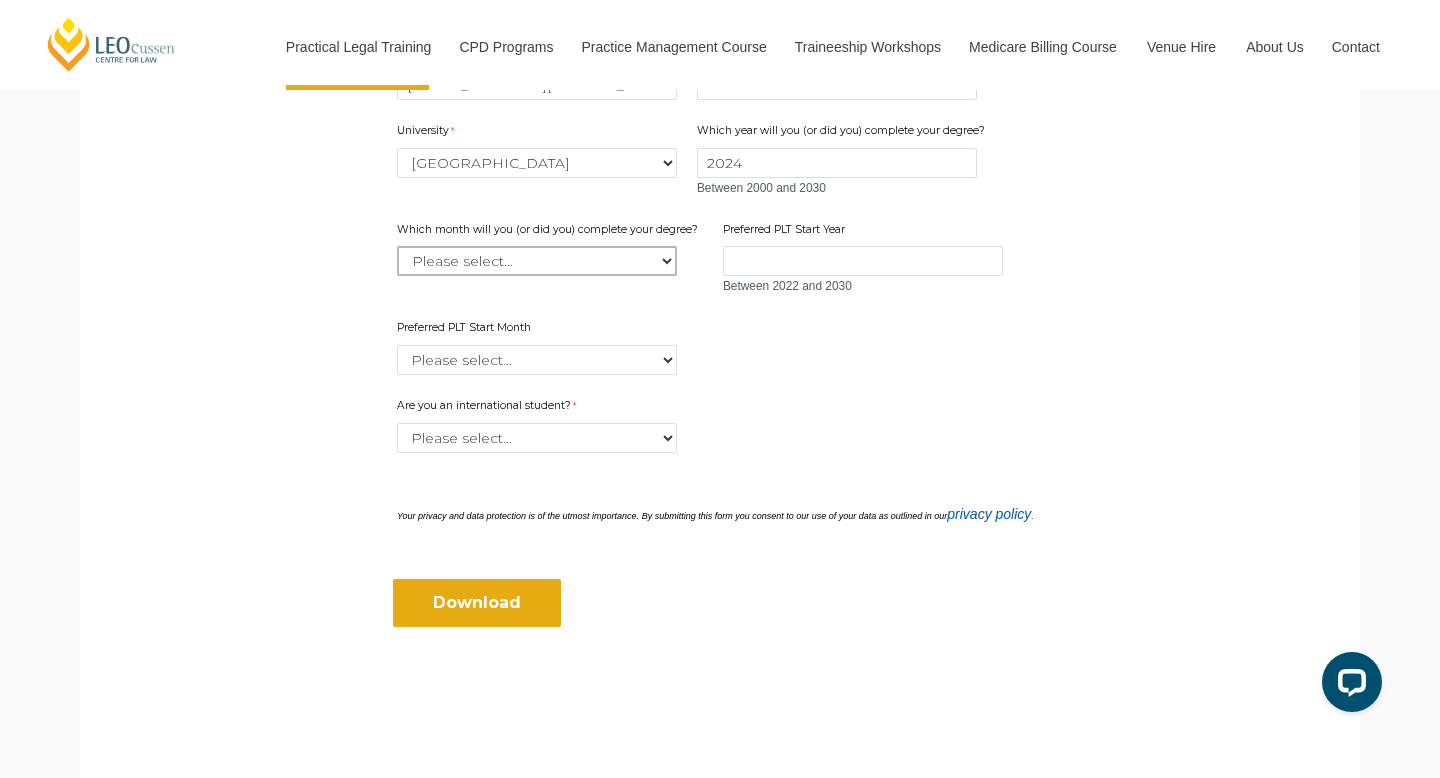 click on "Please select...   January   February   March   April   May   June   July   August   September   October   November   December" at bounding box center (537, 261) 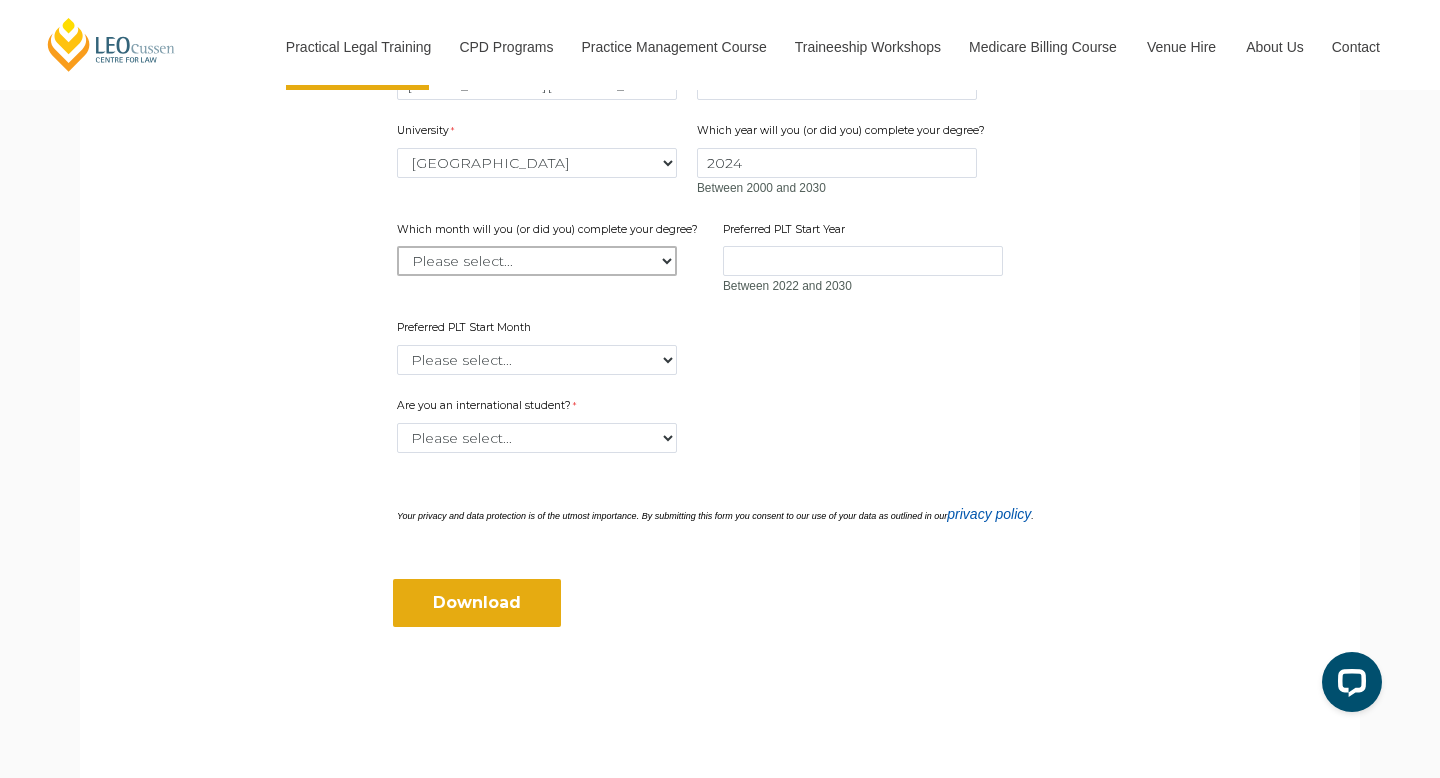 select on "tfa_2228" 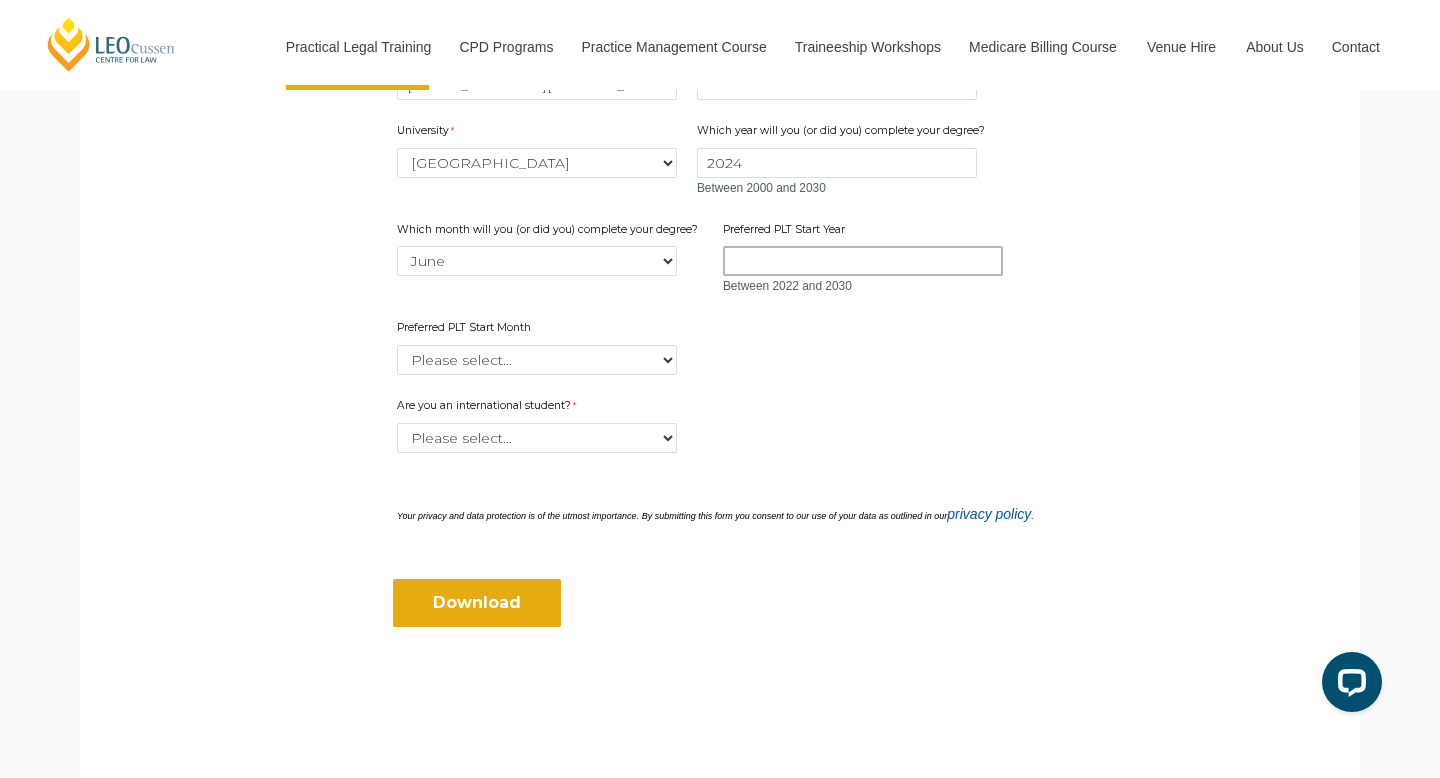 click on "Preferred PLT Start Year" at bounding box center (863, 261) 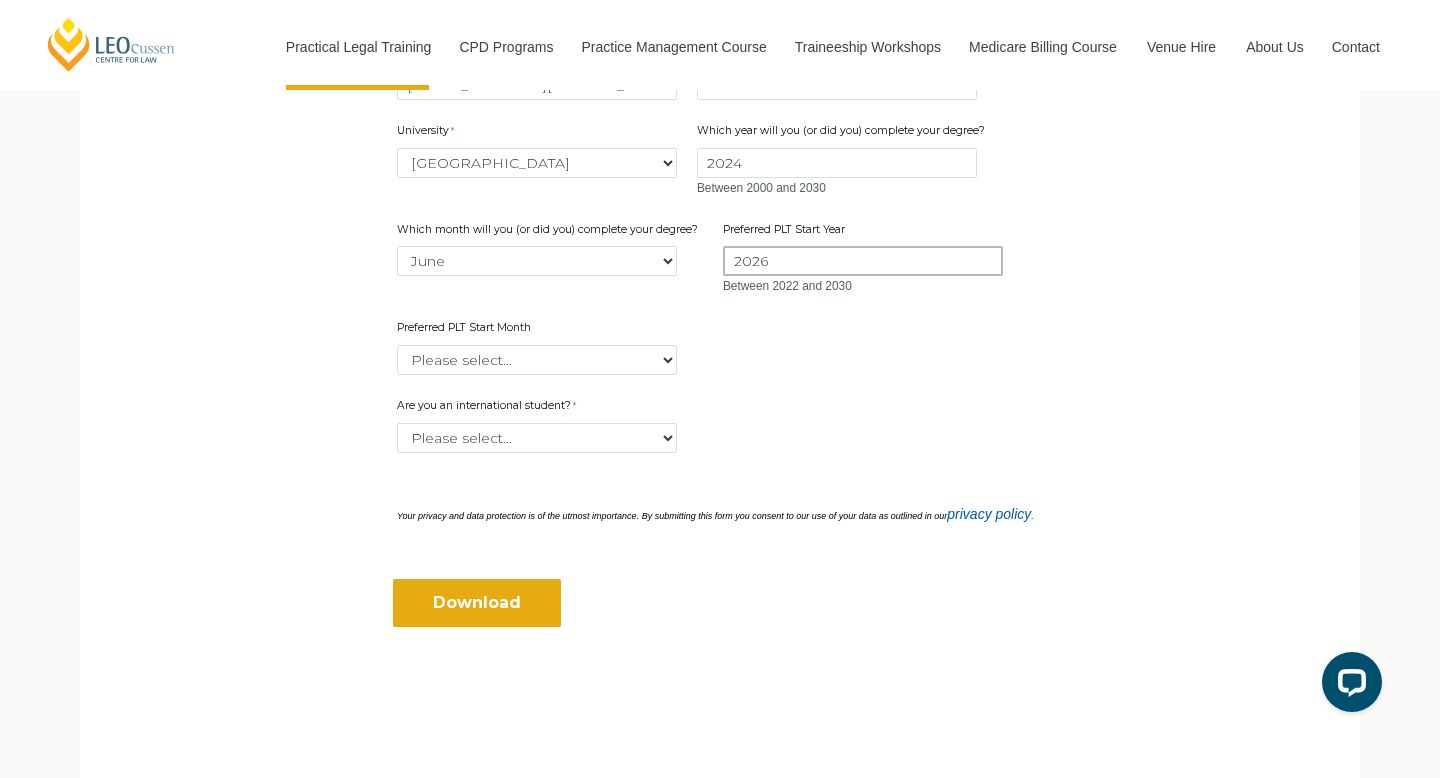 type on "2026" 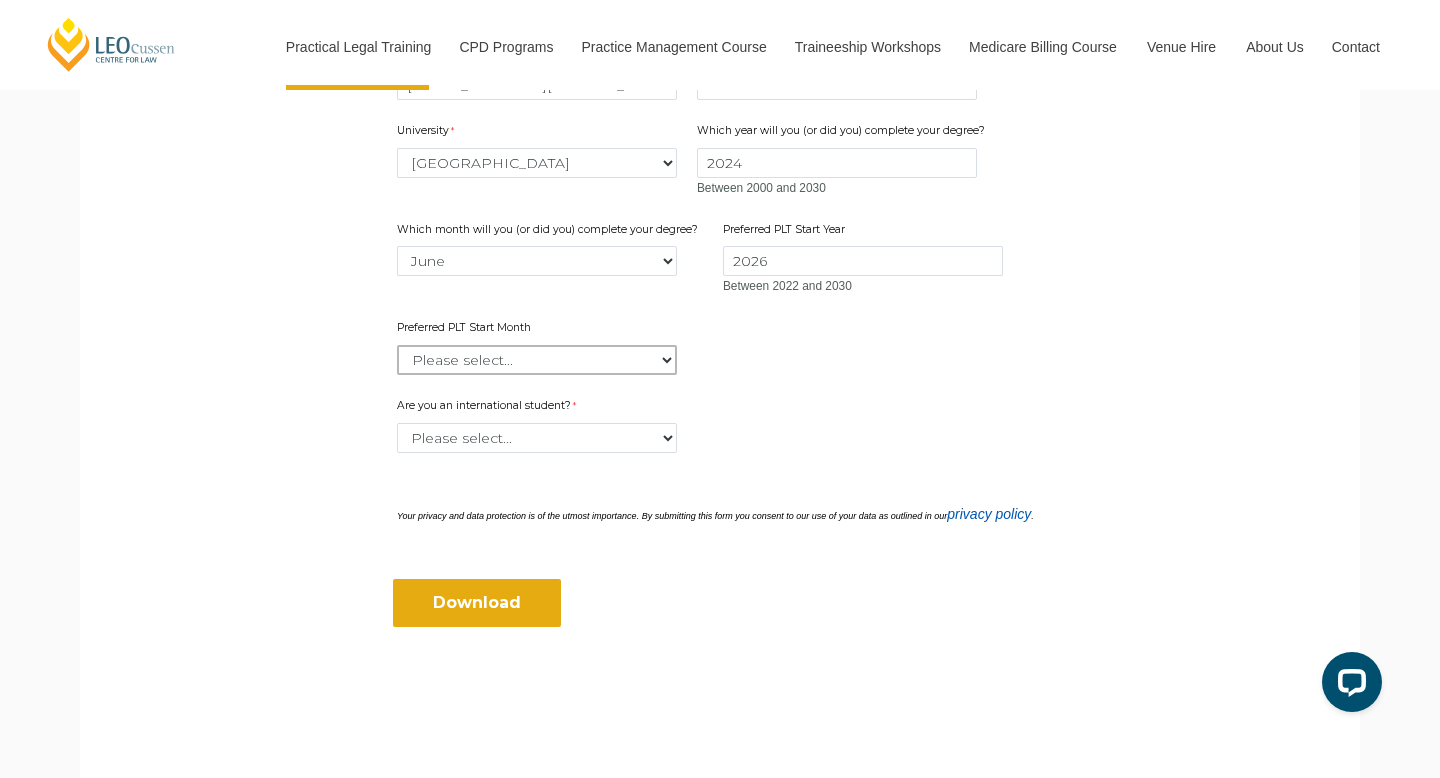 click on "Please select...   January   February   March   April   May   June   July   August   September   October   November   December" at bounding box center [537, 360] 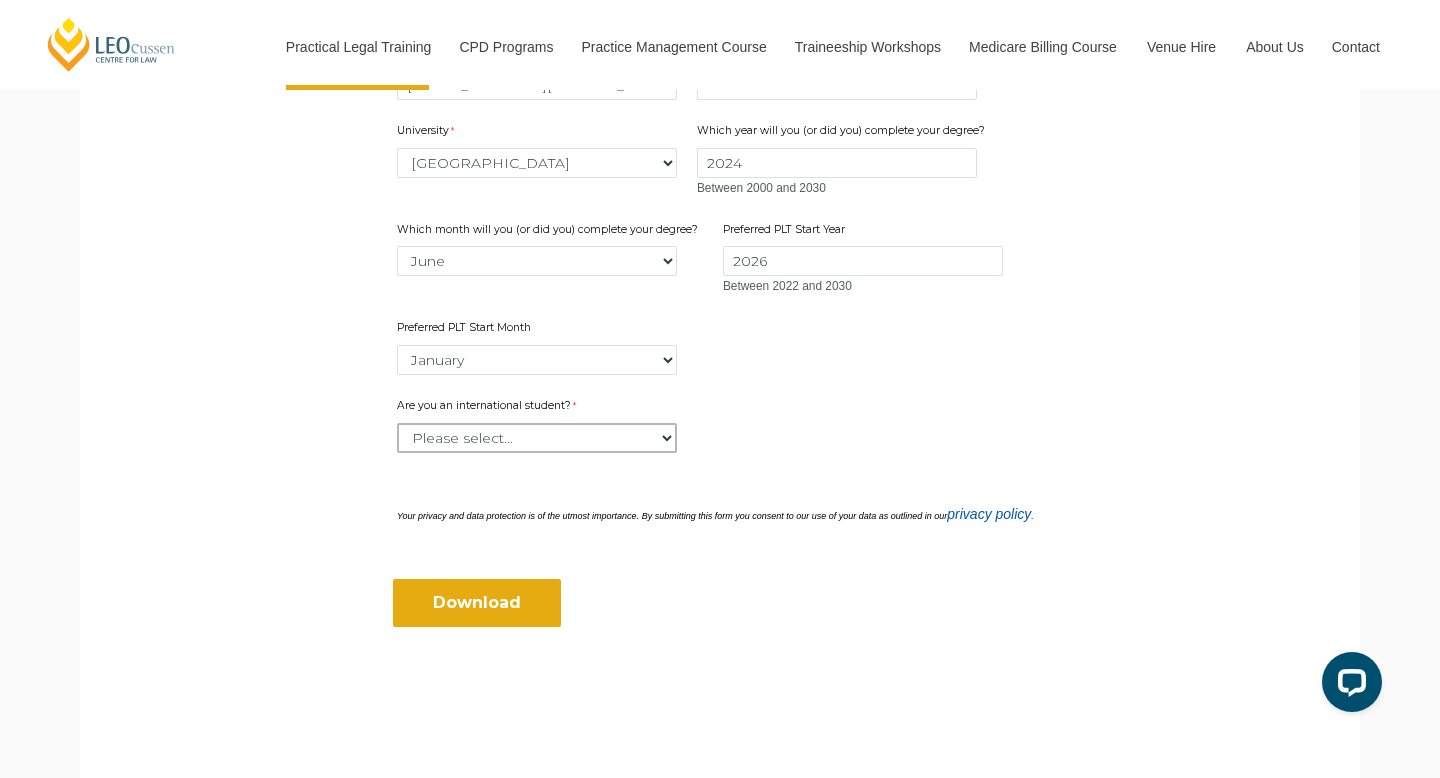 click on "Please select...   Yes   No" at bounding box center (537, 438) 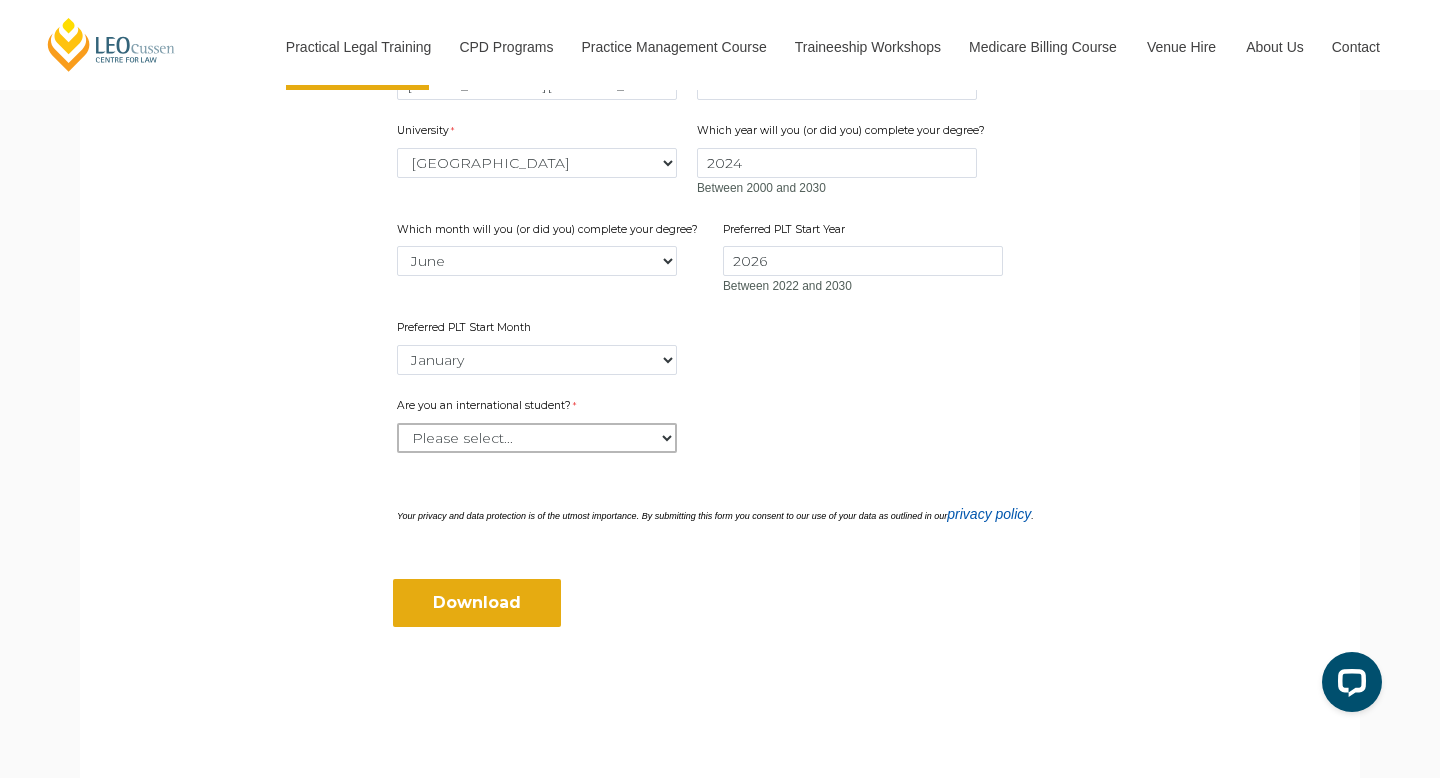 select on "tfa_60" 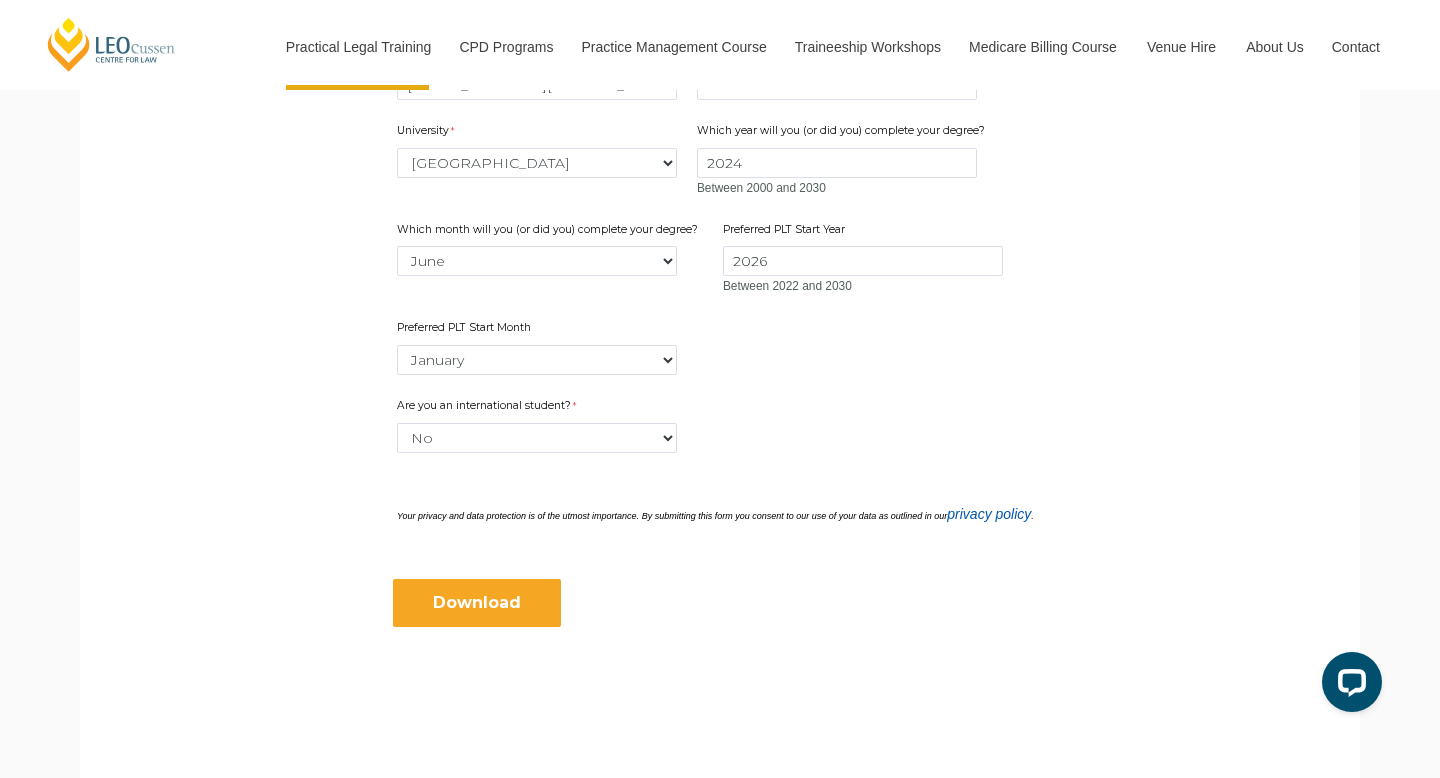 click on "Download" at bounding box center [477, 603] 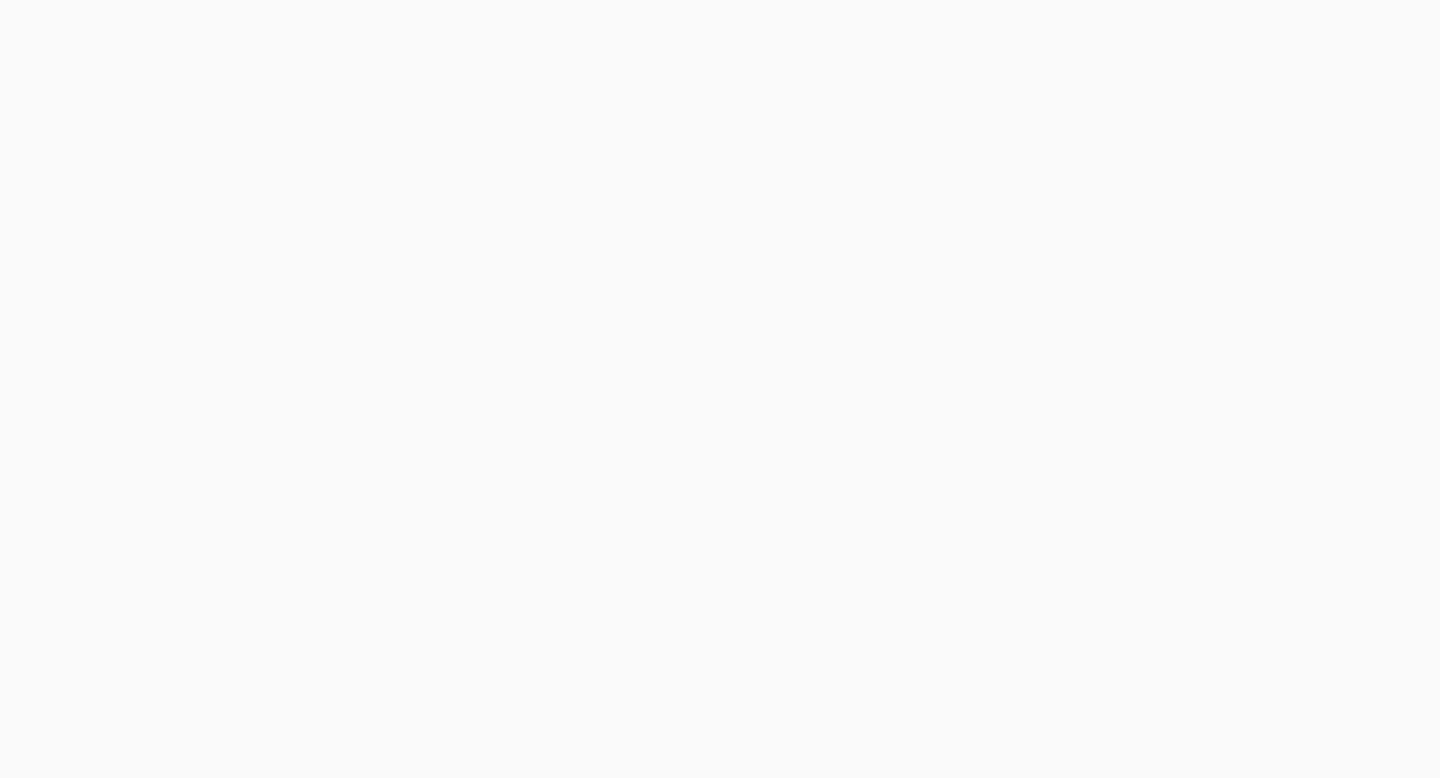 scroll, scrollTop: 0, scrollLeft: 0, axis: both 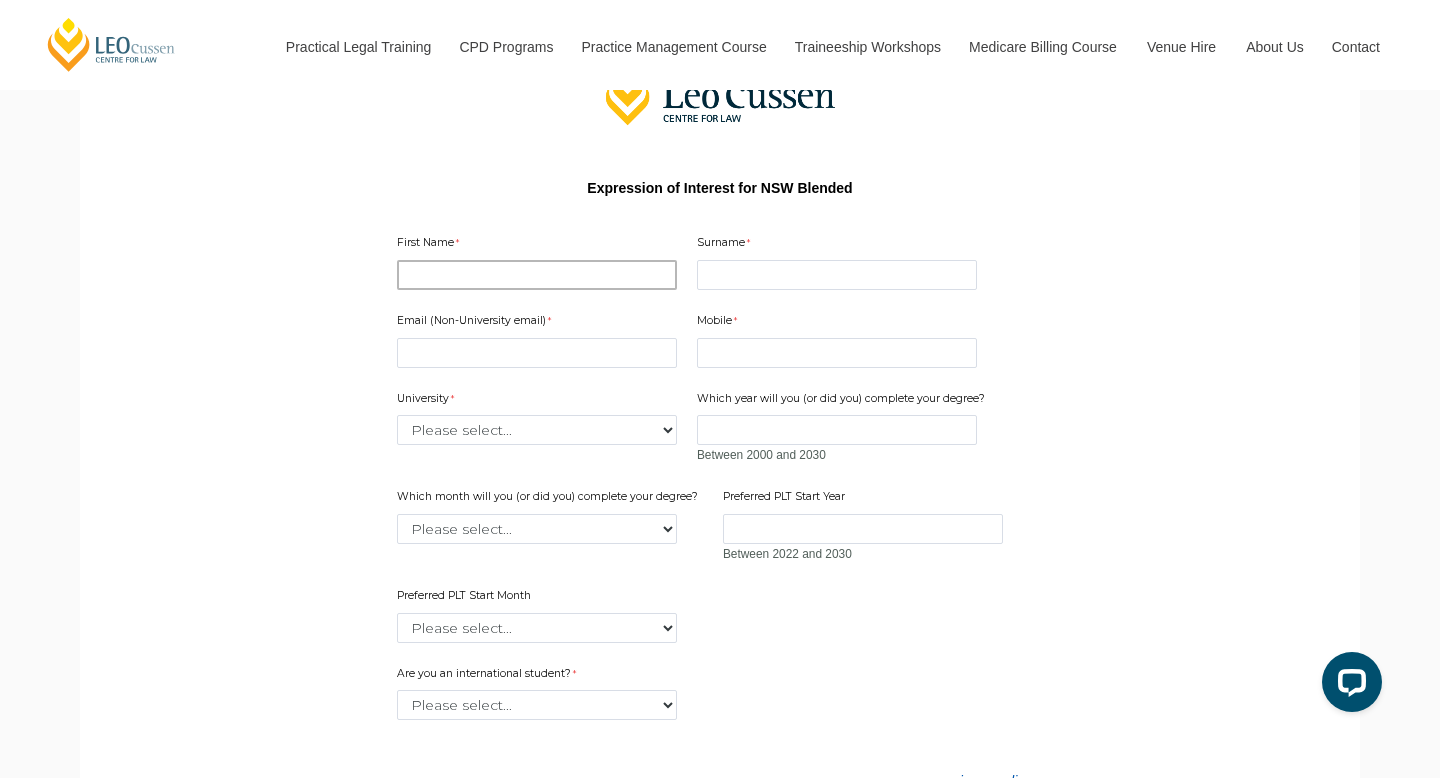 click on "First Name" at bounding box center (537, 275) 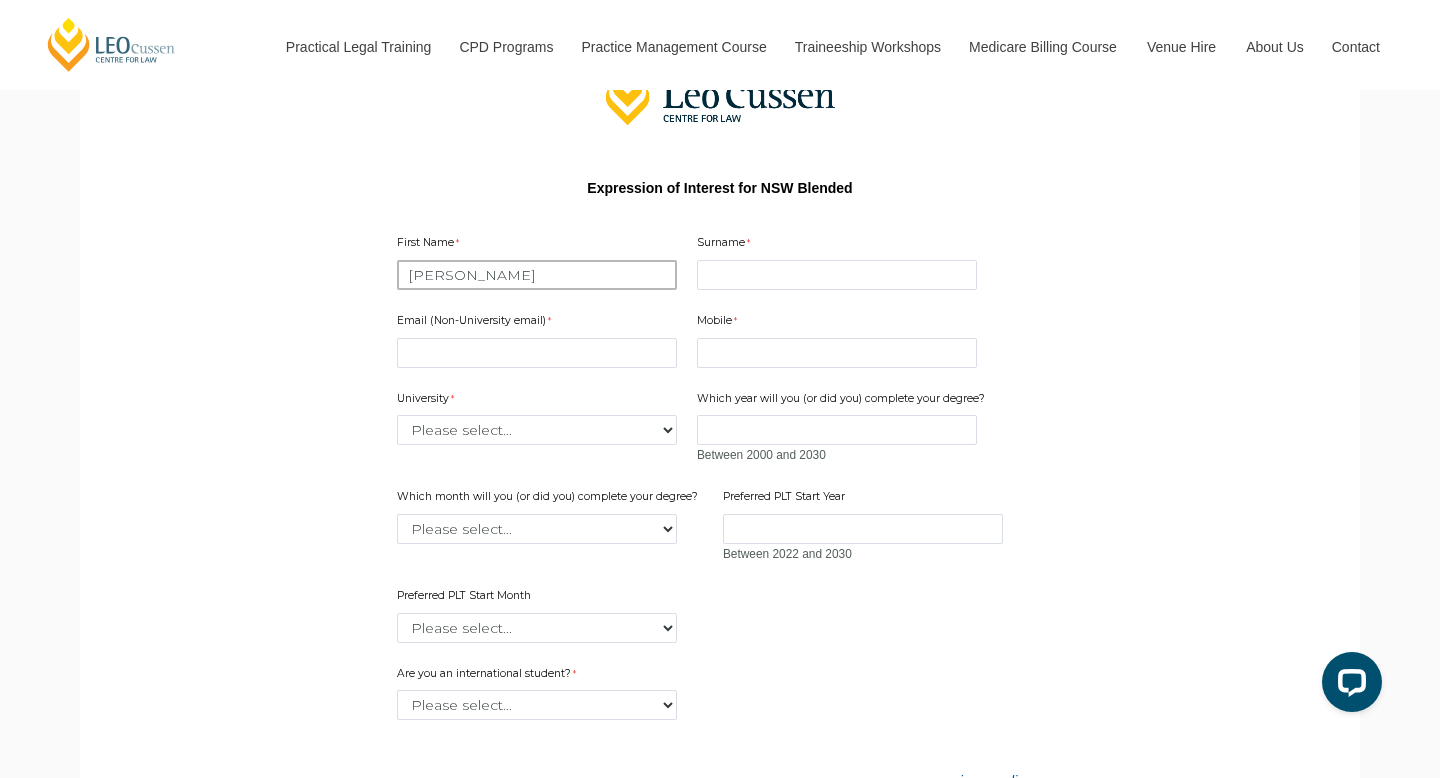 type on "Monique" 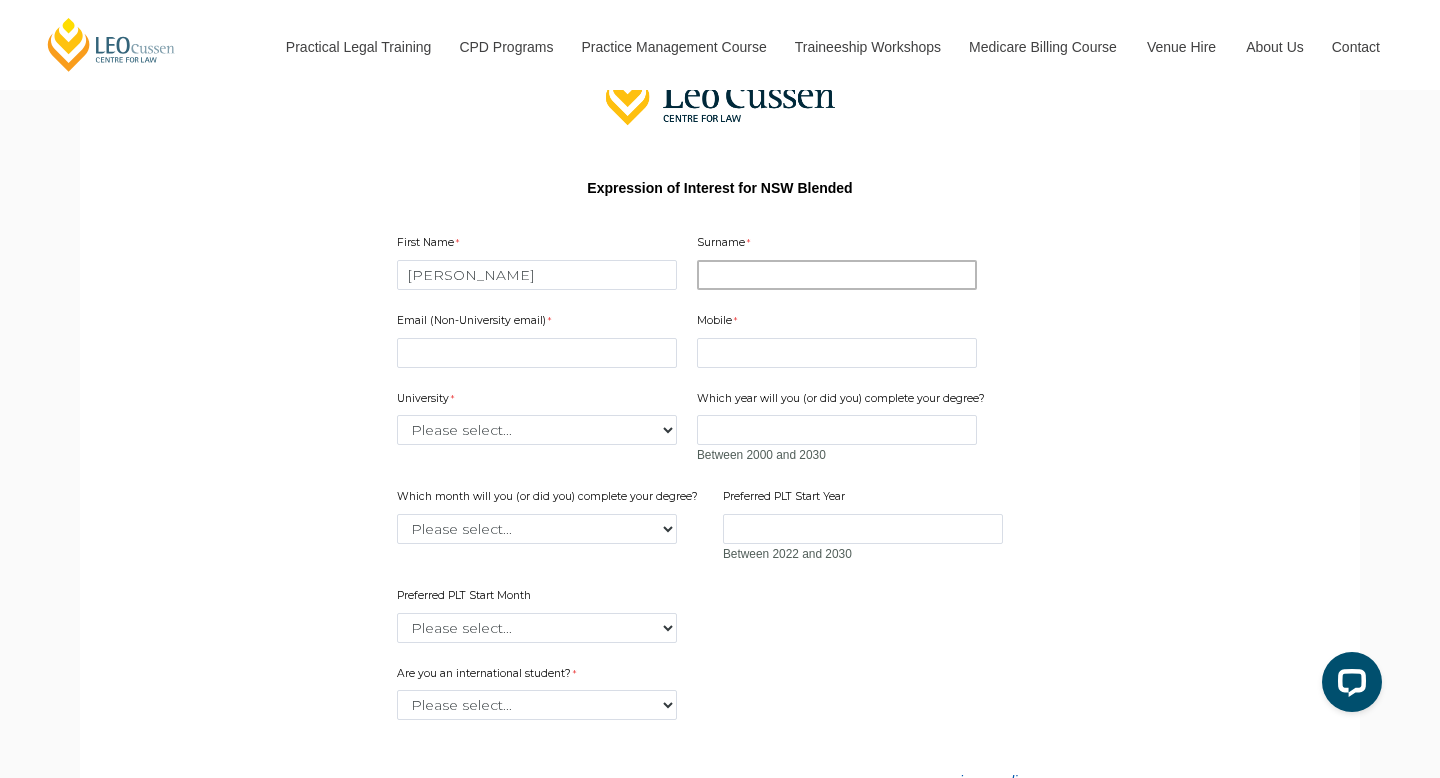 click on "Surname" at bounding box center (837, 275) 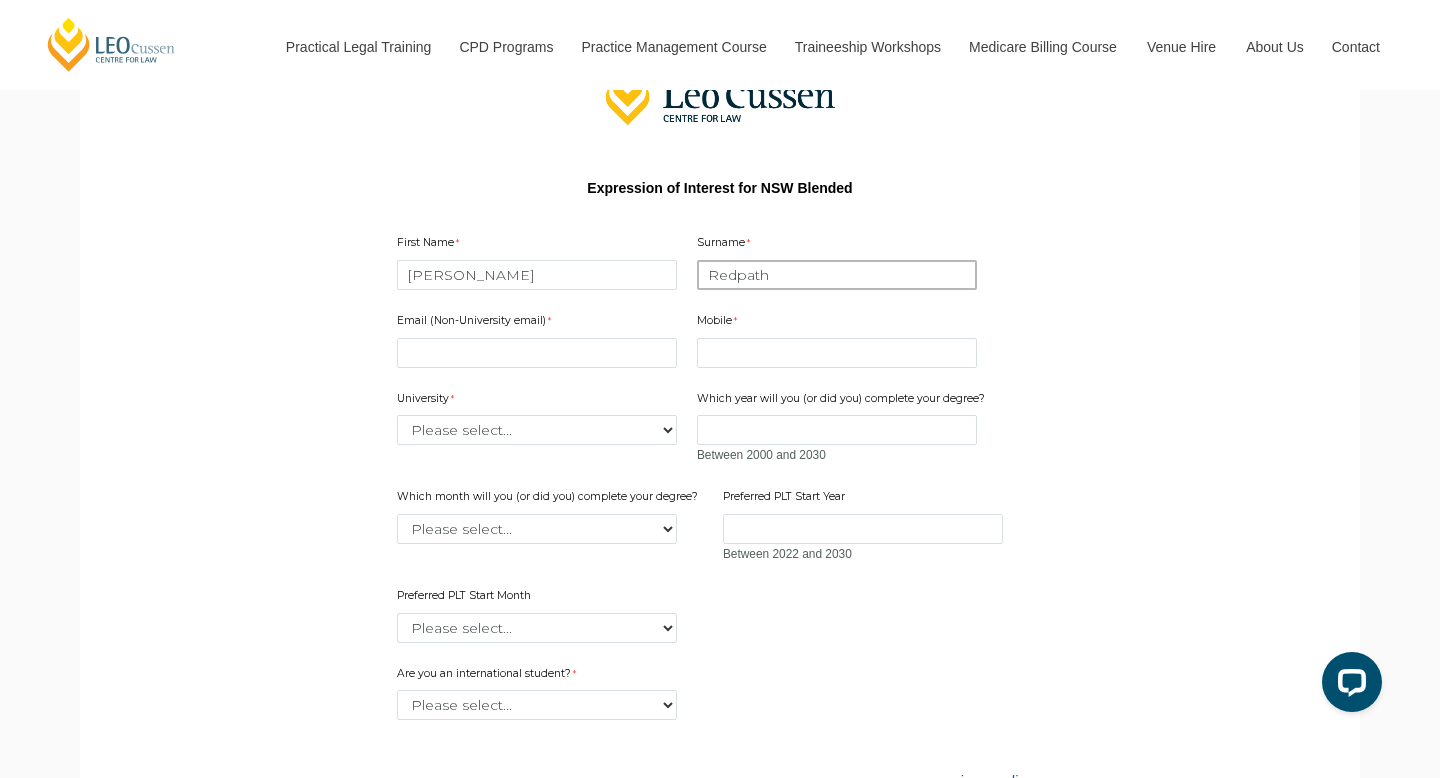 type on "Redpath" 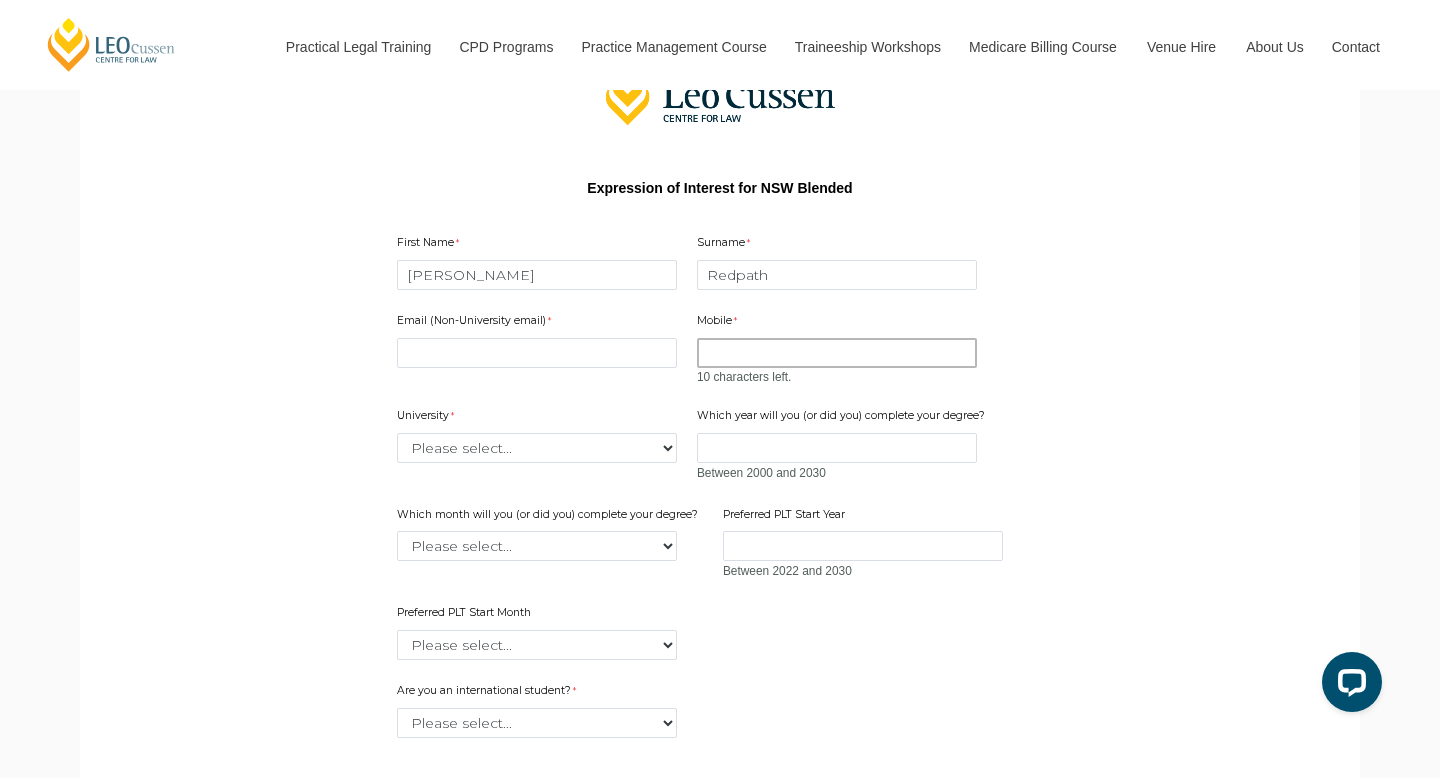 click on "Mobile" at bounding box center [837, 353] 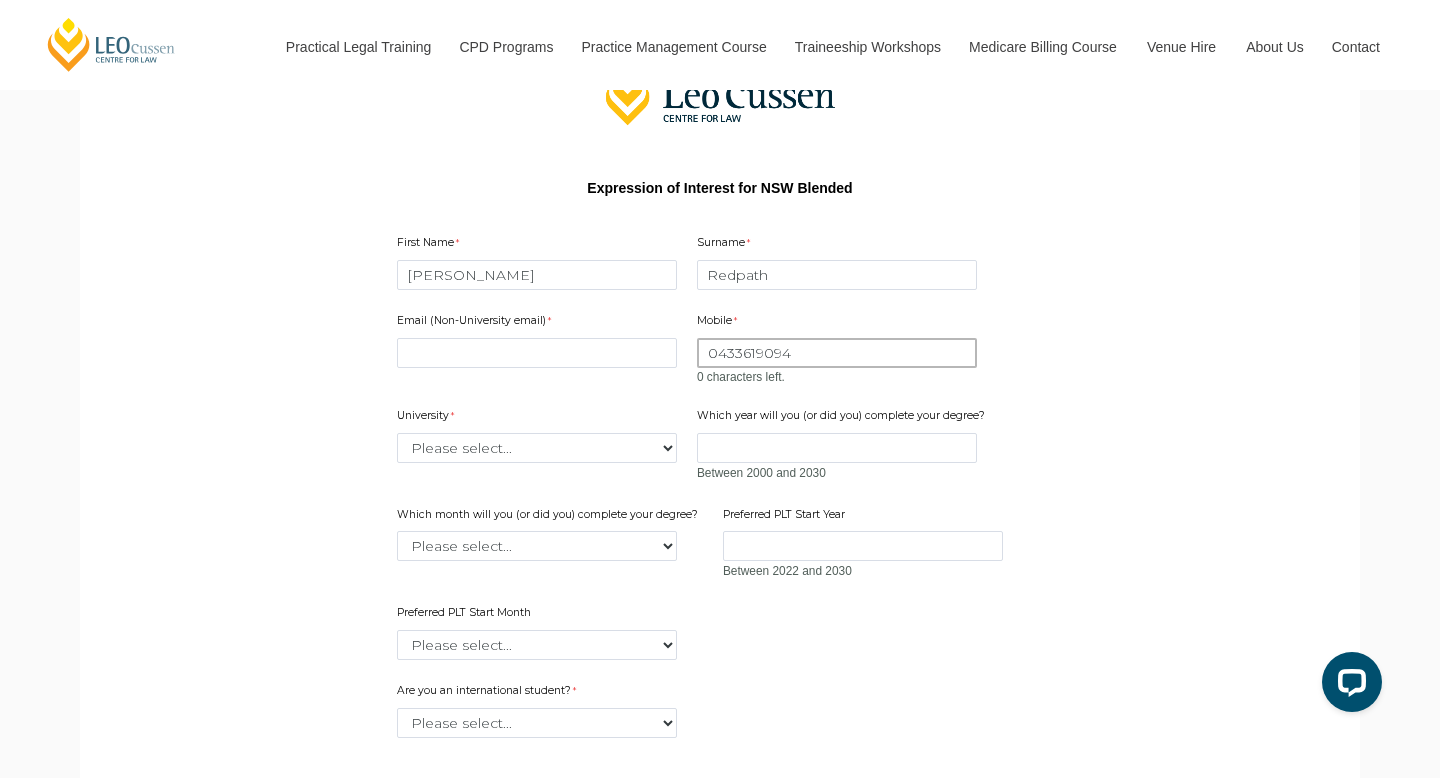 type on "0433619094" 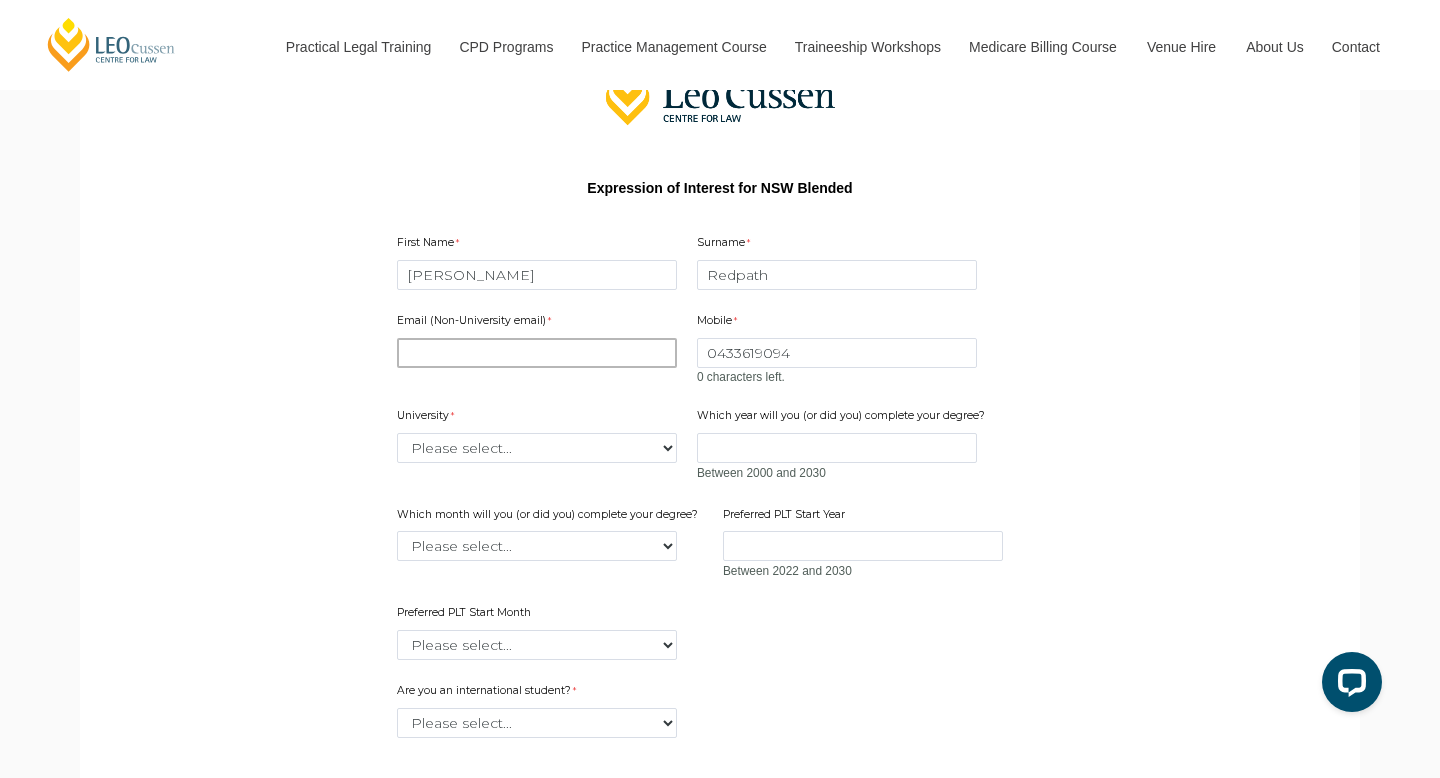 click on "Email (Non-University email)" at bounding box center (537, 353) 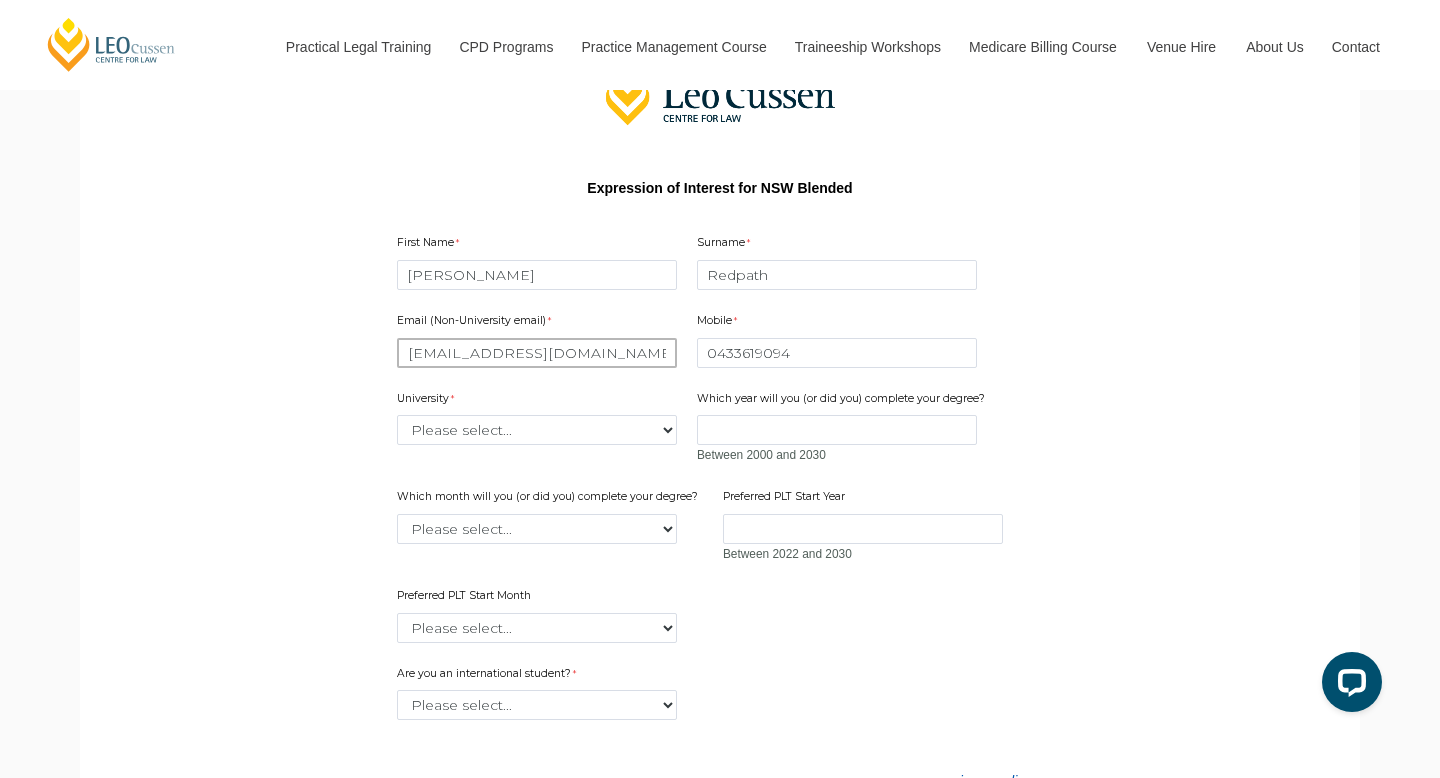 type on "monredpath@gmail.com" 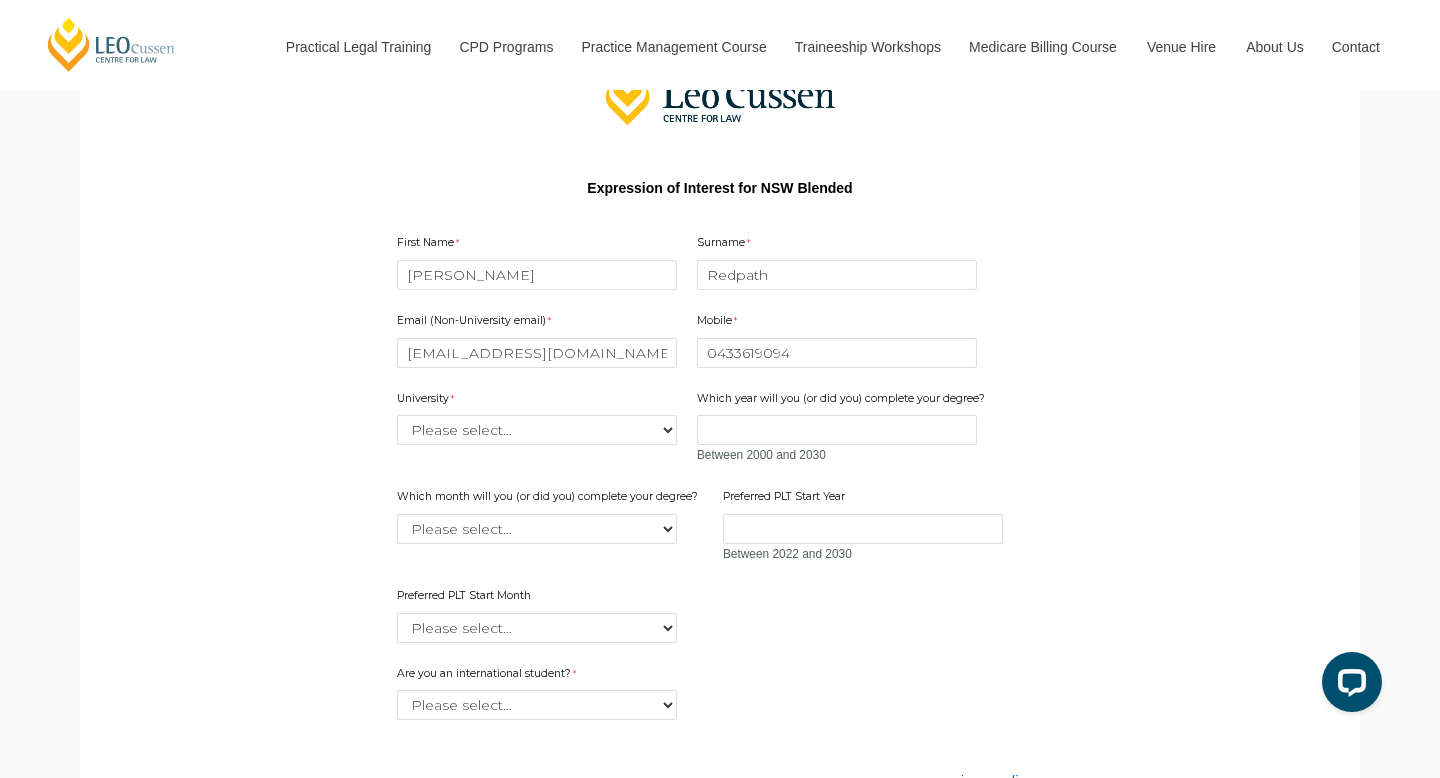 click on "University Please select...   Australian Catholic University   Australian National University   Bond University   Central Queensland University   Charles Darwin University   Charles Sturt University   Curtin University   Deakin University   Edith Cowan University   Federation University   Flinders University   Griffith University   James Cook University   La Trobe University   Macquarie University   Monash University   Murdoch University   Queensland University of Technology   RMIT University   Southern Cross University   Swinburne University of Technology   Torrens University   University of Adelaide   University of Canberra   University of Divinity   University of Melbourne   University of New England   University of New South Wales   University of Newcastle   University of Notre Dame   University of Queensland   University of South Australia   University of Southern Queensland   University of Sydney   University of Tasmania   University of Technology Sydney   University of the Sunshine Coast" at bounding box center (537, 418) 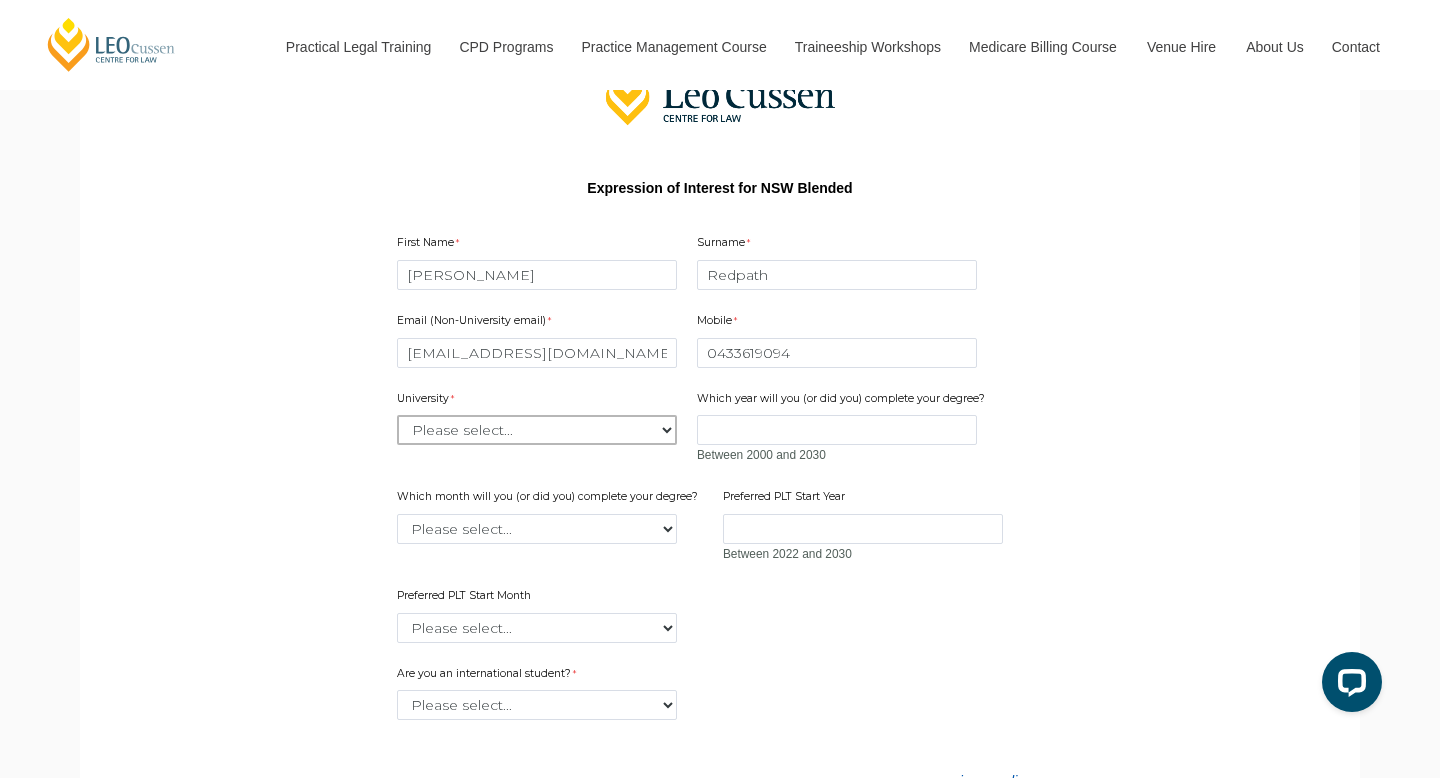 click on "Please select...   Australian Catholic University   Australian National University   Bond University   Central Queensland University   Charles Darwin University   Charles Sturt University   Curtin University   Deakin University   Edith Cowan University   Federation University   Flinders University   Griffith University   James Cook University   La Trobe University   Macquarie University   Monash University   Murdoch University   Queensland University of Technology   RMIT University   Southern Cross University   Swinburne University of Technology   Torrens University   University of Adelaide   University of Canberra   University of Divinity   University of Melbourne   University of New England   University of New South Wales   University of Newcastle   University of Notre Dame   University of Queensland   University of South Australia   University of Southern Queensland   University of Sydney   University of Tasmania   University of Technology Sydney   University of the Sunshine Coast       Victoria University" at bounding box center [537, 430] 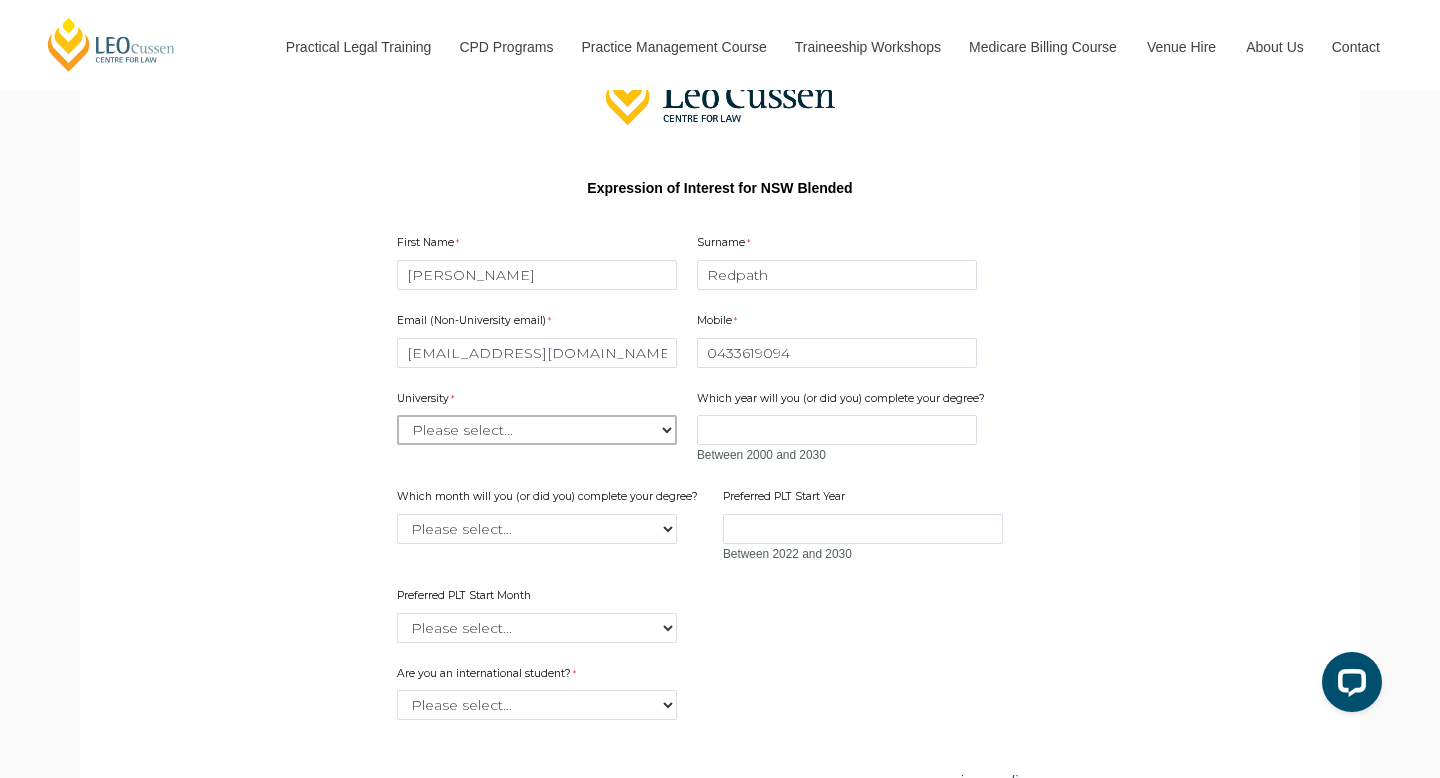 select on "tfa_2193" 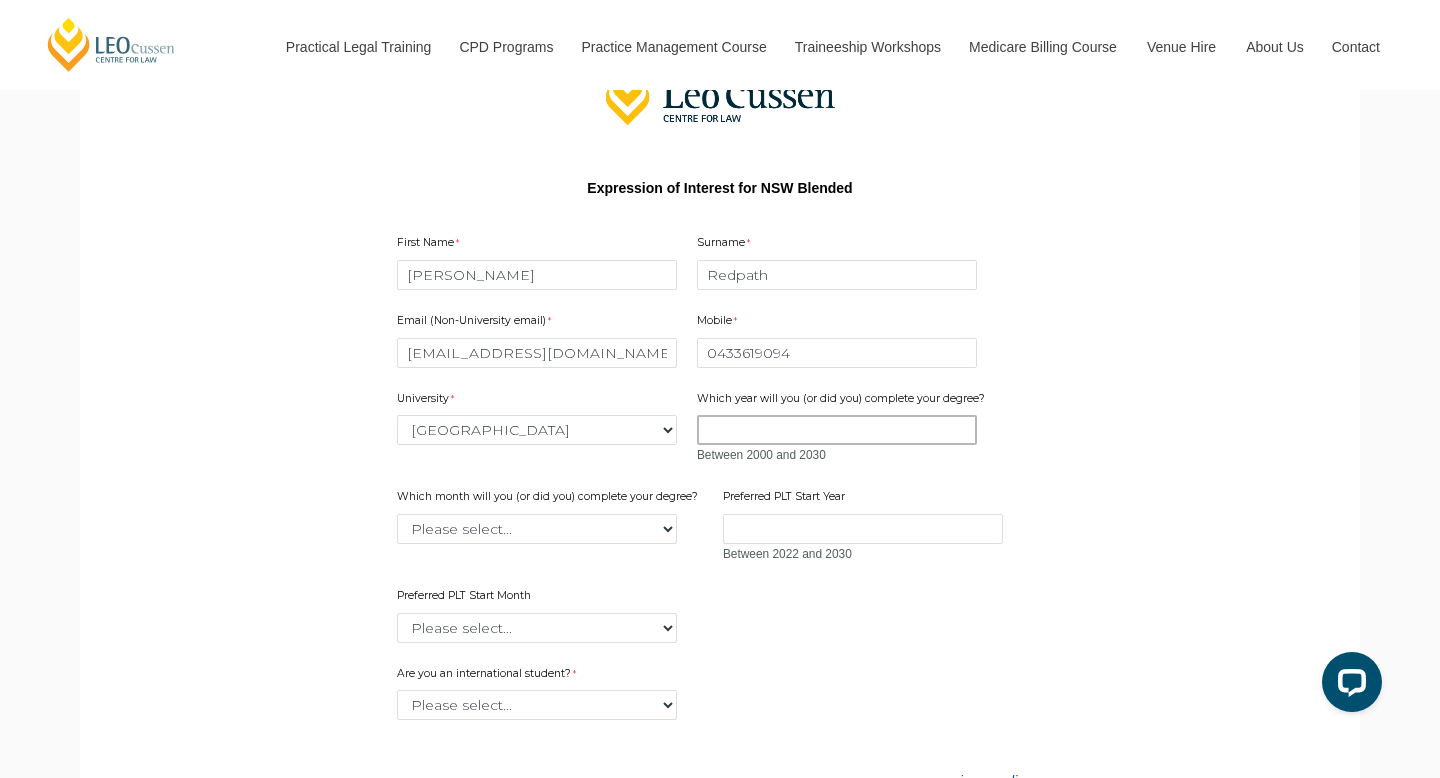 click on "Which year will you (or did you) complete your degree?" at bounding box center (837, 430) 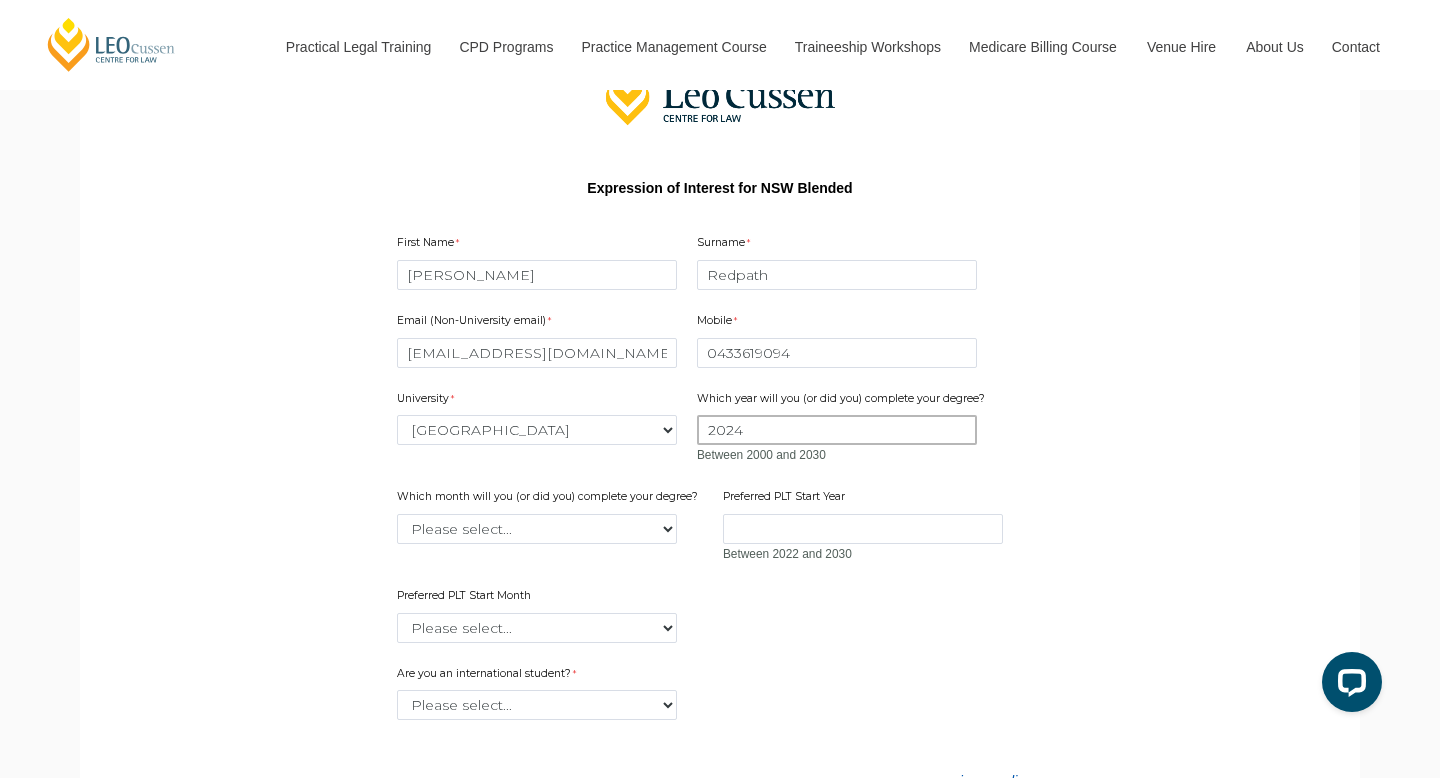 type on "2024" 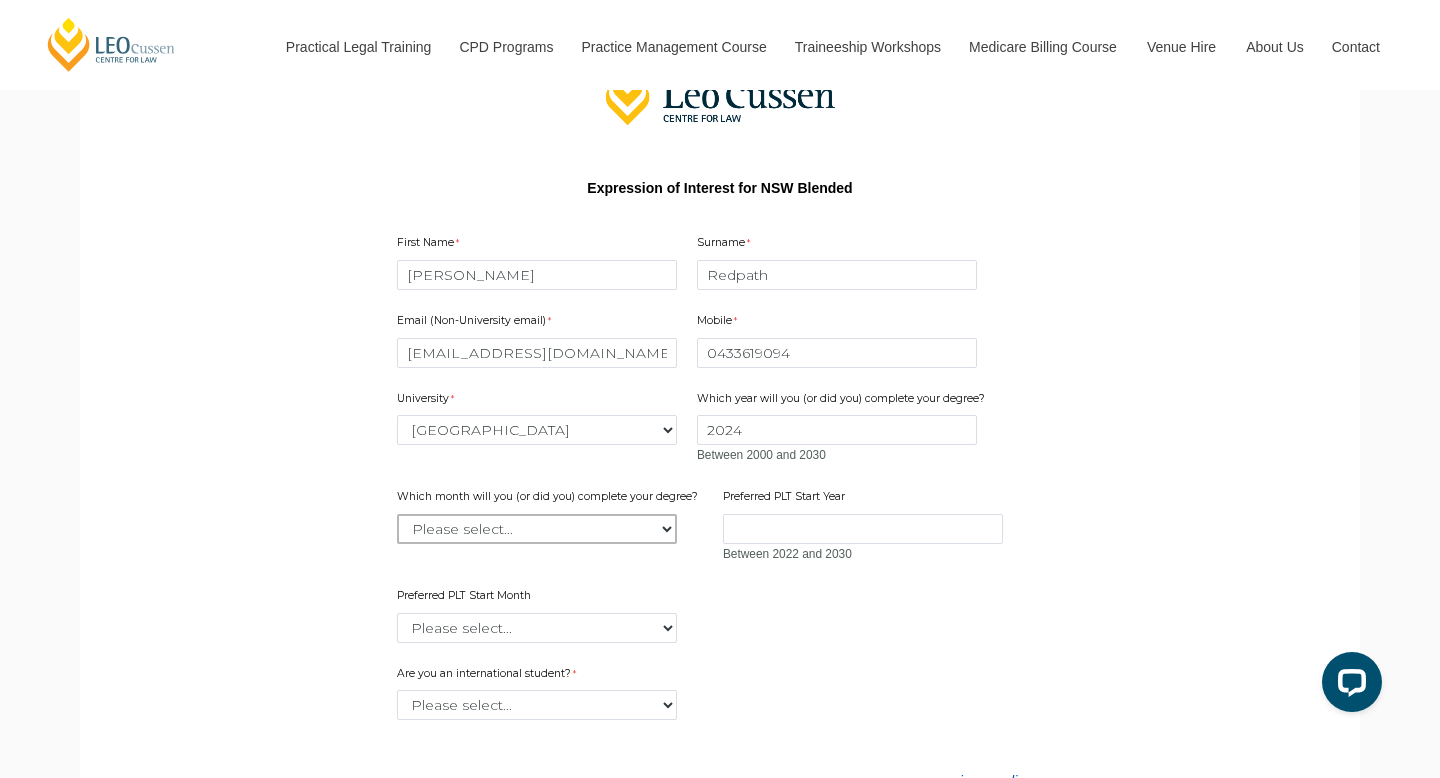 click on "Please select...   January   February   March   April   May   June   July   August   September   October   November   December" at bounding box center (537, 529) 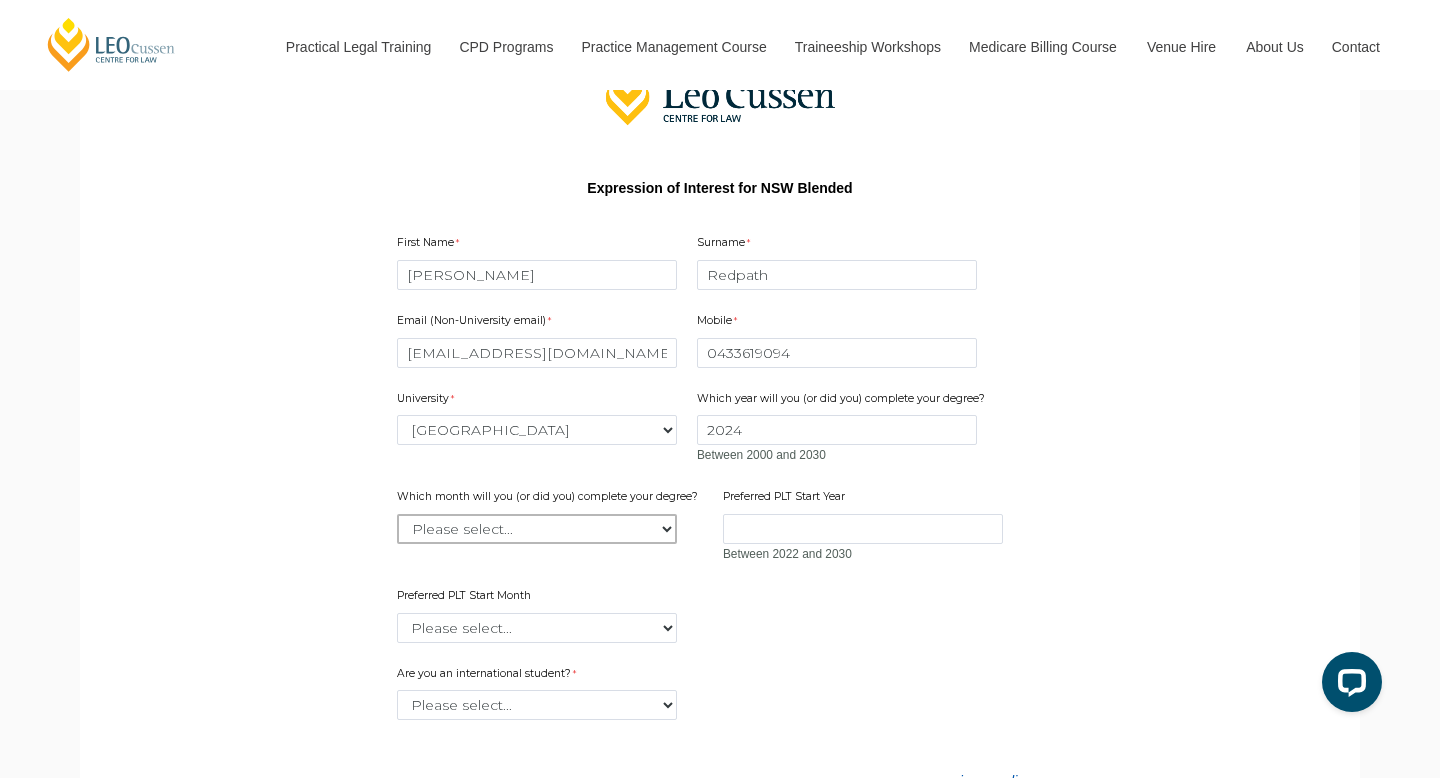 select on "tfa_2228" 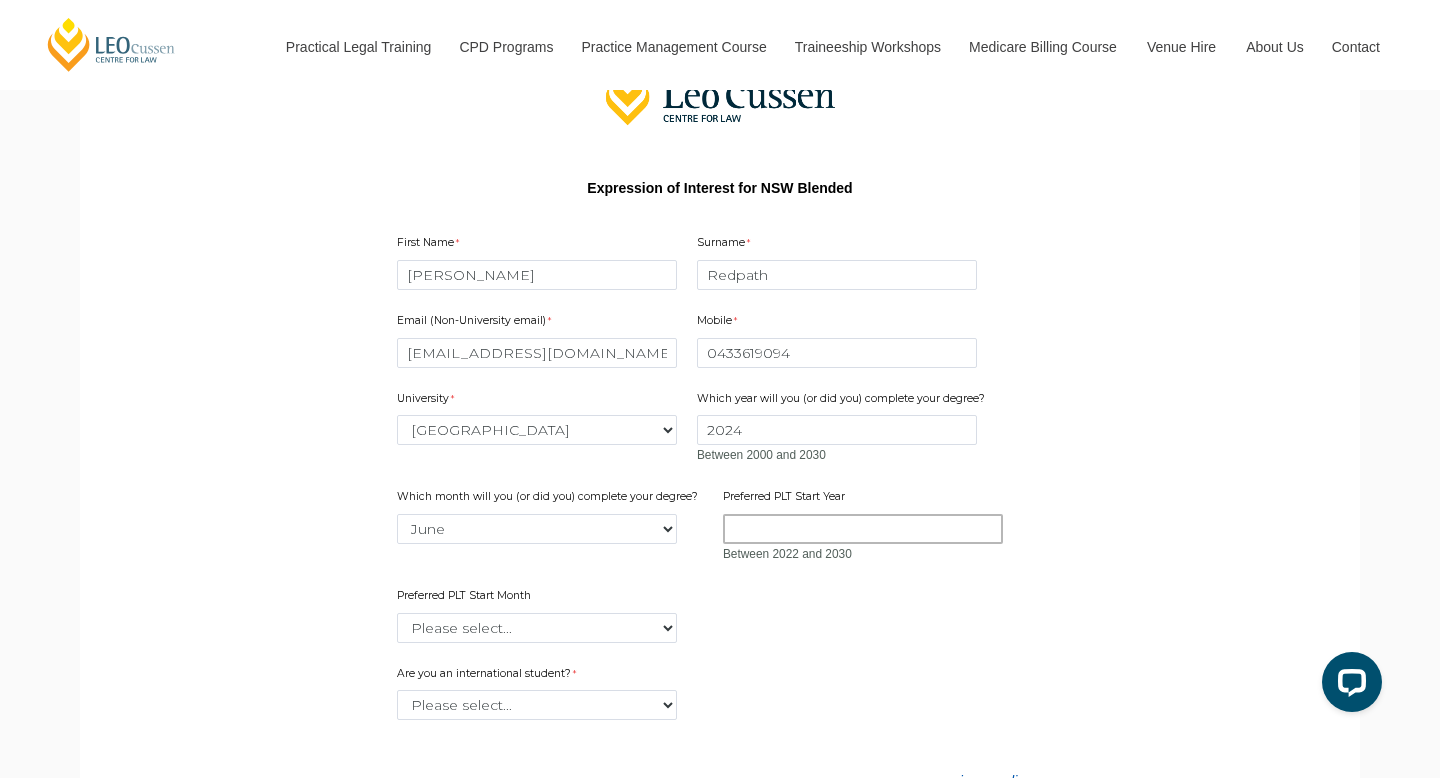 click on "Preferred PLT Start Year" at bounding box center [863, 529] 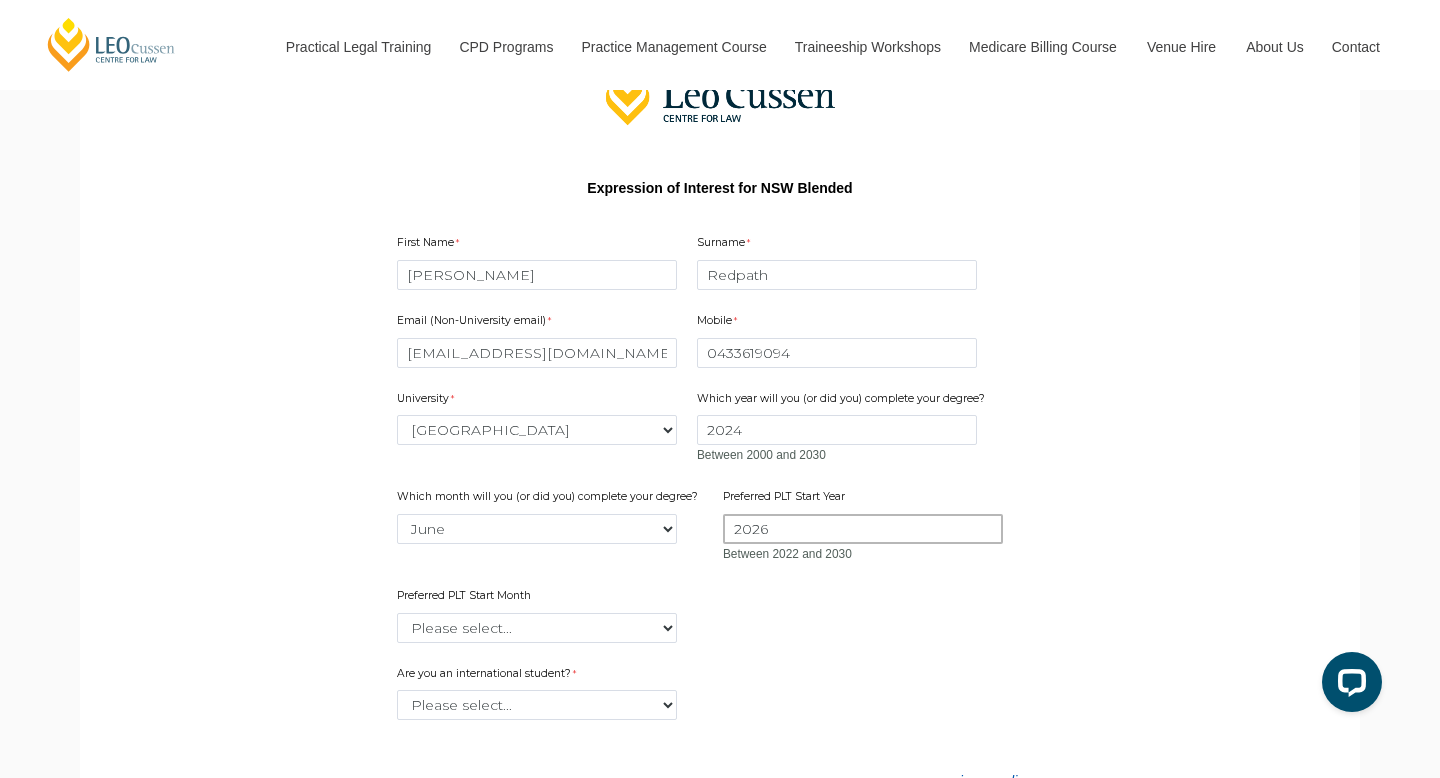 type on "2026" 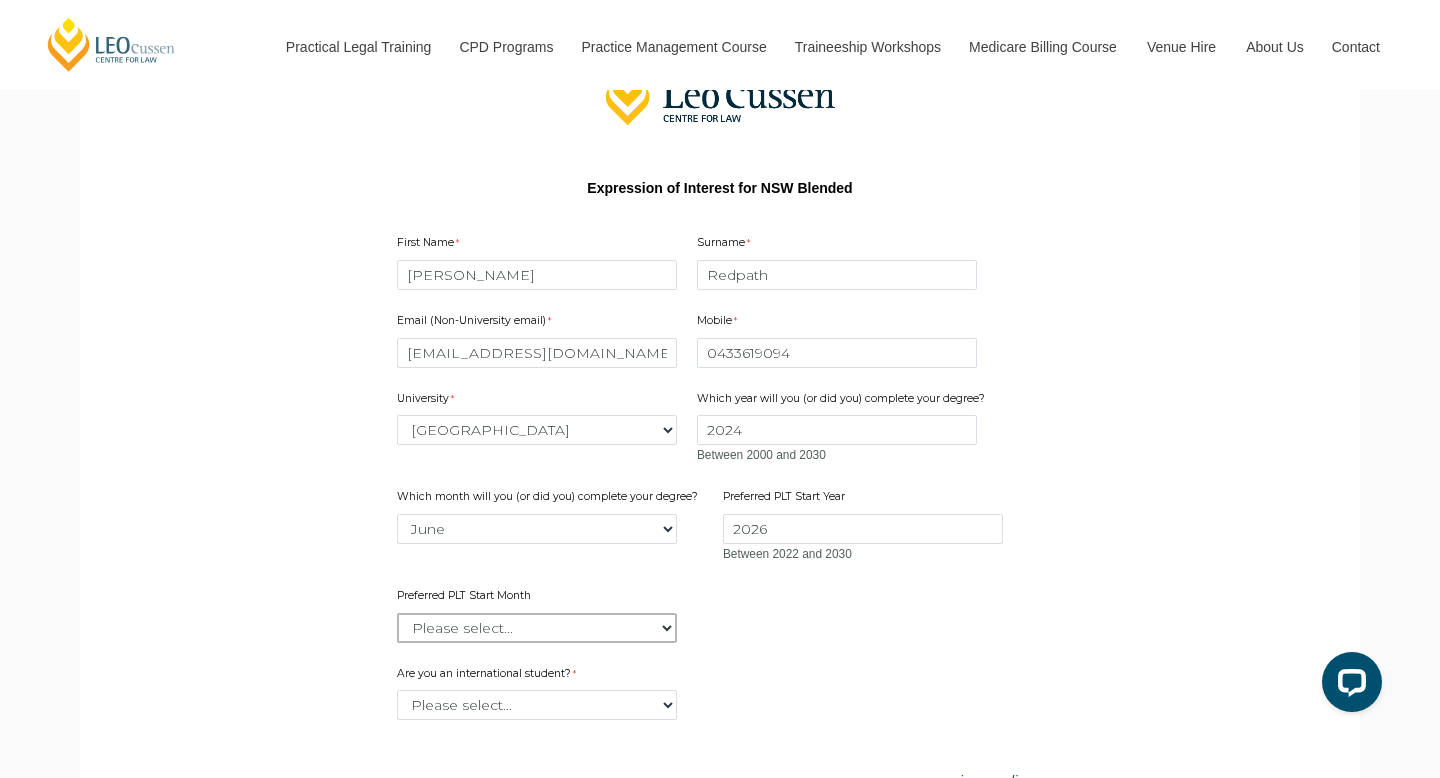 click on "Please select...   January   February   March   April   May   June   July   August   September   October   November   December" at bounding box center [537, 628] 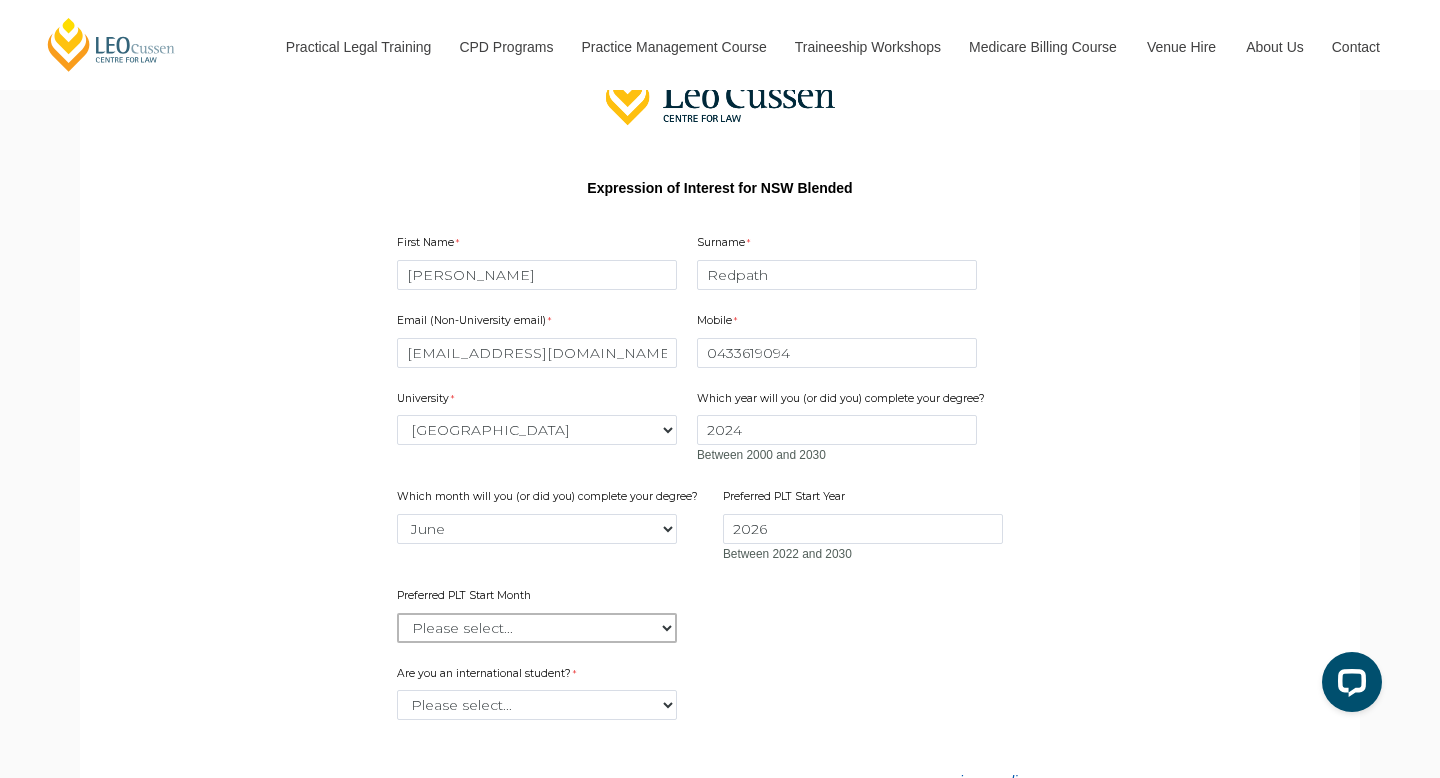 select on "tfa_2378" 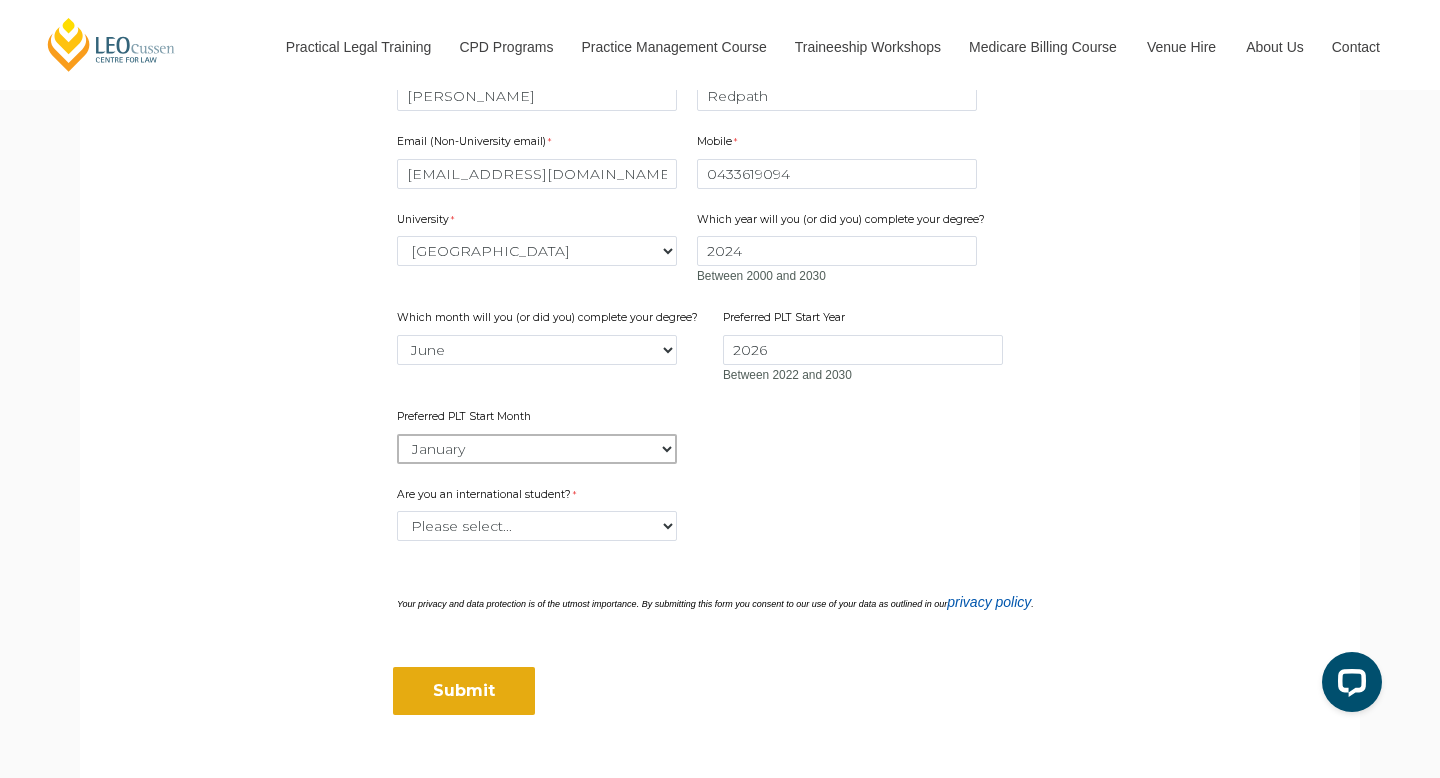 scroll, scrollTop: 970, scrollLeft: 0, axis: vertical 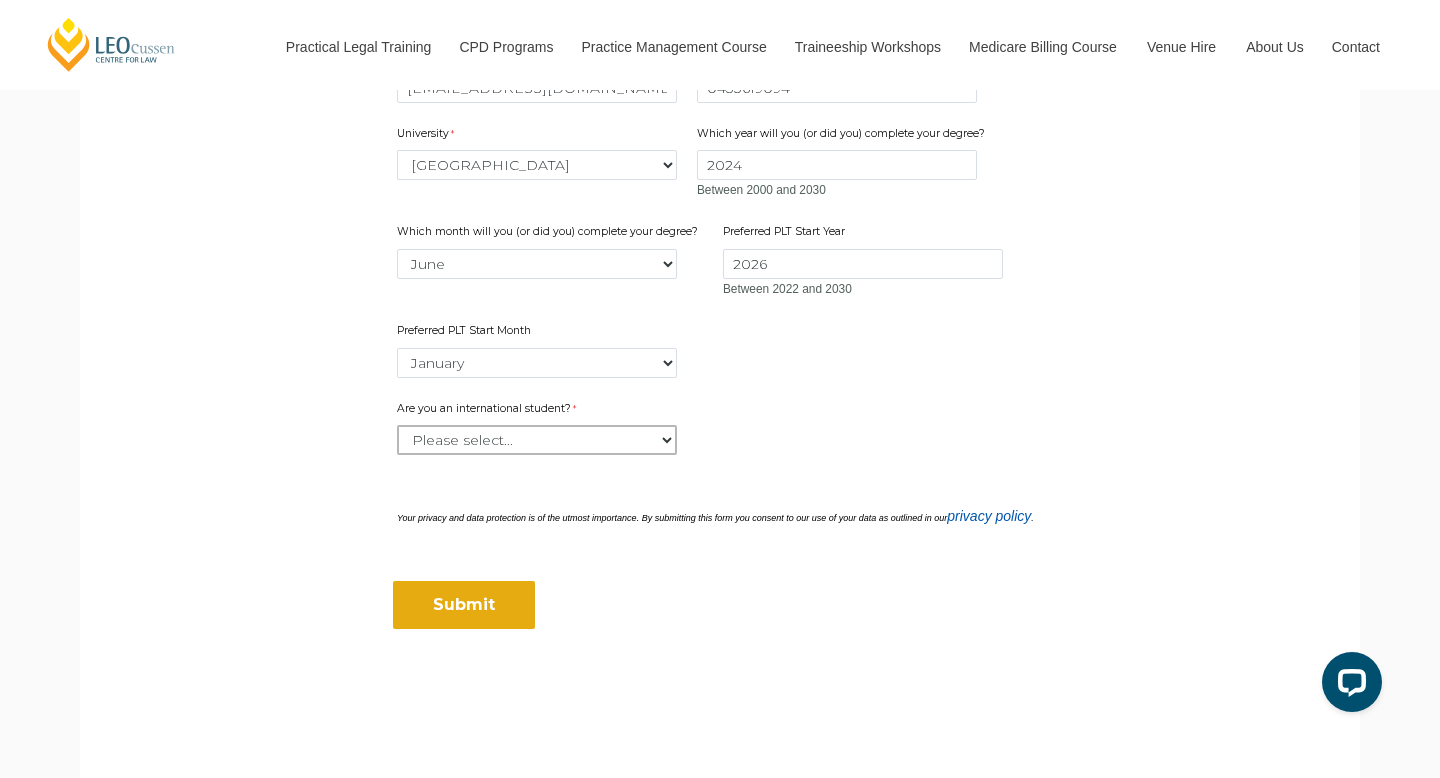 click on "Please select...   Yes   No" at bounding box center [537, 440] 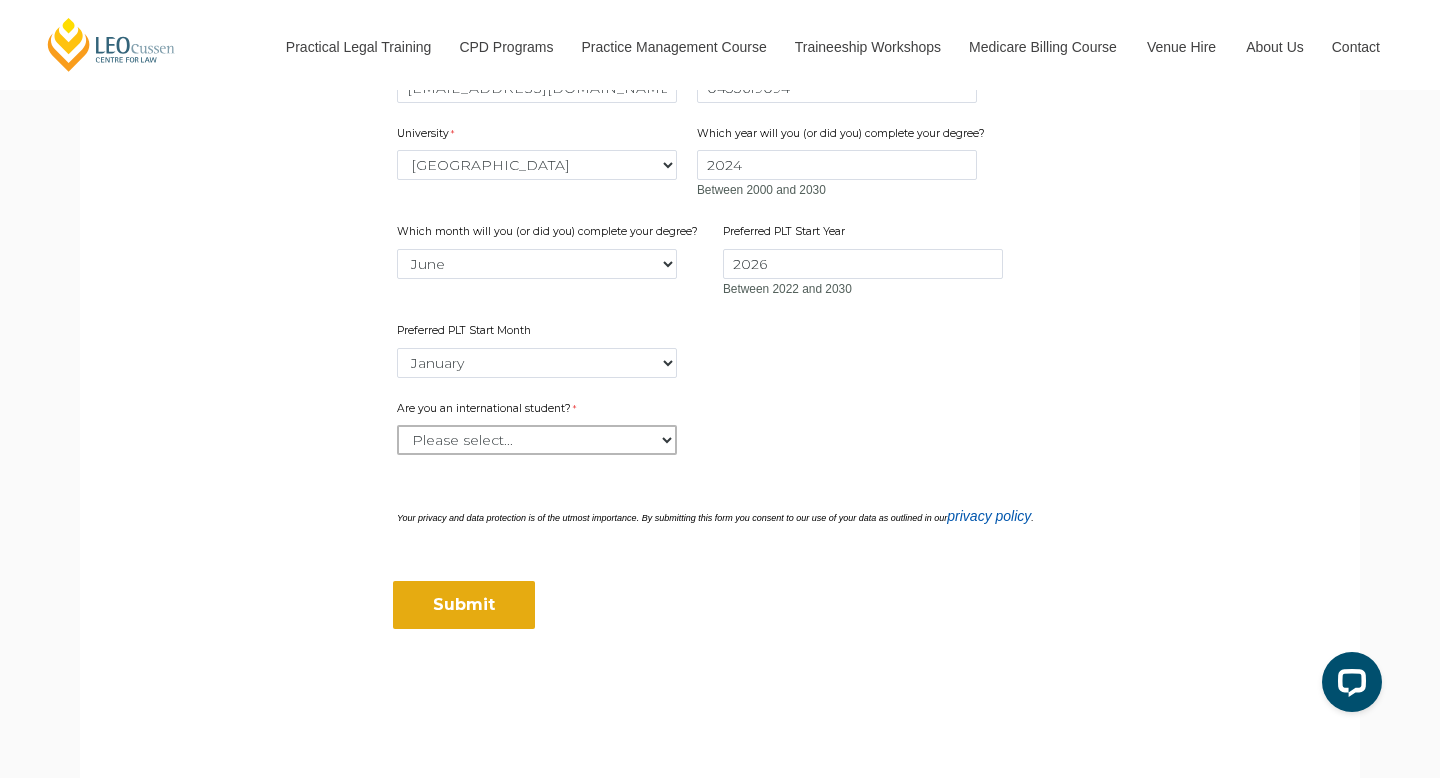 select on "tfa_60" 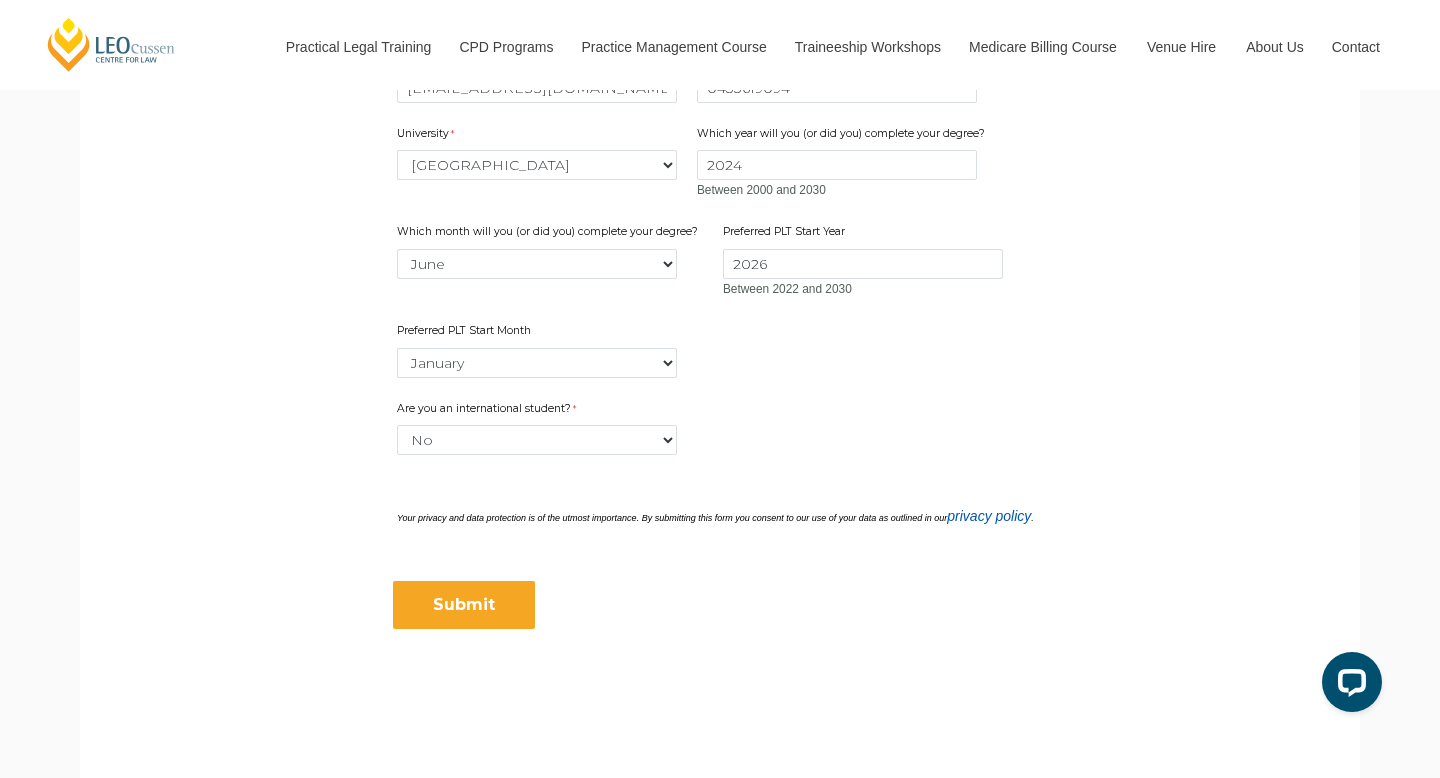 click on "Submit" at bounding box center (464, 605) 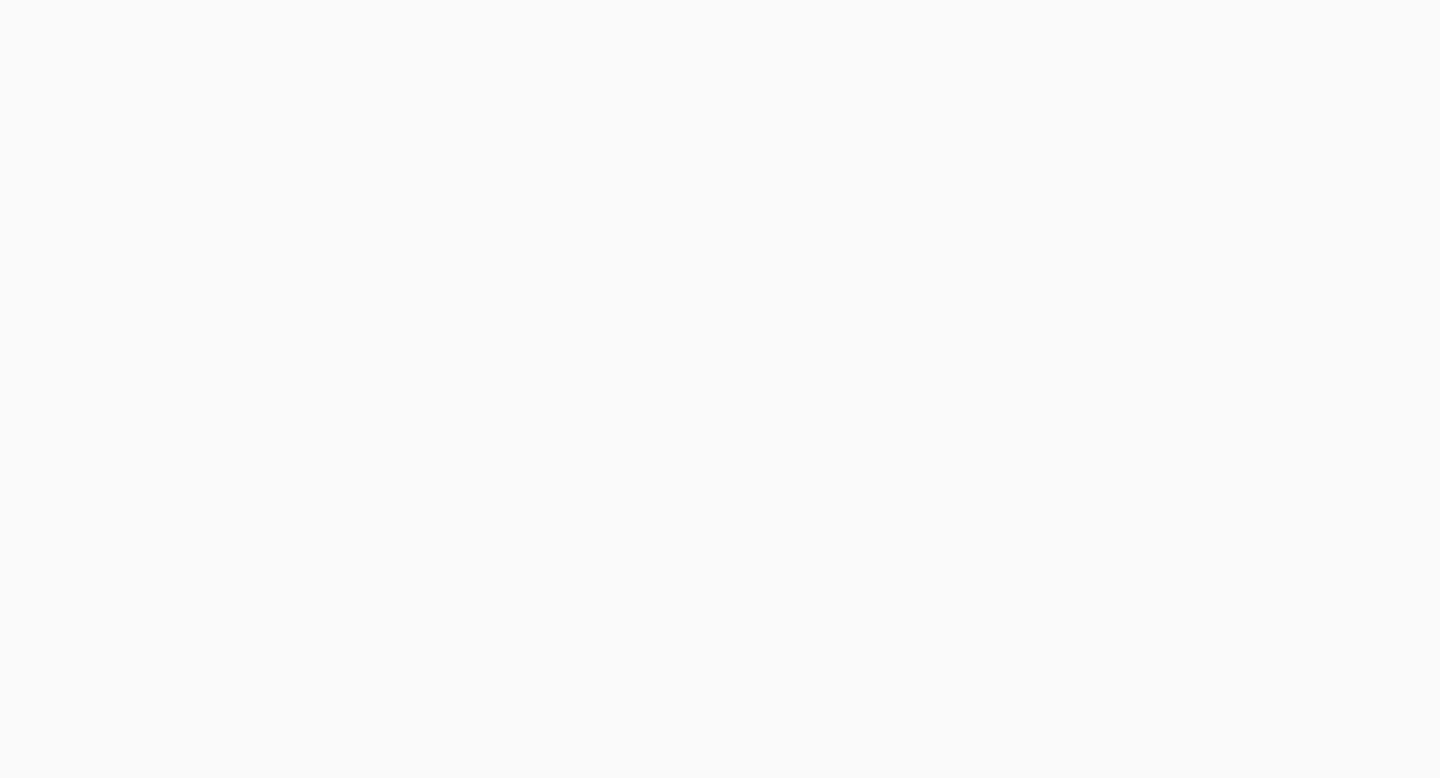 scroll, scrollTop: 0, scrollLeft: 0, axis: both 